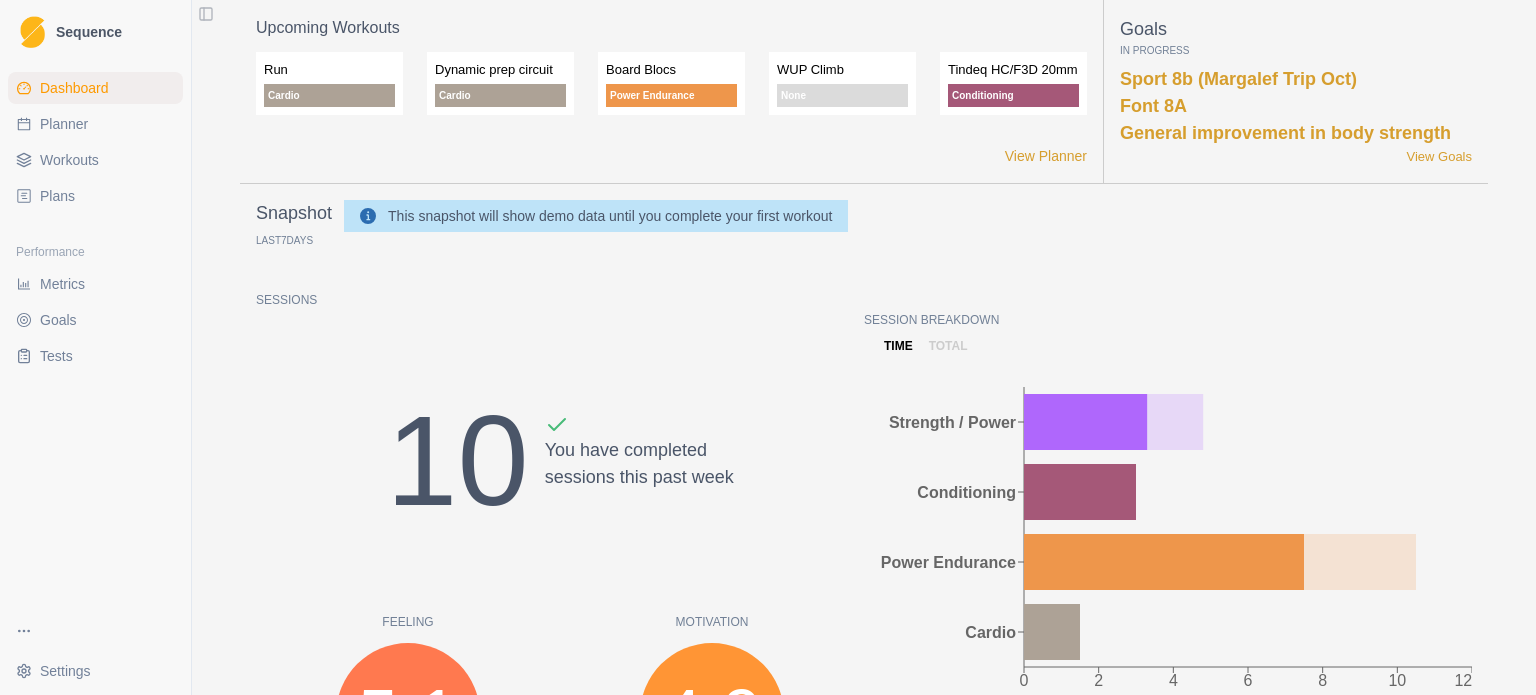 scroll, scrollTop: 0, scrollLeft: 0, axis: both 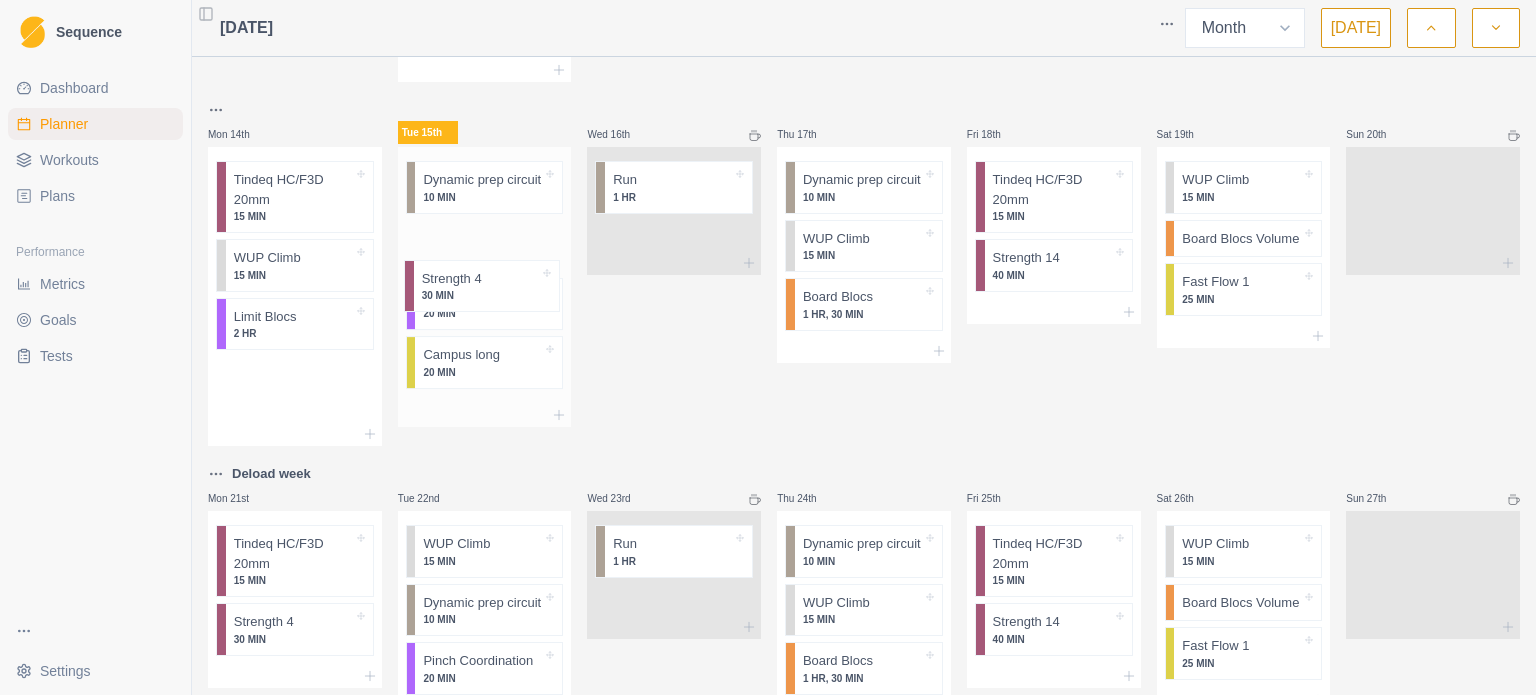 drag, startPoint x: 290, startPoint y: 295, endPoint x: 486, endPoint y: 302, distance: 196.12495 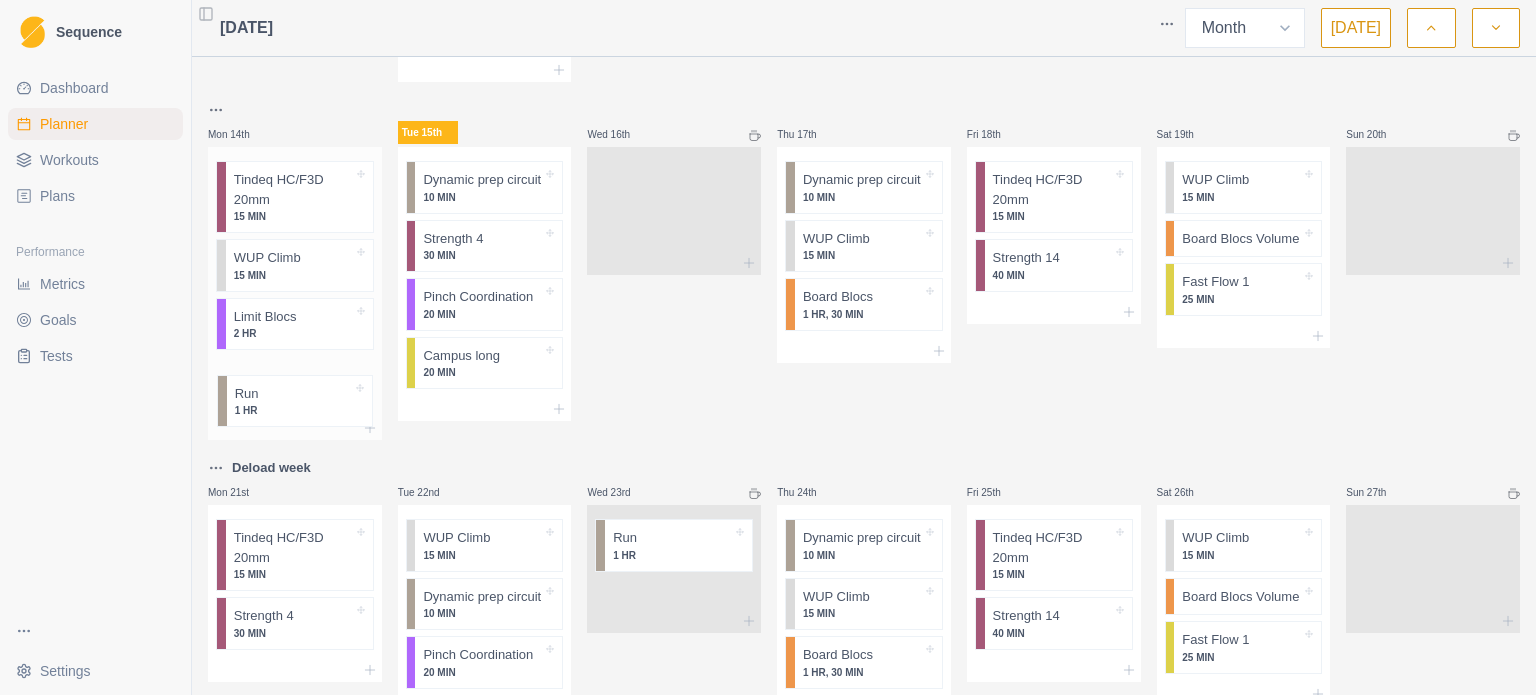 drag, startPoint x: 664, startPoint y: 211, endPoint x: 285, endPoint y: 415, distance: 430.41492 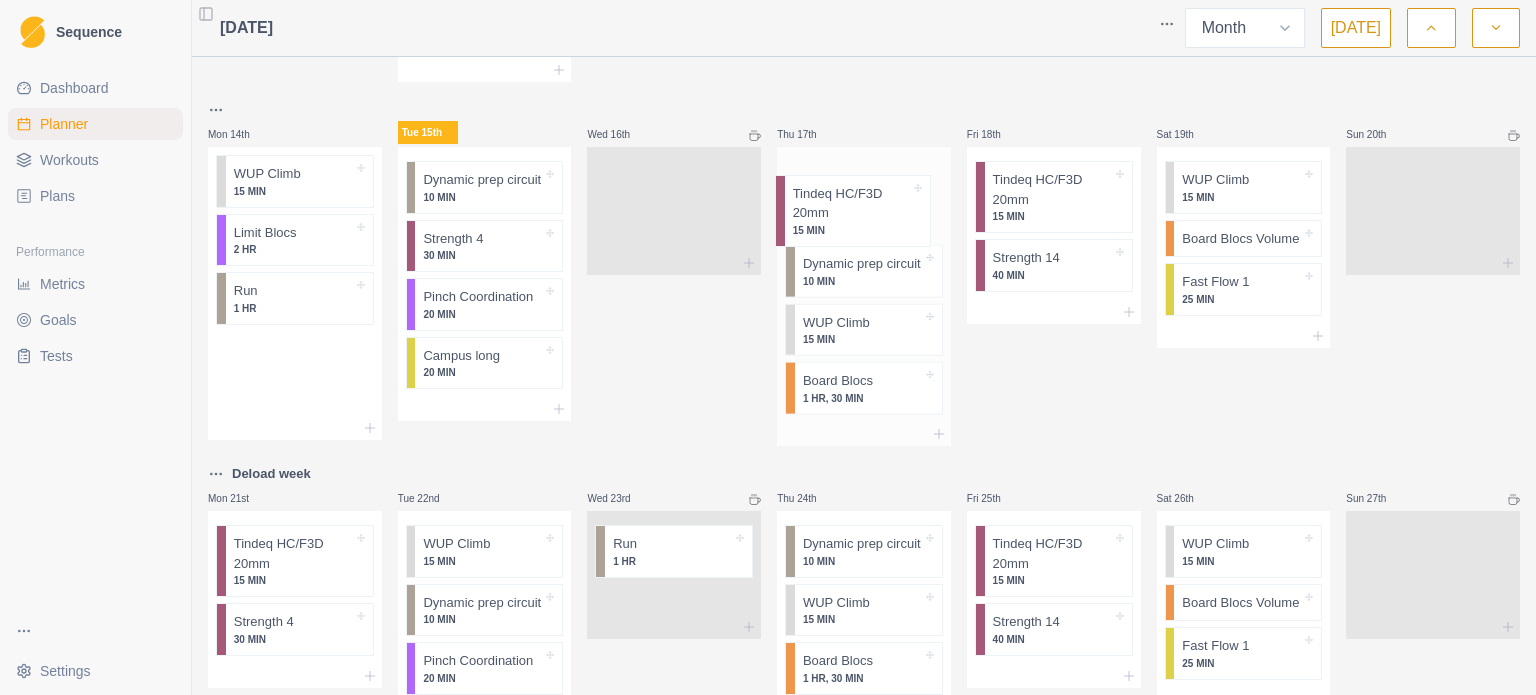 drag, startPoint x: 285, startPoint y: 219, endPoint x: 849, endPoint y: 215, distance: 564.01416 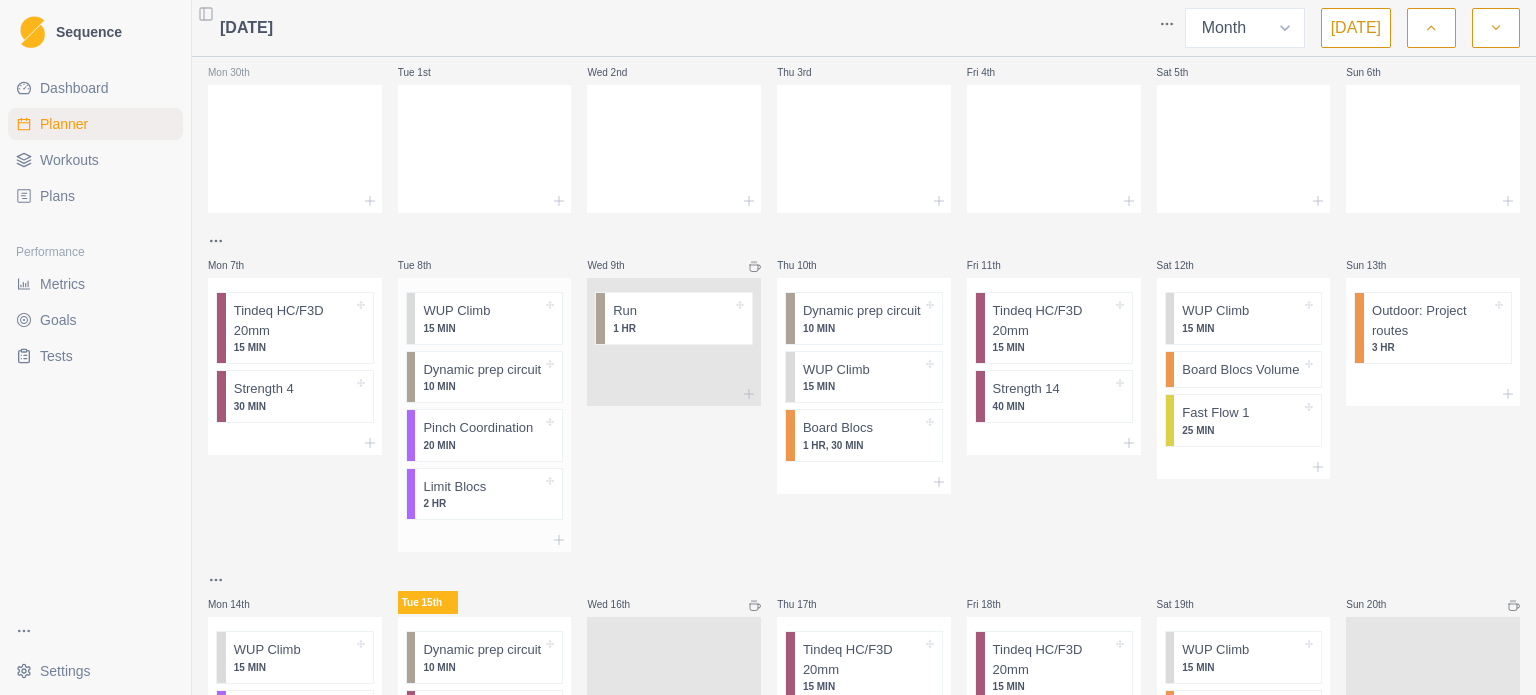 scroll, scrollTop: 0, scrollLeft: 0, axis: both 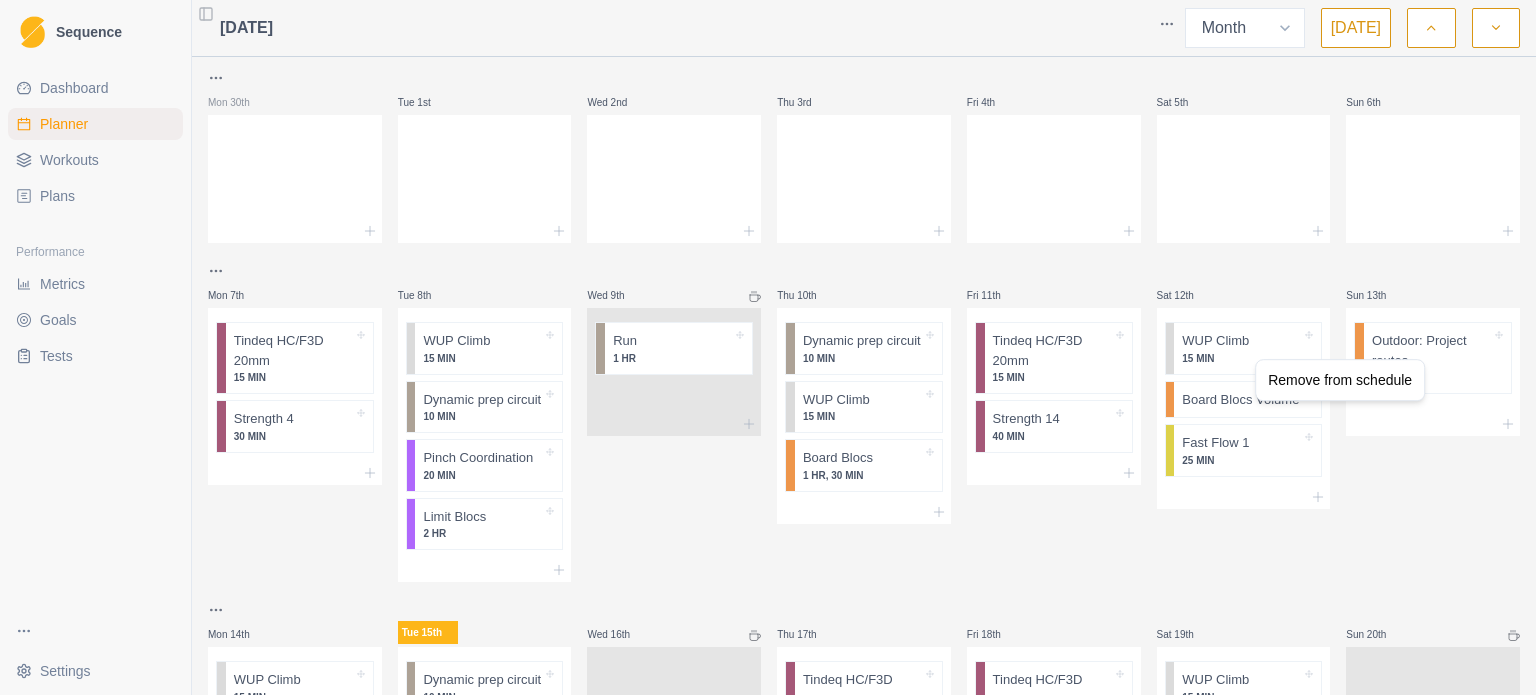 click on "Sequence Dashboard Planner Workouts Plans Performance Metrics Goals Tests Settings Toggle Sidebar July 2025 Week Month Today Mon 30th Tue 1st Wed 2nd Thu 3rd Fri 4th Sat 5th Sun 6th Mon 7th Tindeq HC/F3D 20mm 15 MIN Strength 4 30 MIN Tue 8th WUP Climb 15 MIN Dynamic prep circuit 10 MIN Pinch Coordination  20 MIN Limit Blocs 2 HR Wed 9th Run  1 HR Thu 10th Dynamic prep circuit 10 MIN WUP Climb 15 MIN Board Blocs  1 HR, 30 MIN Fri 11th Tindeq HC/F3D 20mm 15 MIN Strength 14 40 MIN Sat 12th WUP Climb 15 MIN Board Blocs Volume  Fast Flow 1 25 MIN Sun 13th Outdoor: Project routes 3 HR Mon 14th WUP Climb 15 MIN Limit Blocs 2 HR Run  1 HR Tue 15th Dynamic prep circuit 10 MIN Strength 4 30 MIN Pinch Coordination  20 MIN Campus long 20 MIN Wed 16th Thu 17th Tindeq HC/F3D 20mm 15 MIN Dynamic prep circuit 10 MIN WUP Climb 15 MIN Board Blocs  1 HR, 30 MIN Fri 18th Tindeq HC/F3D 20mm 15 MIN Strength 14 40 MIN Sat 19th WUP Climb 15 MIN Board Blocs Volume  Fast Flow 1 25 MIN Sun 20th Deload week Mon 21st 2 HR" at bounding box center [768, 347] 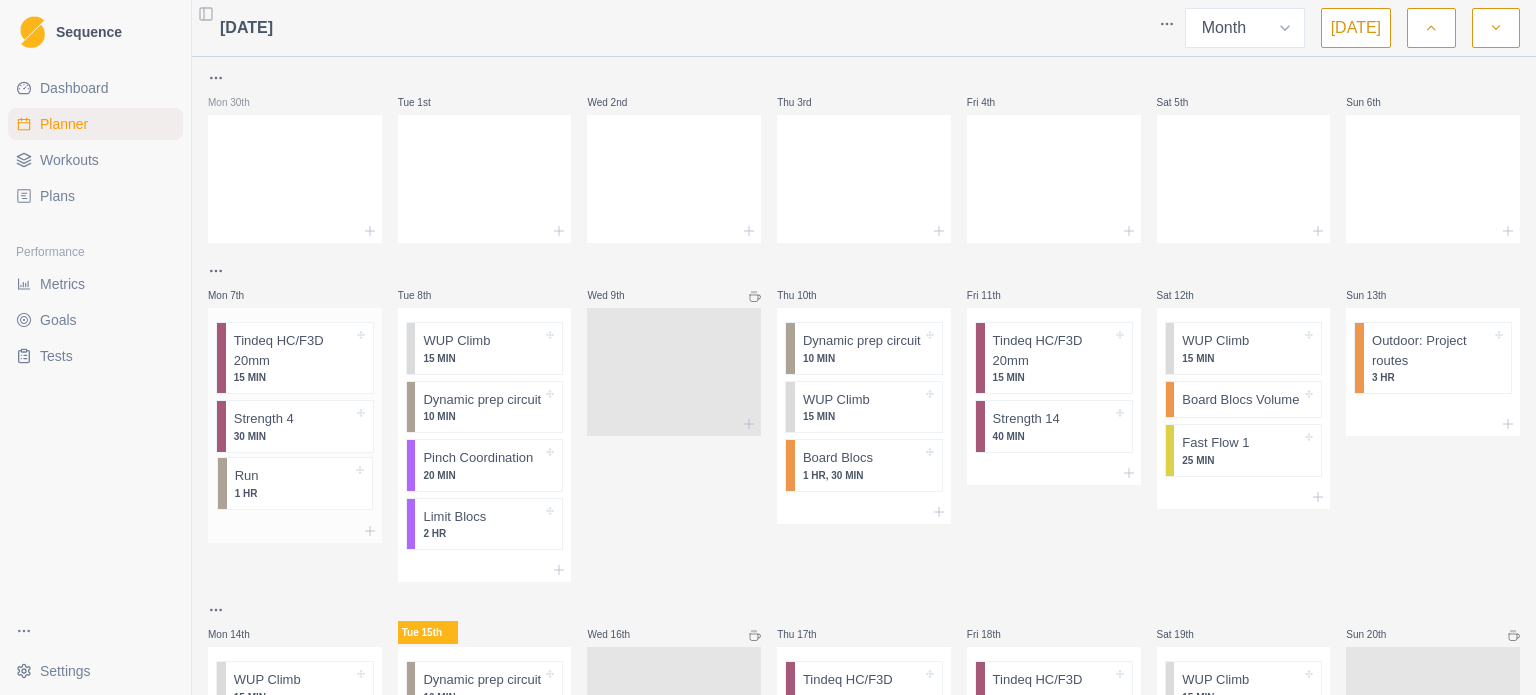 drag, startPoint x: 638, startPoint y: 352, endPoint x: 257, endPoint y: 497, distance: 407.65918 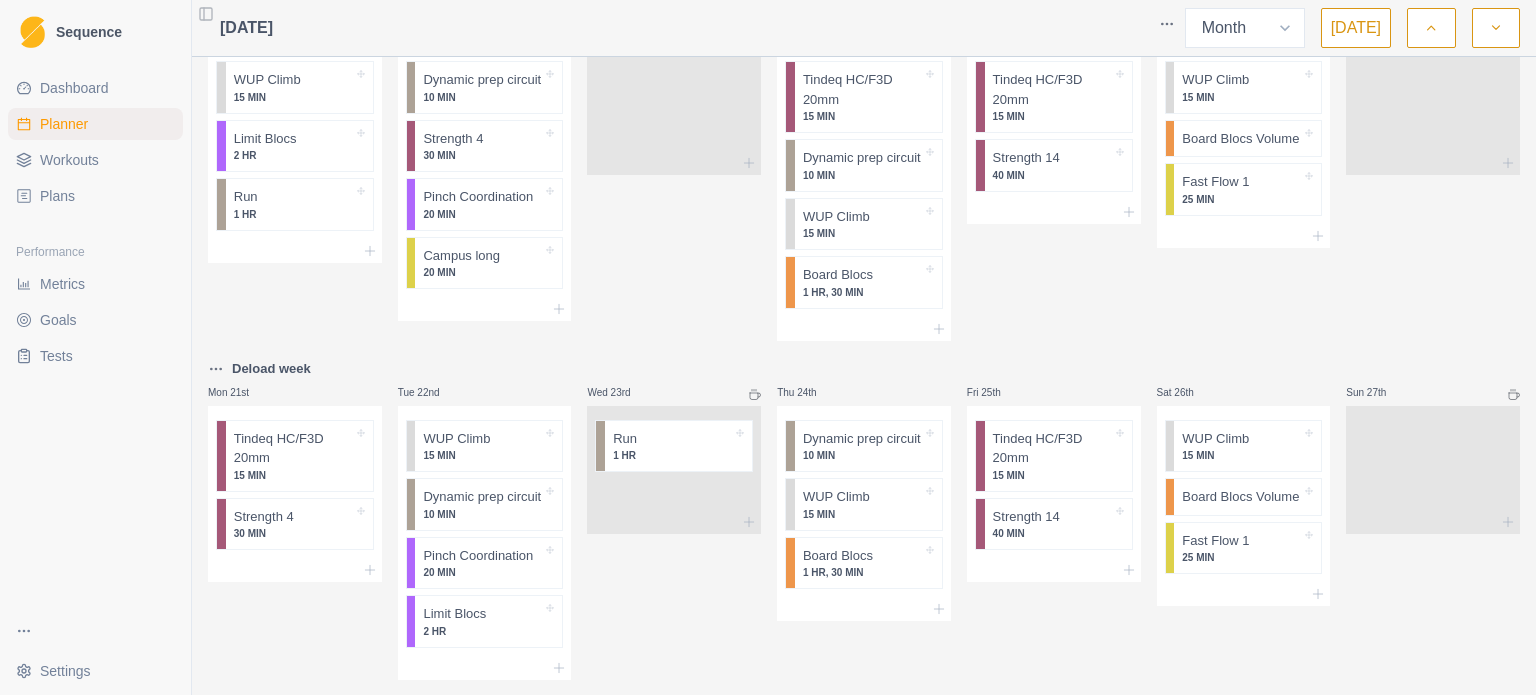 scroll, scrollTop: 500, scrollLeft: 0, axis: vertical 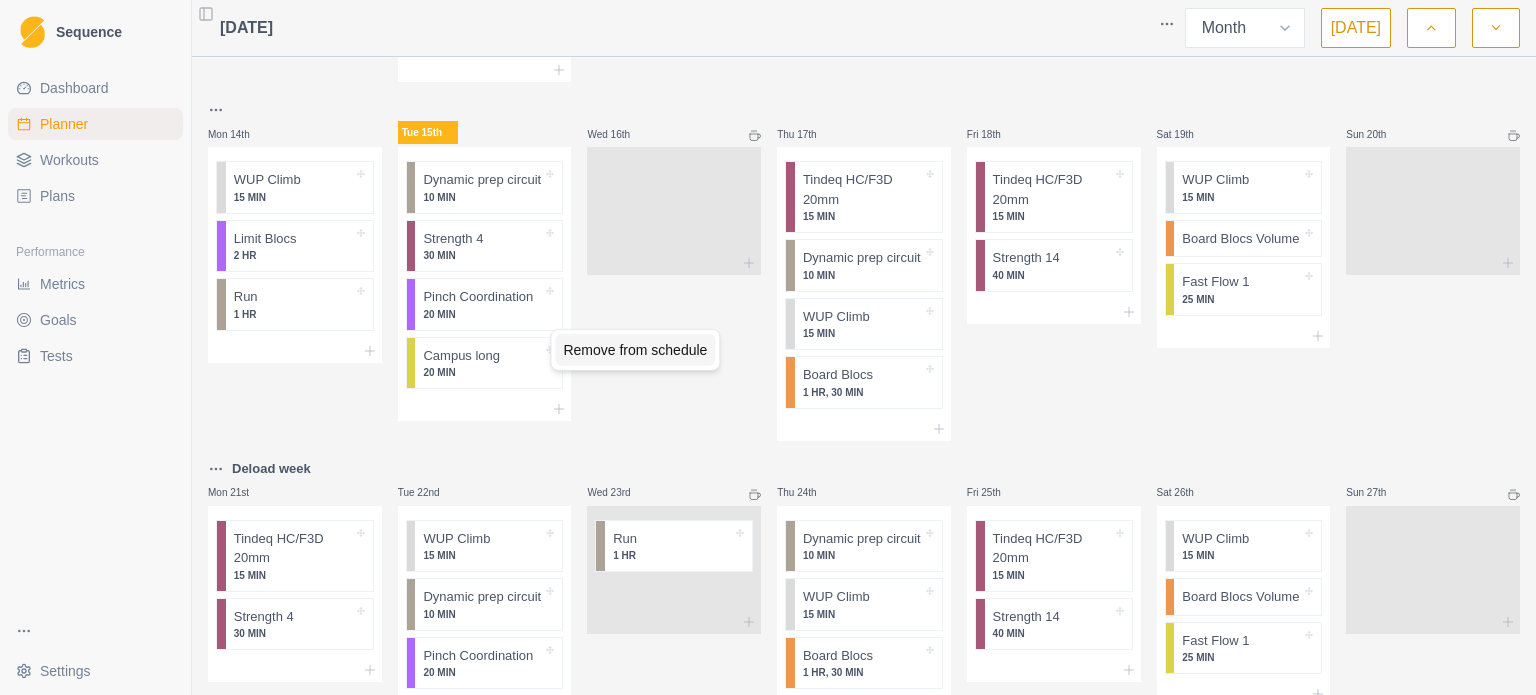 click on "Remove from schedule" at bounding box center (635, 350) 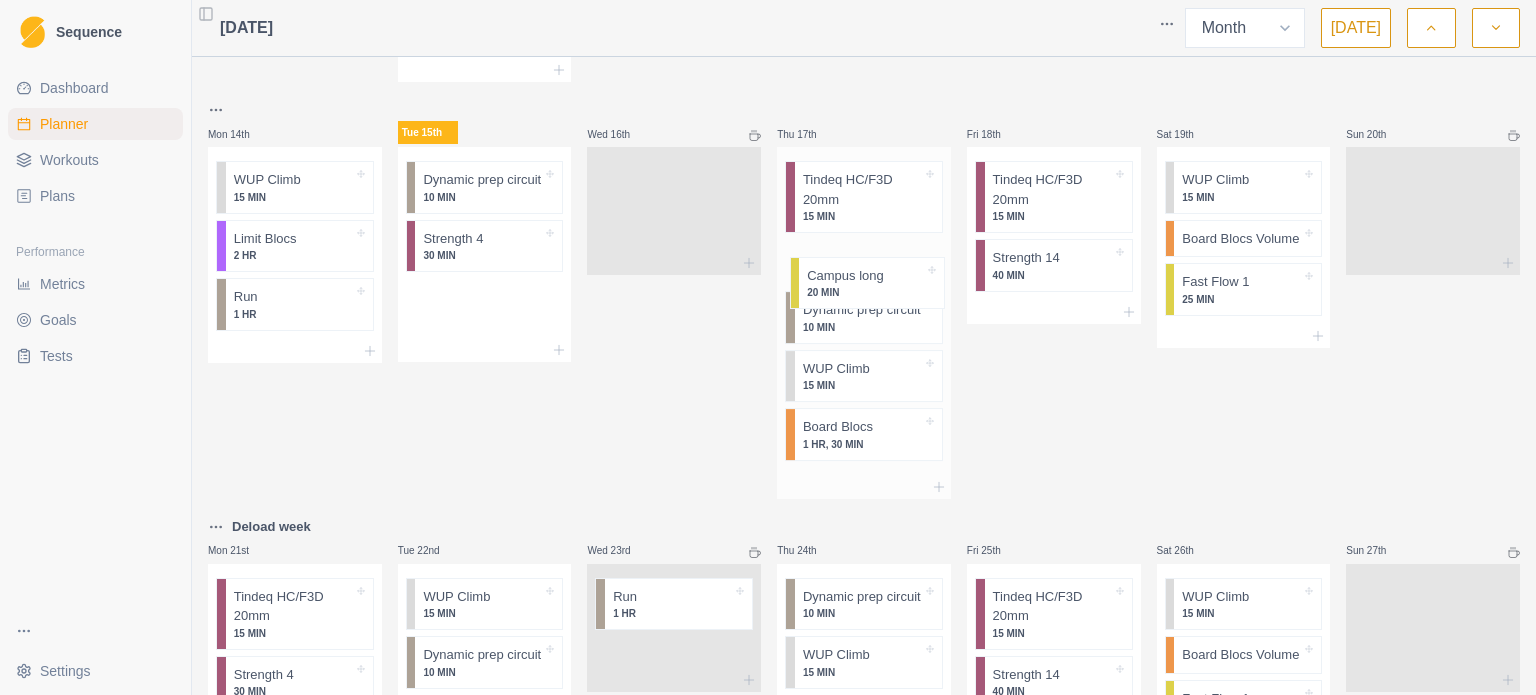 drag, startPoint x: 488, startPoint y: 345, endPoint x: 881, endPoint y: 291, distance: 396.69257 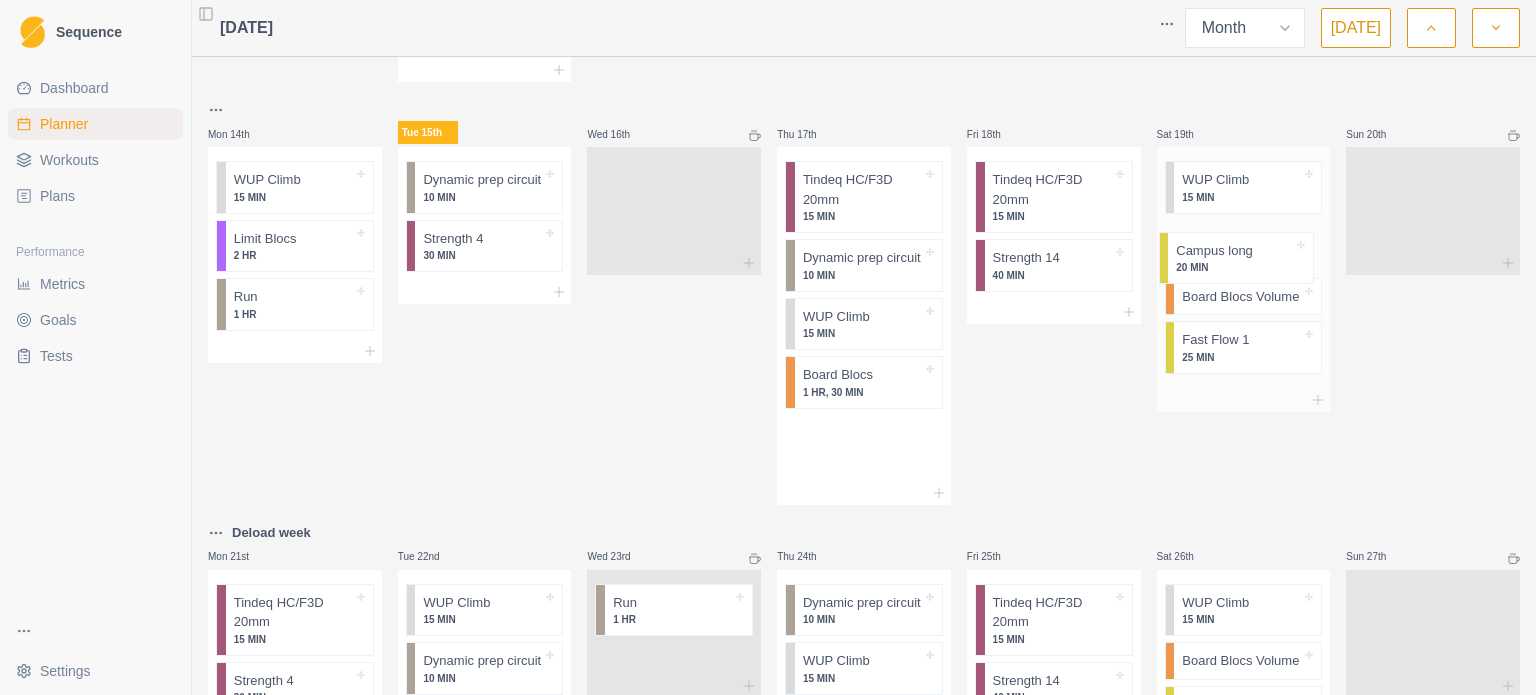 drag, startPoint x: 831, startPoint y: 284, endPoint x: 1221, endPoint y: 264, distance: 390.51248 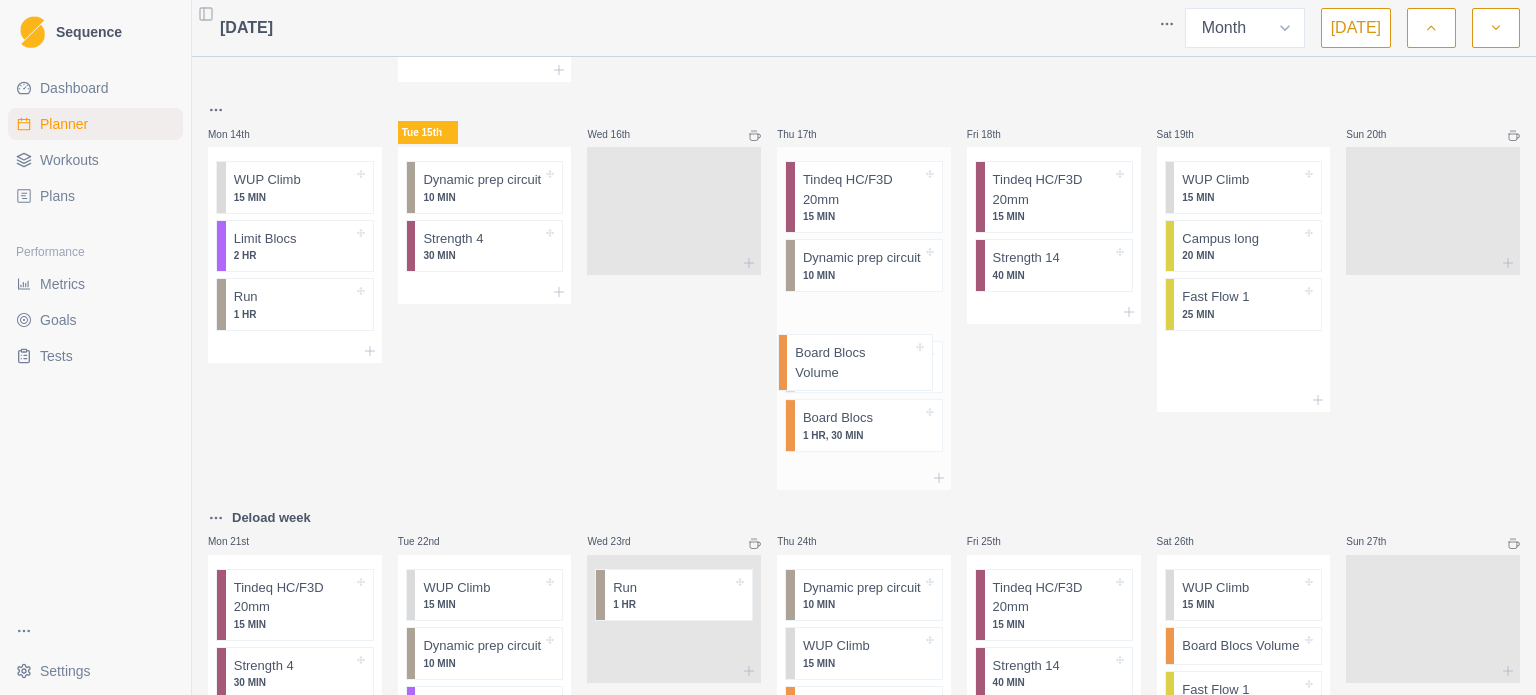drag, startPoint x: 1218, startPoint y: 320, endPoint x: 834, endPoint y: 358, distance: 385.87564 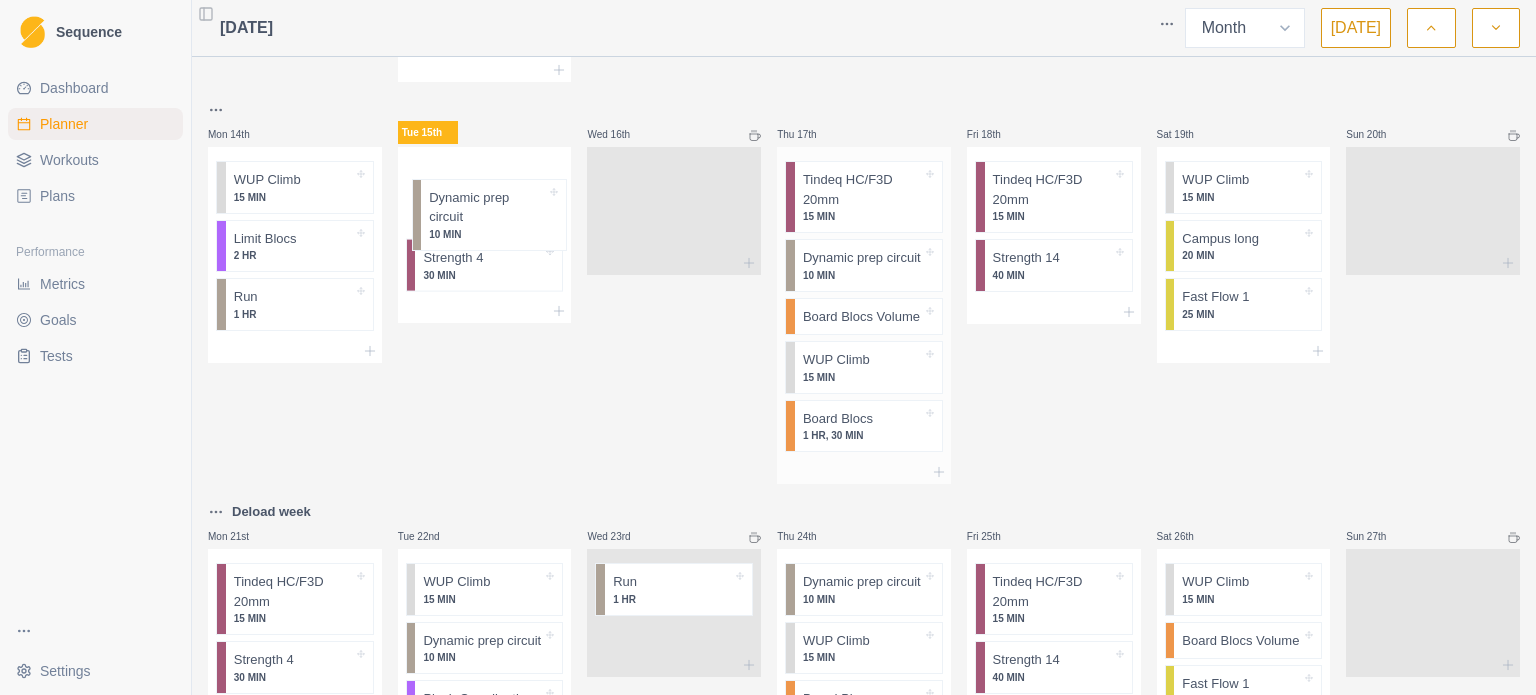 drag, startPoint x: 466, startPoint y: 208, endPoint x: 771, endPoint y: 329, distance: 328.12497 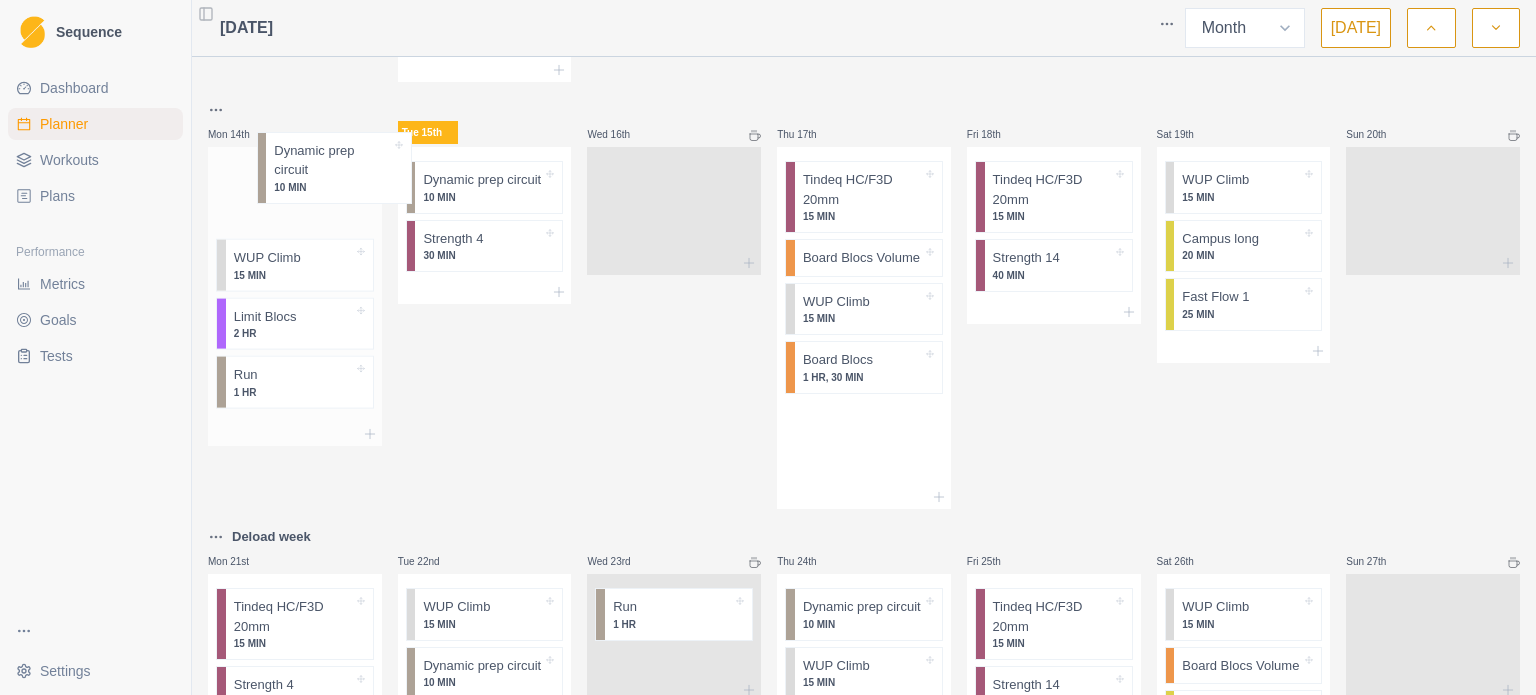 scroll, scrollTop: 486, scrollLeft: 0, axis: vertical 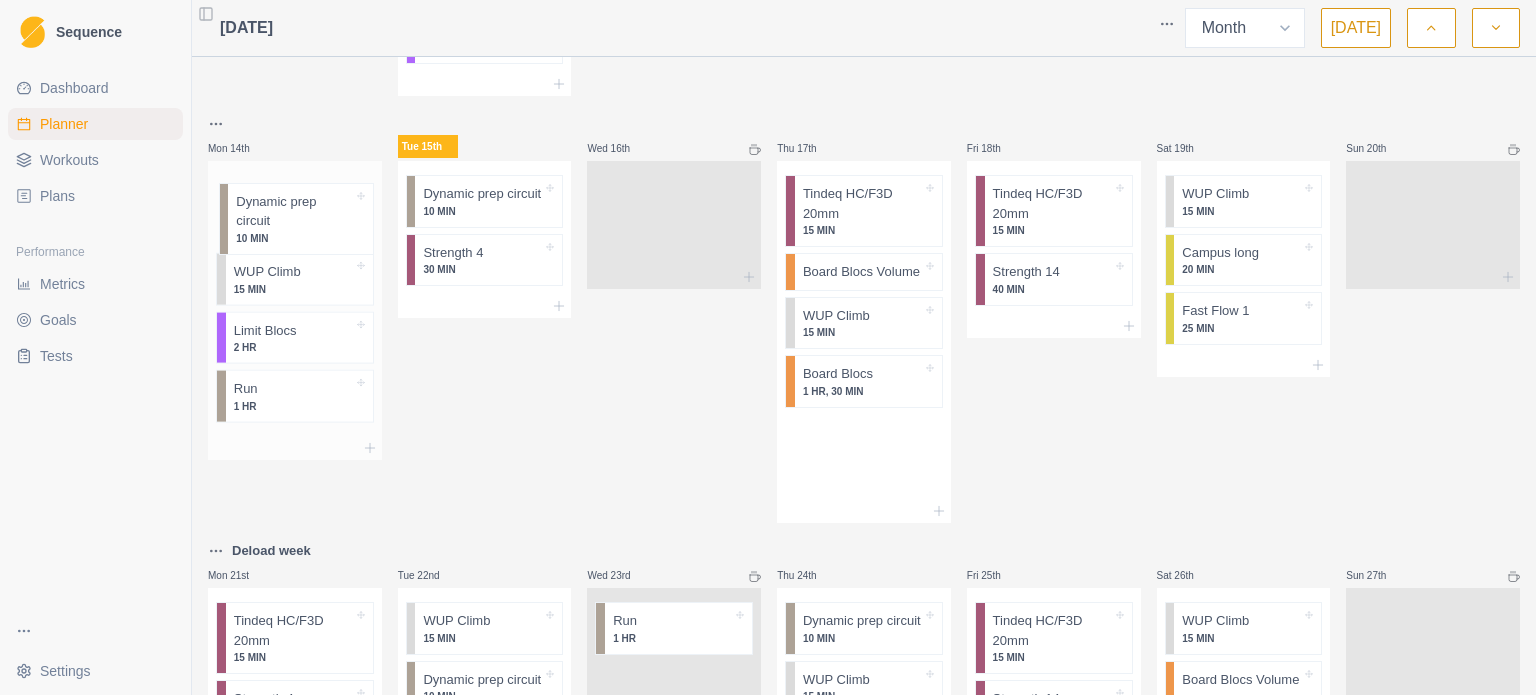 drag, startPoint x: 854, startPoint y: 299, endPoint x: 286, endPoint y: 227, distance: 572.54517 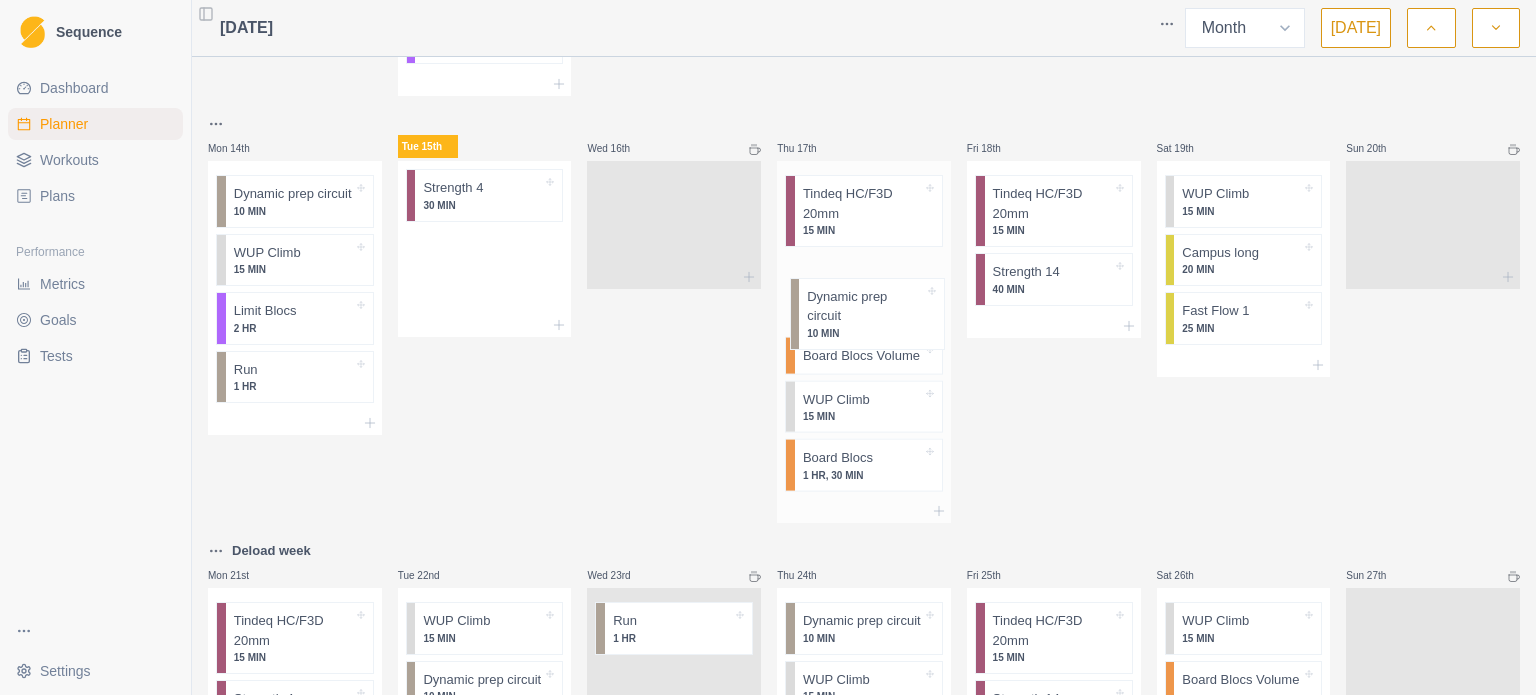 drag, startPoint x: 459, startPoint y: 212, endPoint x: 850, endPoint y: 300, distance: 400.7805 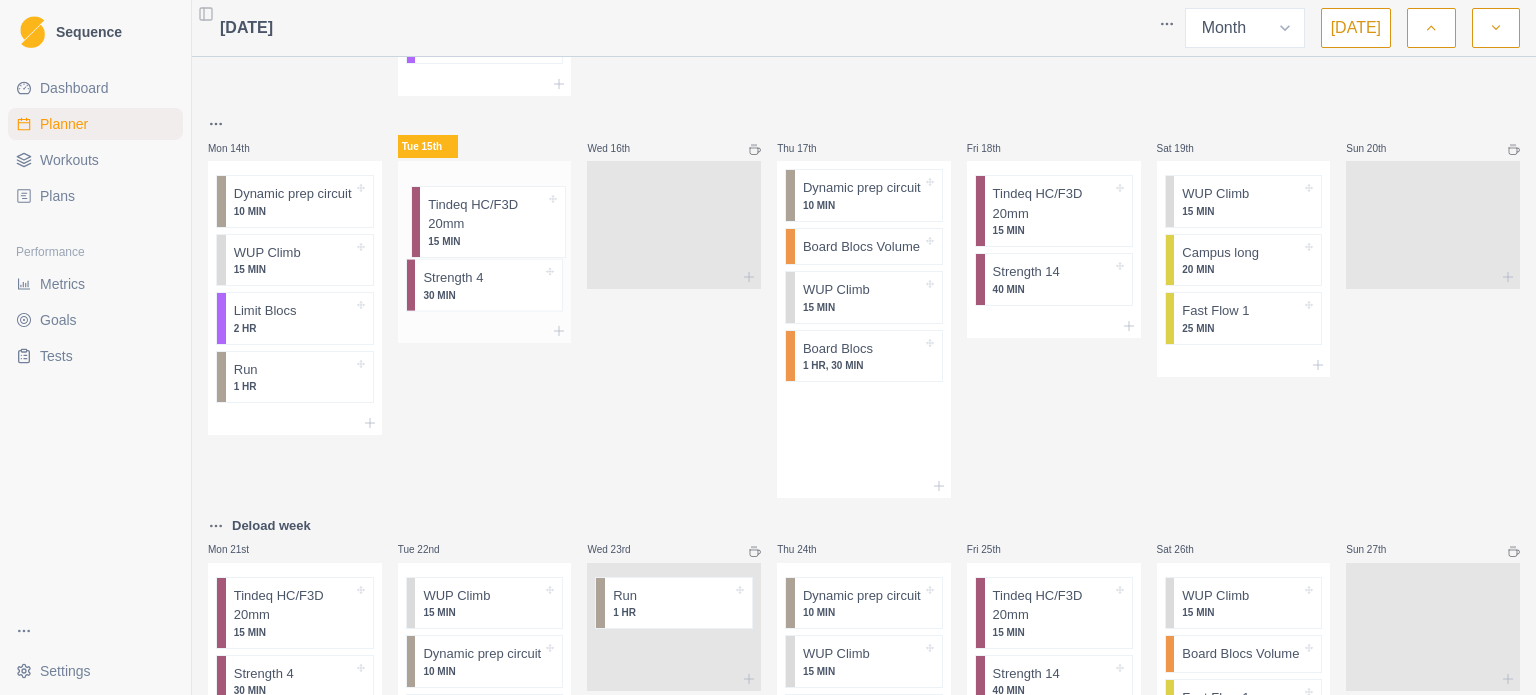 drag, startPoint x: 851, startPoint y: 222, endPoint x: 474, endPoint y: 222, distance: 377 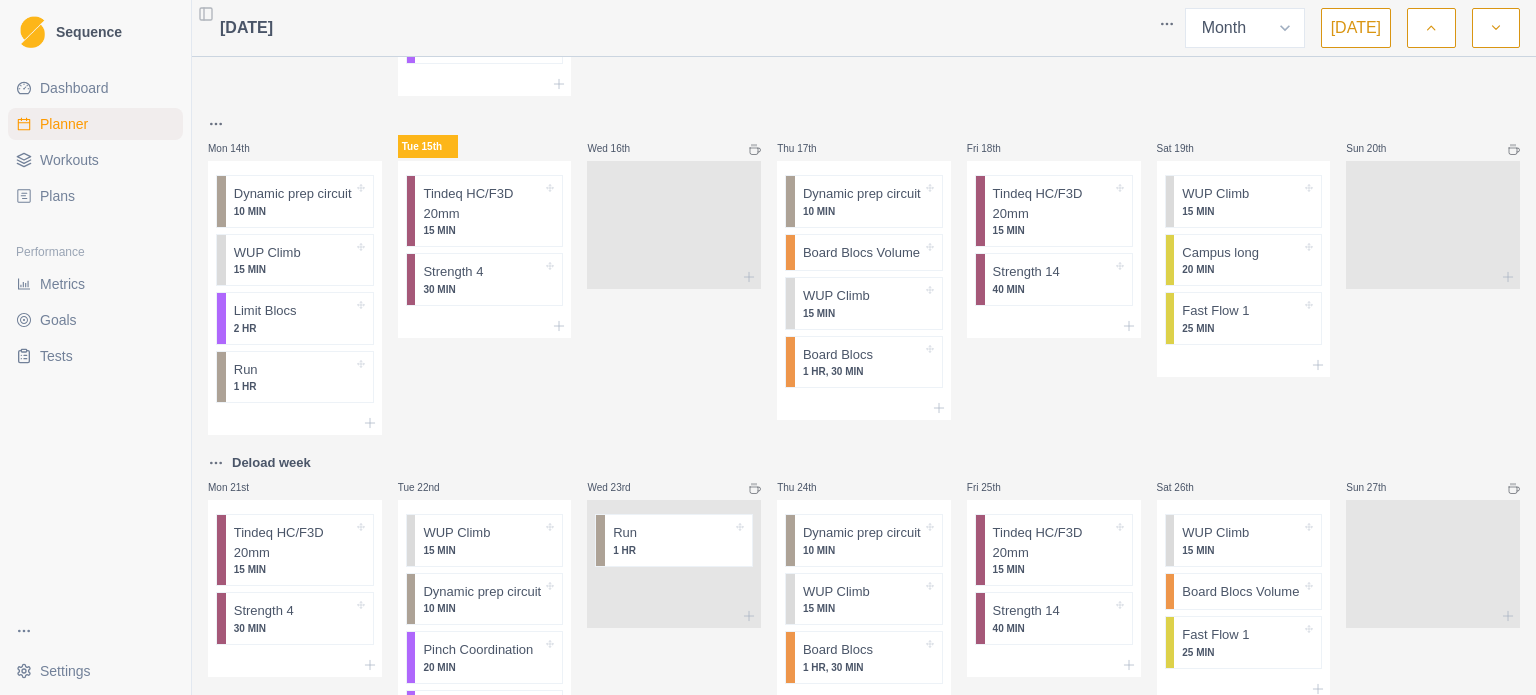 click on "Tue 15th Tindeq HC/F3D 20mm 15 MIN Strength 4 30 MIN" at bounding box center [485, 273] 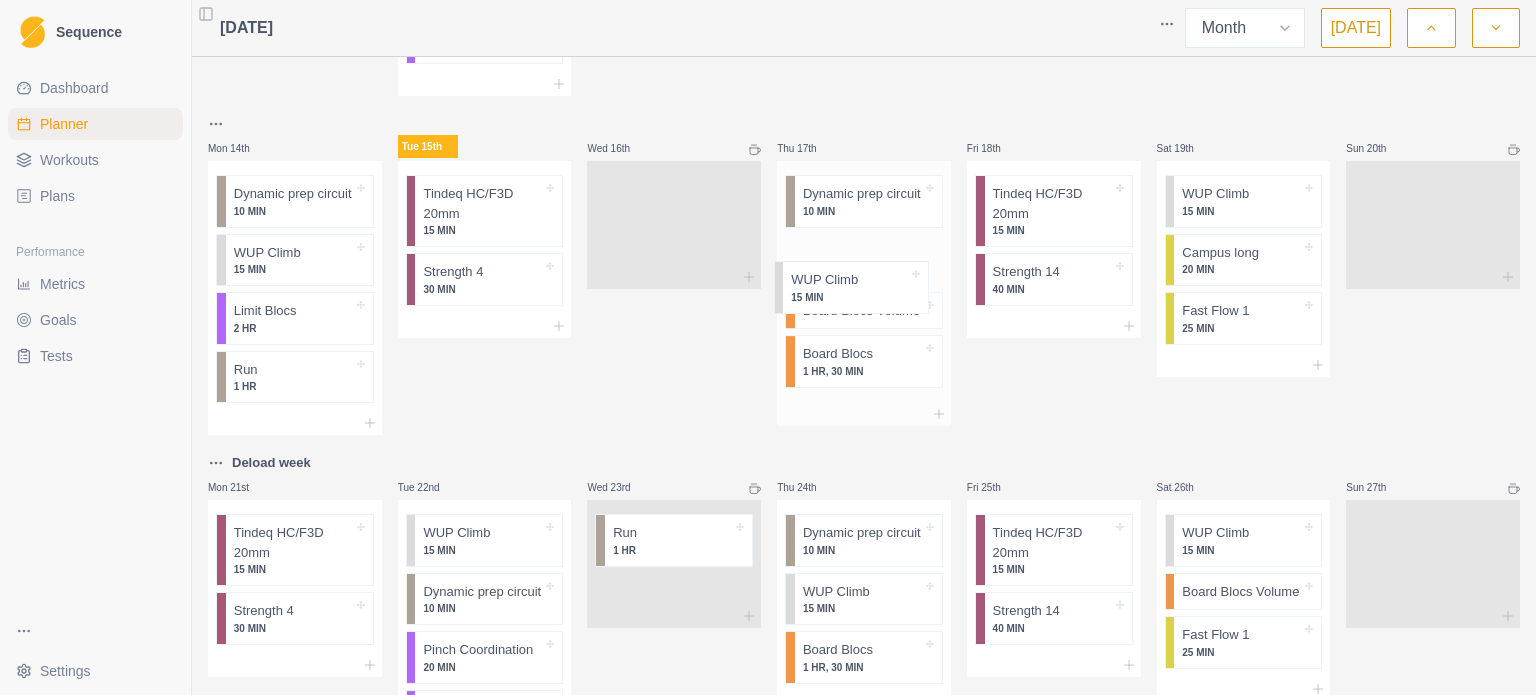 drag, startPoint x: 842, startPoint y: 346, endPoint x: 838, endPoint y: 283, distance: 63.126858 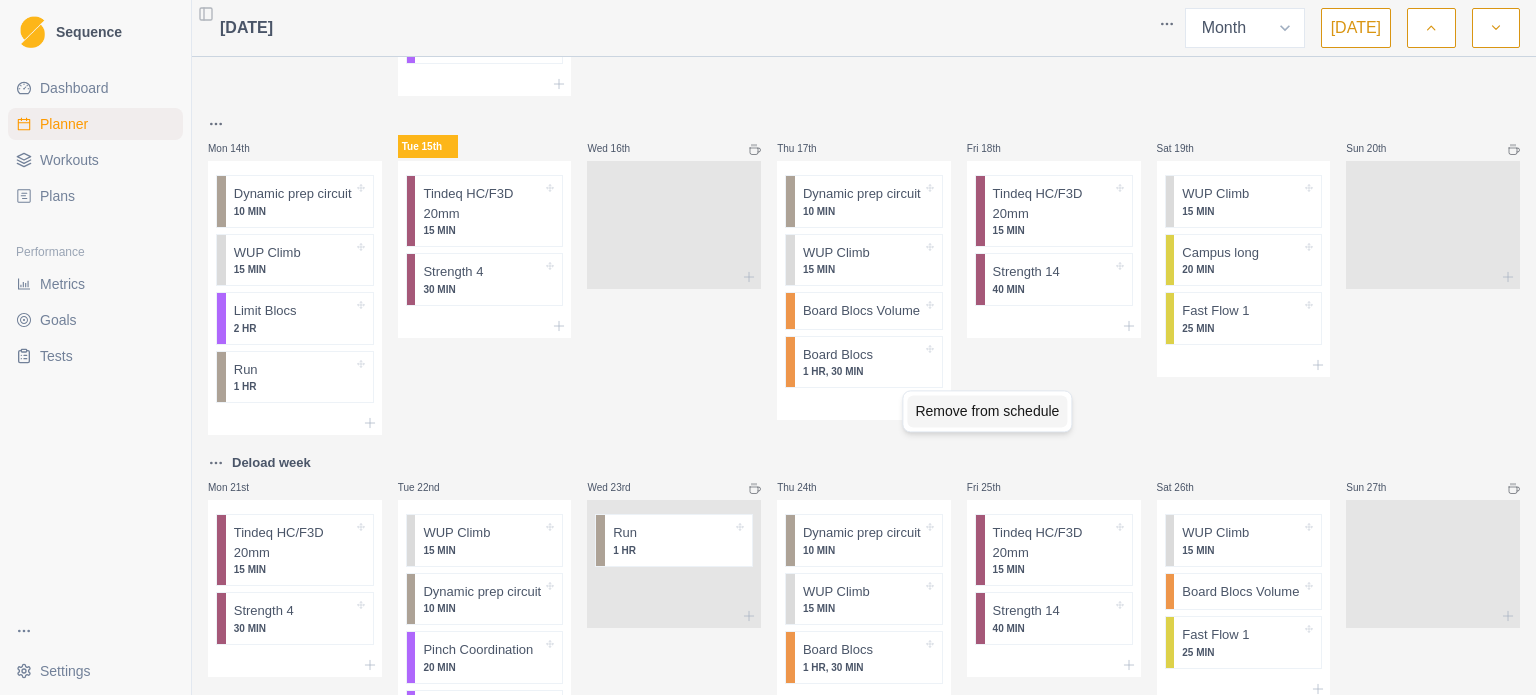 click on "Remove from schedule" at bounding box center (987, 411) 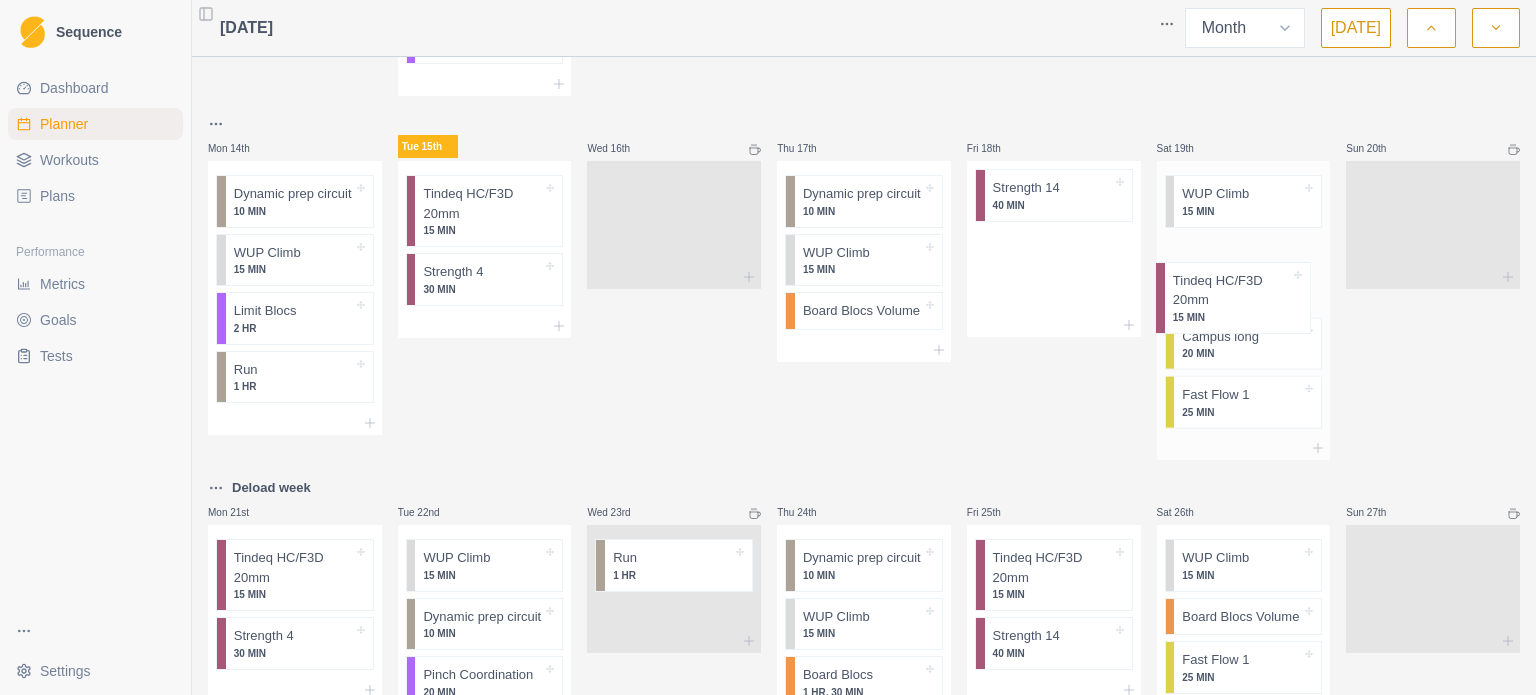 drag, startPoint x: 1032, startPoint y: 225, endPoint x: 1228, endPoint y: 295, distance: 208.12497 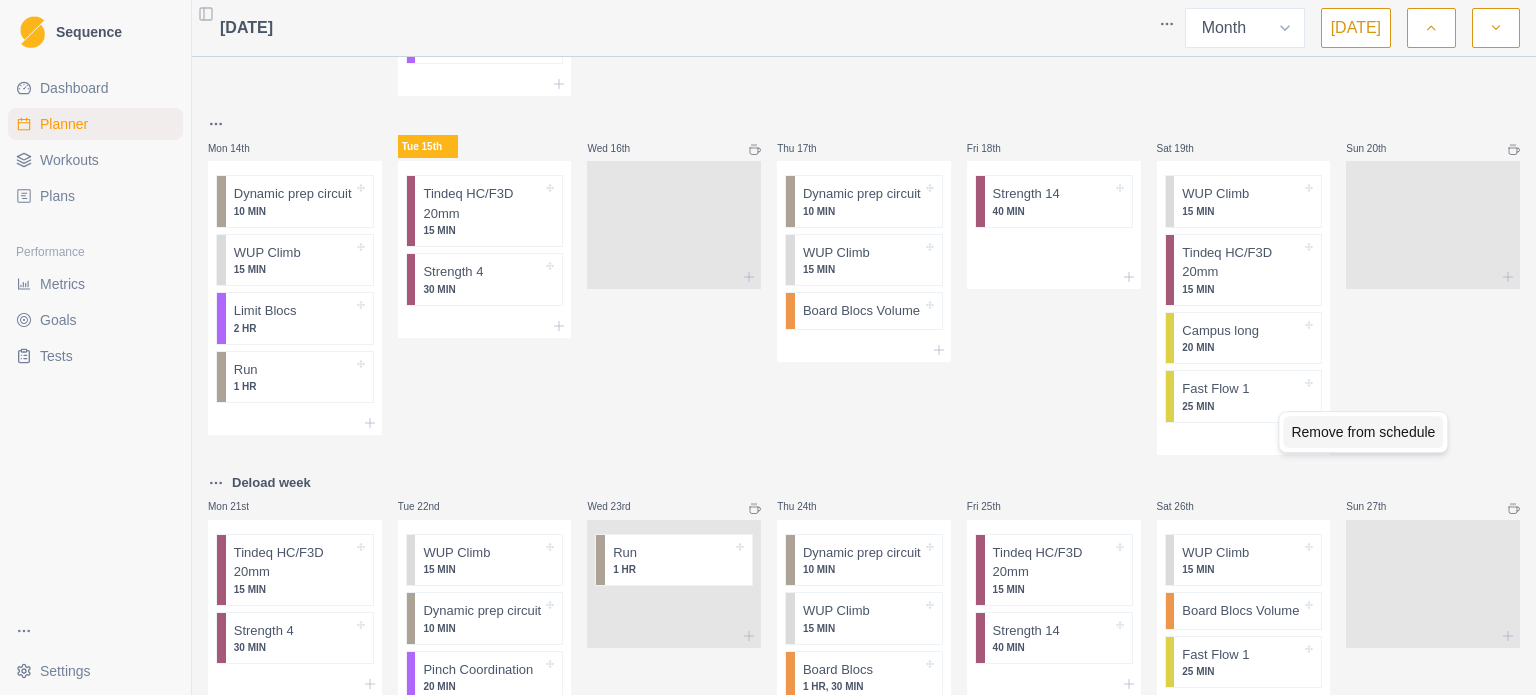 click on "Remove from schedule" at bounding box center [1363, 432] 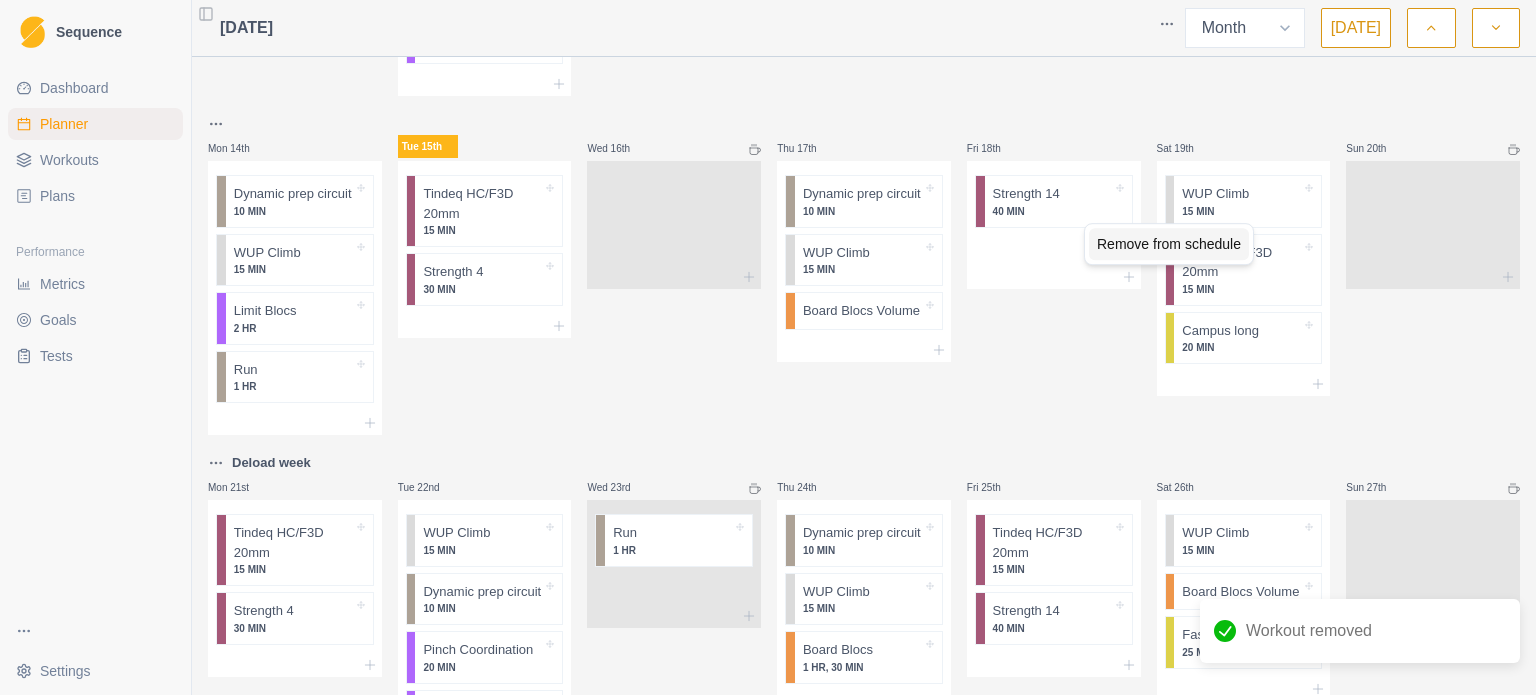 click on "Remove from schedule" at bounding box center [1169, 244] 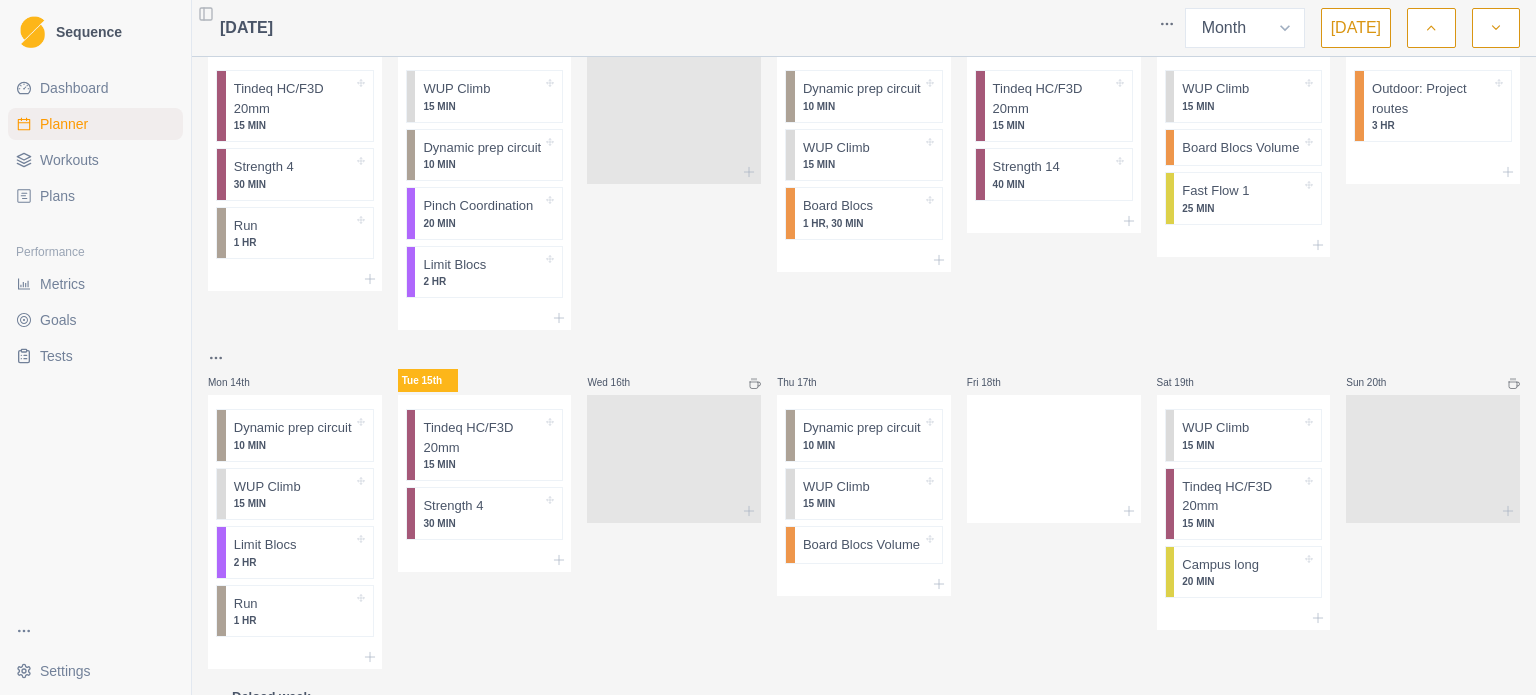 scroll, scrollTop: 286, scrollLeft: 0, axis: vertical 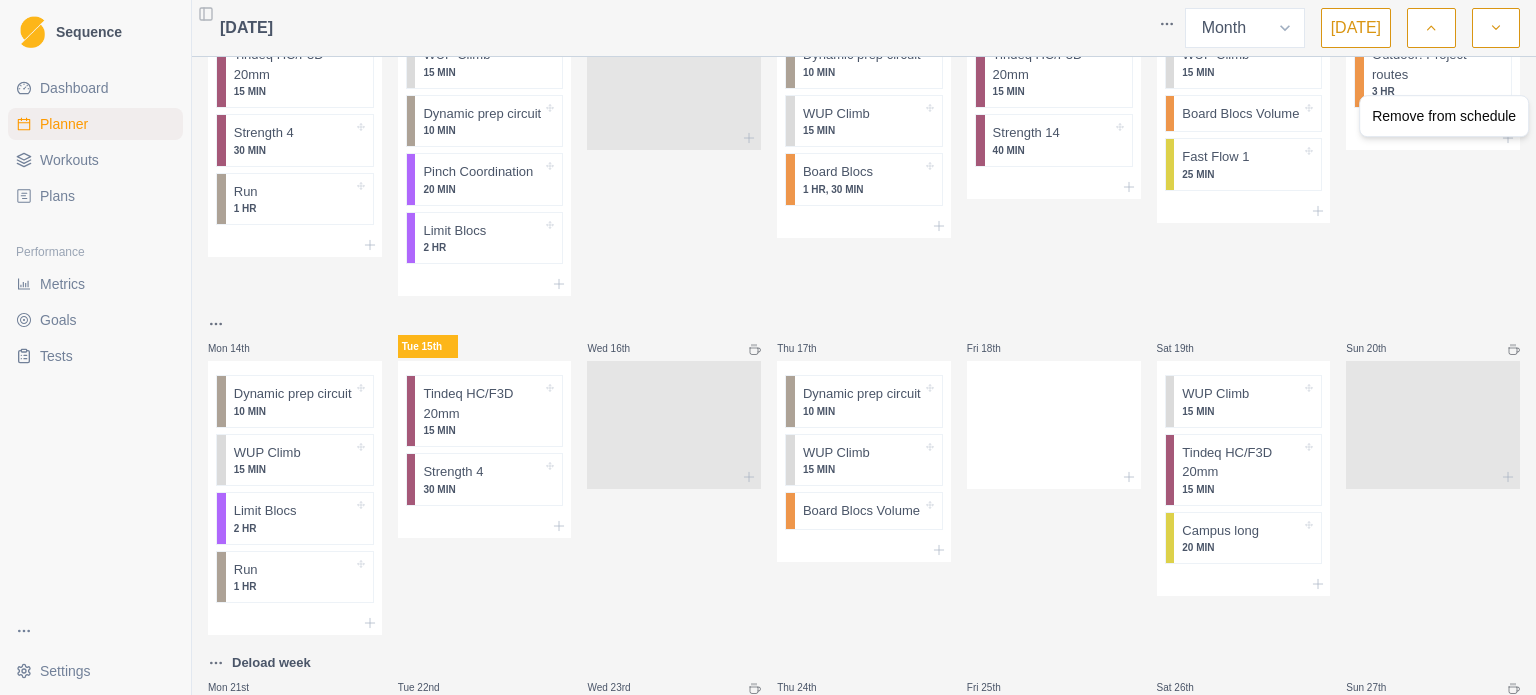 click on "Sequence Dashboard Planner Workouts Plans Performance Metrics Goals Tests Settings Toggle Sidebar July 2025 Week Month Today Mon 30th Tue 1st Wed 2nd Thu 3rd Fri 4th Sat 5th Sun 6th Mon 7th Tindeq HC/F3D 20mm 15 MIN Strength 4 30 MIN Run  1 HR Tue 8th WUP Climb 15 MIN Dynamic prep circuit 10 MIN Pinch Coordination  20 MIN Limit Blocs 2 HR Wed 9th Thu 10th Dynamic prep circuit 10 MIN WUP Climb 15 MIN Board Blocs  1 HR, 30 MIN Fri 11th Tindeq HC/F3D 20mm 15 MIN Strength 14 40 MIN Sat 12th WUP Climb 15 MIN Board Blocs Volume  Fast Flow 1 25 MIN Sun 13th Outdoor: Project routes 3 HR Mon 14th Dynamic prep circuit 10 MIN WUP Climb 15 MIN Limit Blocs 2 HR Run  1 HR Tue 15th Tindeq HC/F3D 20mm 15 MIN Strength 4 30 MIN Wed 16th Thu 17th Dynamic prep circuit 10 MIN WUP Climb 15 MIN Board Blocs Volume  Fri 18th Sat 19th WUP Climb 15 MIN Tindeq HC/F3D 20mm 15 MIN Campus long 20 MIN Sun 20th Deload week Mon 21st Tindeq HC/F3D 20mm 15 MIN Strength 4 30 MIN Tue 22nd WUP Climb 15 MIN Dynamic prep circuit 2 HR" at bounding box center (768, 347) 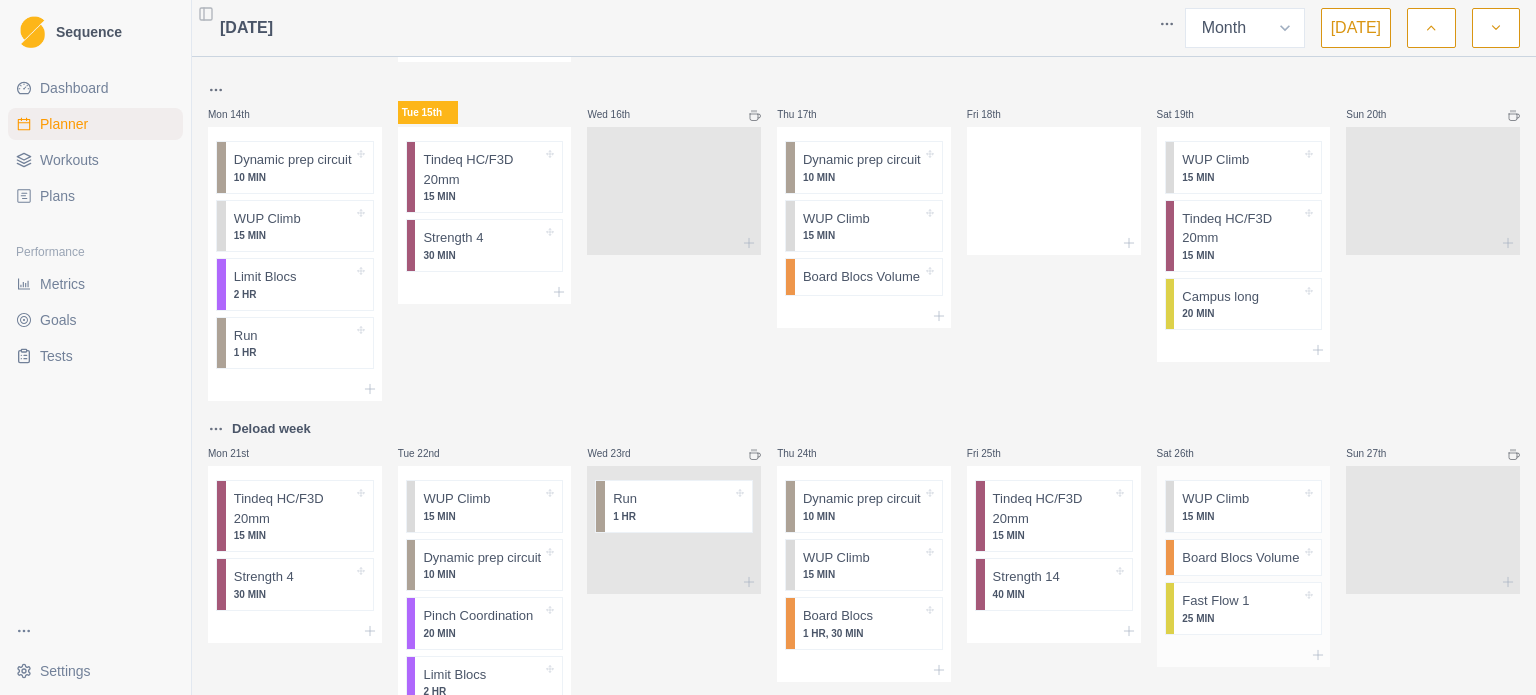scroll, scrollTop: 486, scrollLeft: 0, axis: vertical 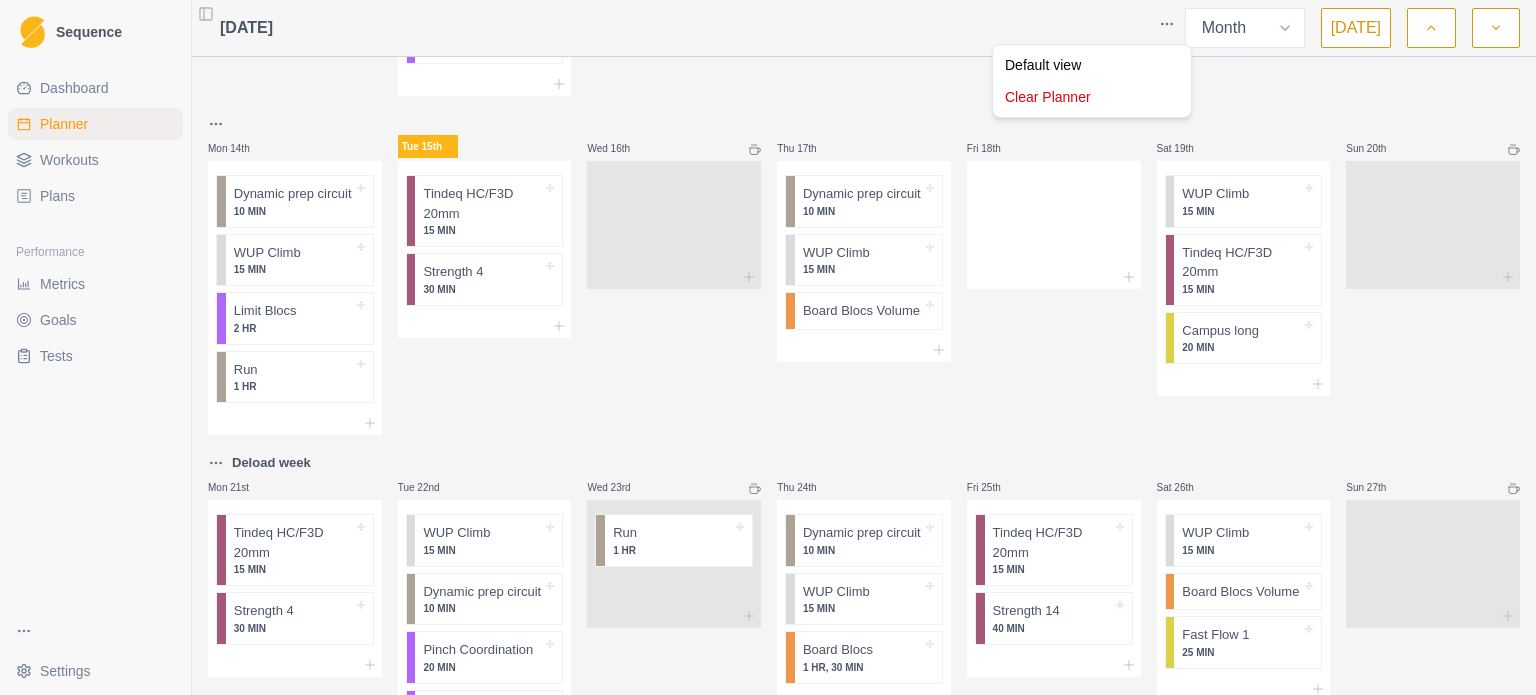 click on "Sequence Dashboard Planner Workouts Plans Performance Metrics Goals Tests Settings Toggle Sidebar July 2025 Week Month Today Mon 30th Tue 1st Wed 2nd Thu 3rd Fri 4th Sat 5th Sun 6th Mon 7th Tindeq HC/F3D 20mm 15 MIN Strength 4 30 MIN Run  1 HR Tue 8th WUP Climb 15 MIN Dynamic prep circuit 10 MIN Pinch Coordination  20 MIN Limit Blocs 2 HR Wed 9th Thu 10th Dynamic prep circuit 10 MIN WUP Climb 15 MIN Board Blocs  1 HR, 30 MIN Fri 11th Tindeq HC/F3D 20mm 15 MIN Strength 14 40 MIN Sat 12th WUP Climb 15 MIN Board Blocs Volume  Fast Flow 1 25 MIN Sun 13th Outdoor: Project routes 3 HR Mon 14th Dynamic prep circuit 10 MIN WUP Climb 15 MIN Limit Blocs 2 HR Run  1 HR Tue 15th Tindeq HC/F3D 20mm 15 MIN Strength 4 30 MIN Wed 16th Thu 17th Dynamic prep circuit 10 MIN WUP Climb 15 MIN Board Blocs Volume  Fri 18th Sat 19th WUP Climb 15 MIN Tindeq HC/F3D 20mm 15 MIN Campus long 20 MIN Sun 20th Deload week Mon 21st Tindeq HC/F3D 20mm 15 MIN Strength 4 30 MIN Tue 22nd WUP Climb 15 MIN Dynamic prep circuit 2 HR" at bounding box center [768, 347] 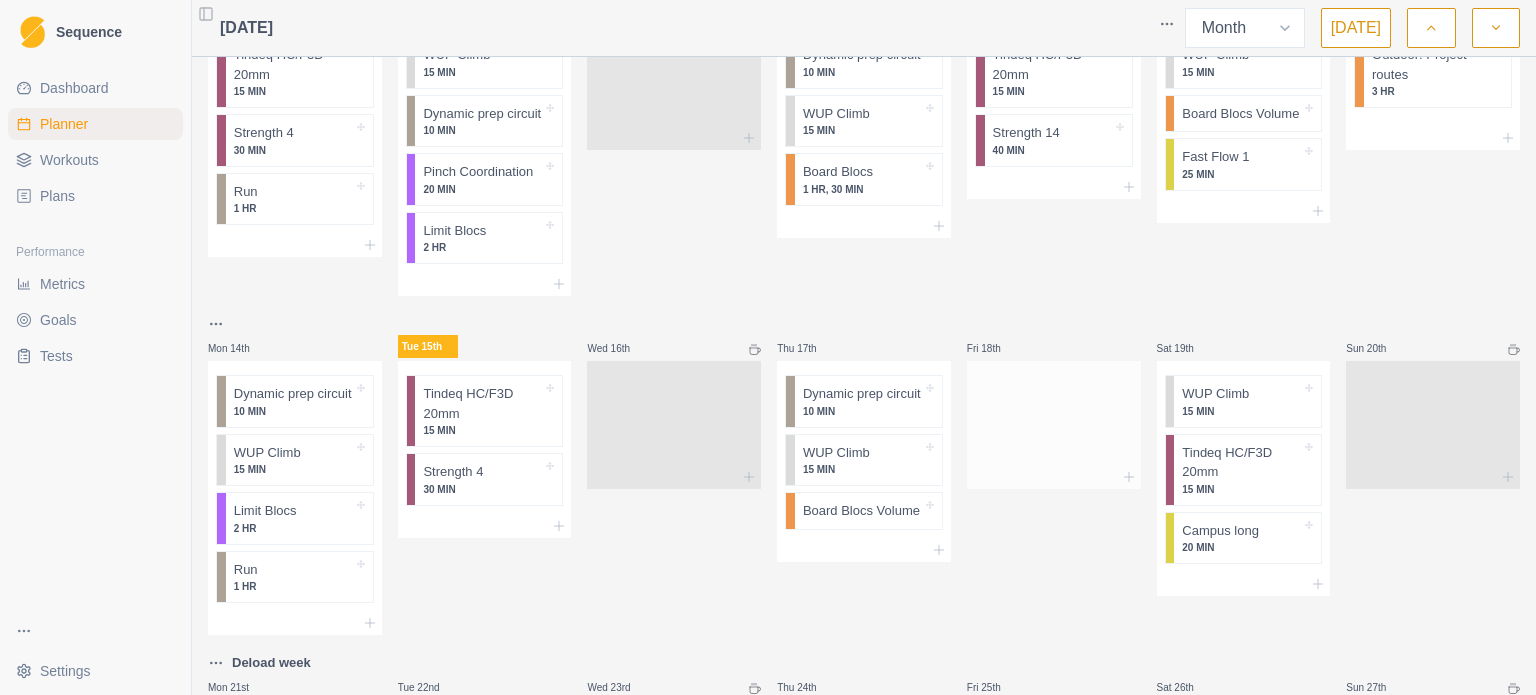 scroll, scrollTop: 386, scrollLeft: 0, axis: vertical 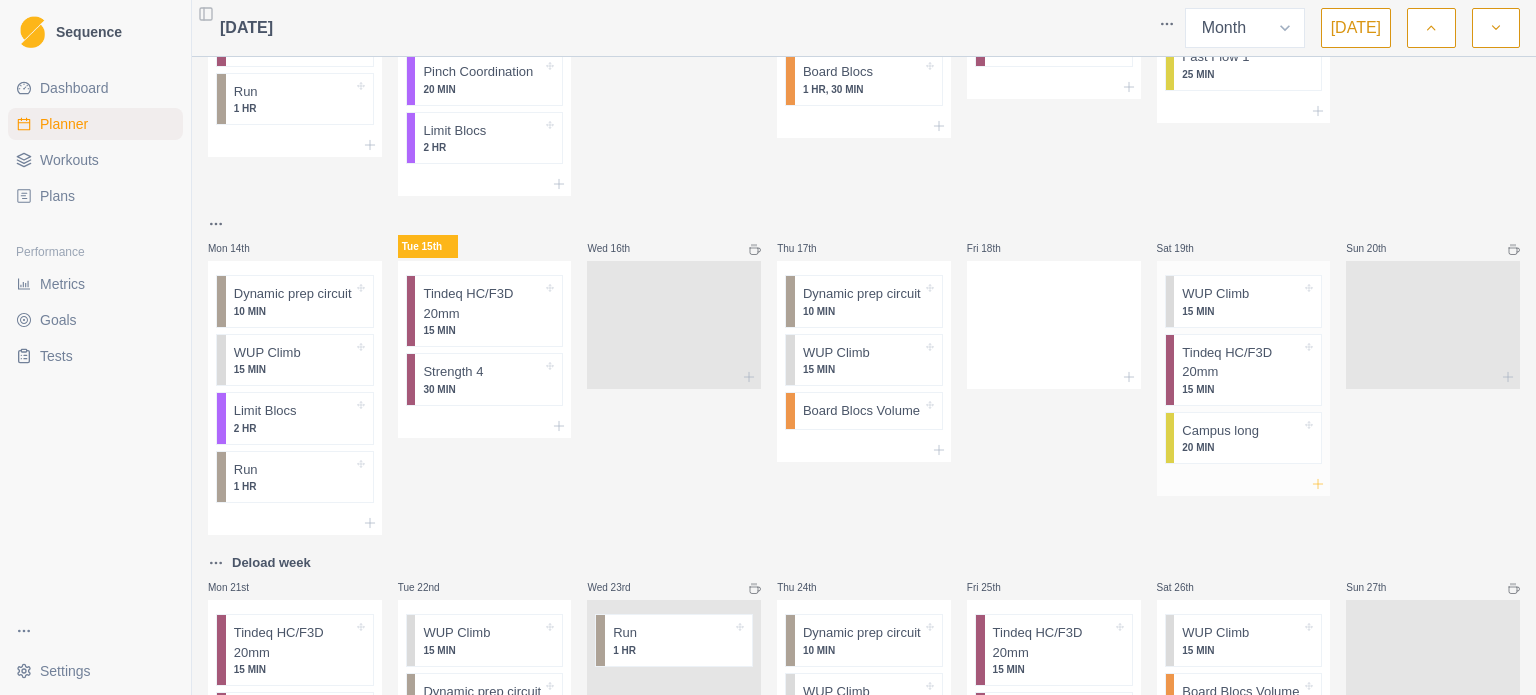 click 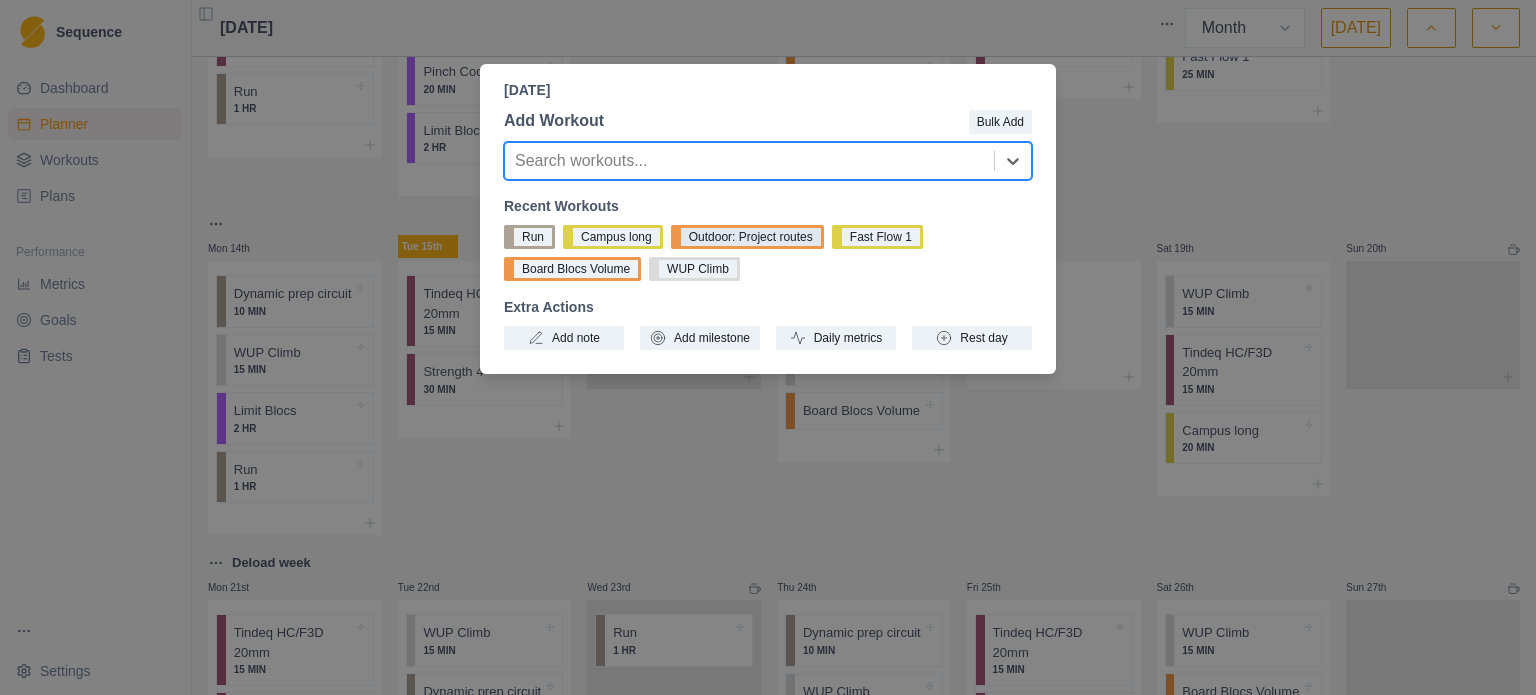 click on "Outdoor: Project routes" at bounding box center (747, 237) 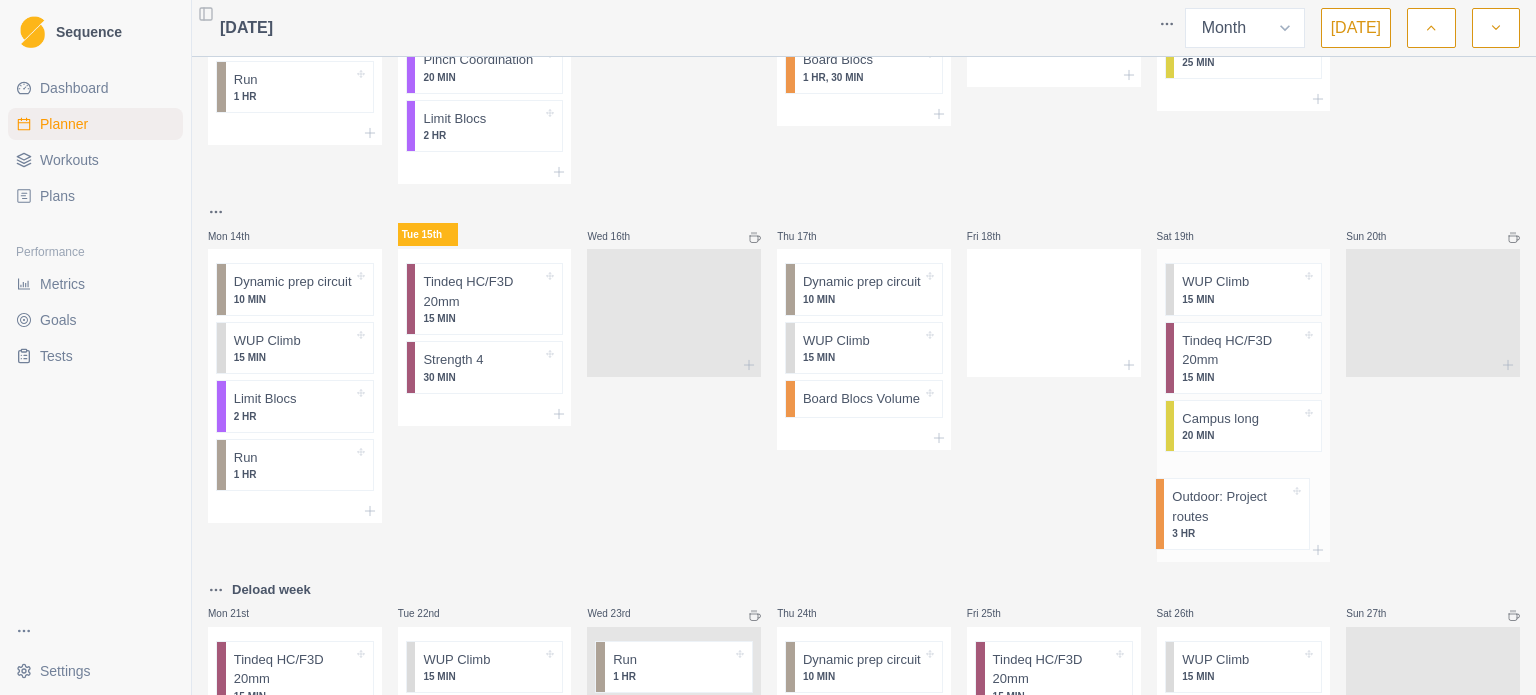 scroll, scrollTop: 400, scrollLeft: 0, axis: vertical 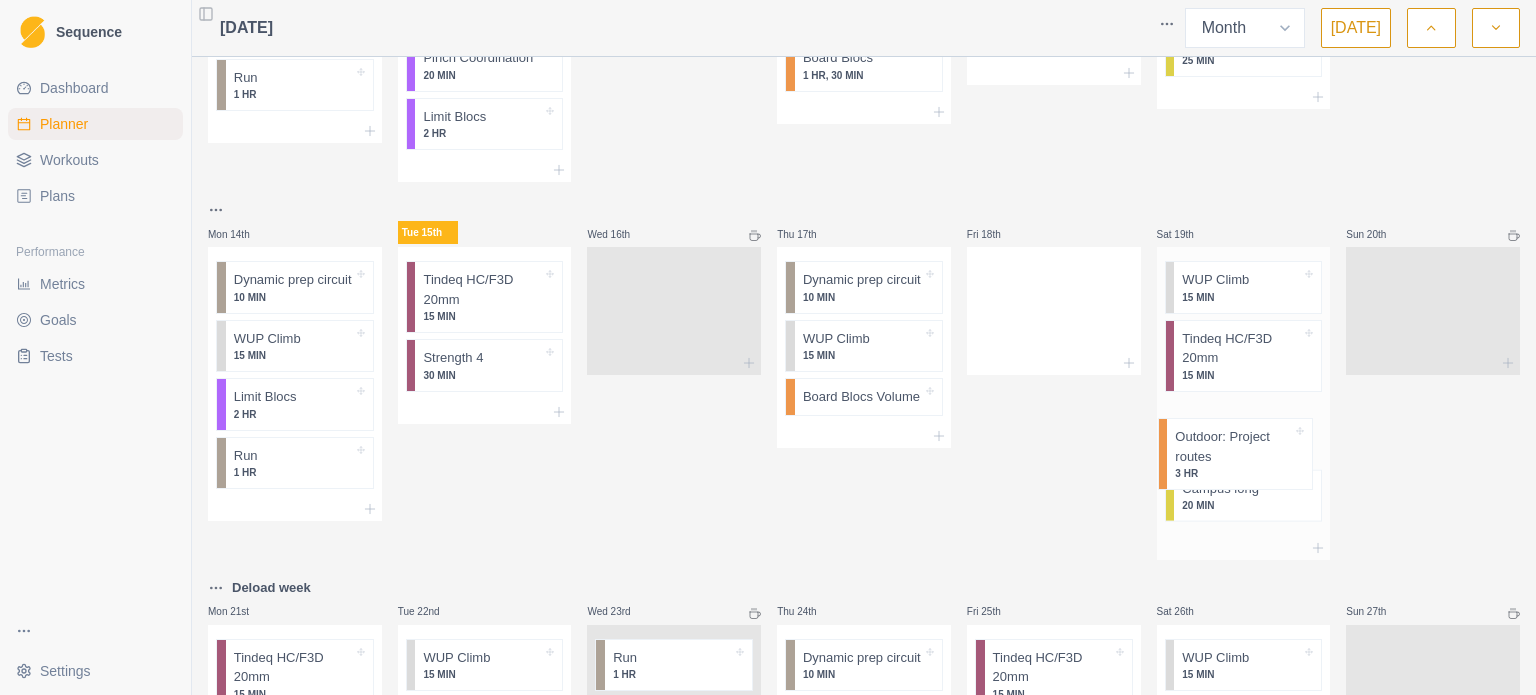 drag, startPoint x: 1232, startPoint y: 528, endPoint x: 1235, endPoint y: 455, distance: 73.061615 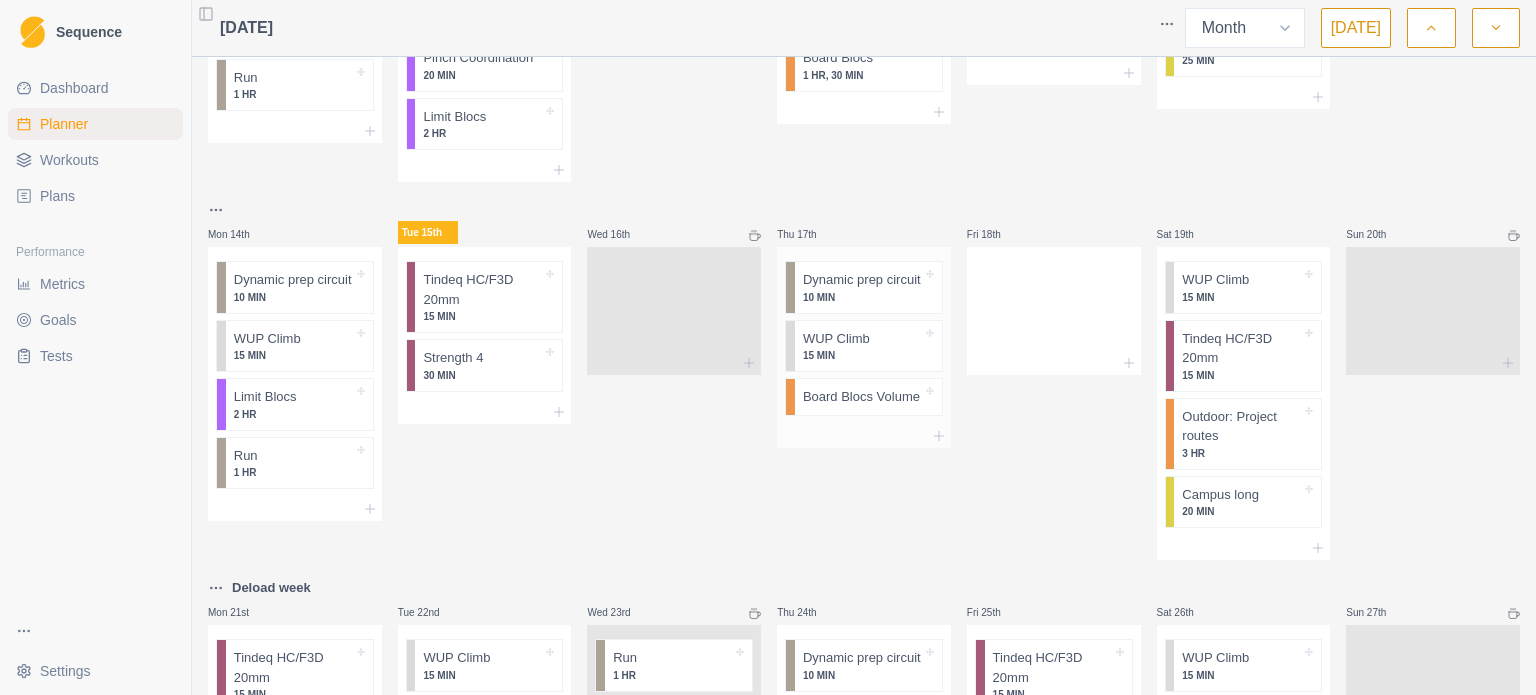 scroll, scrollTop: 200, scrollLeft: 0, axis: vertical 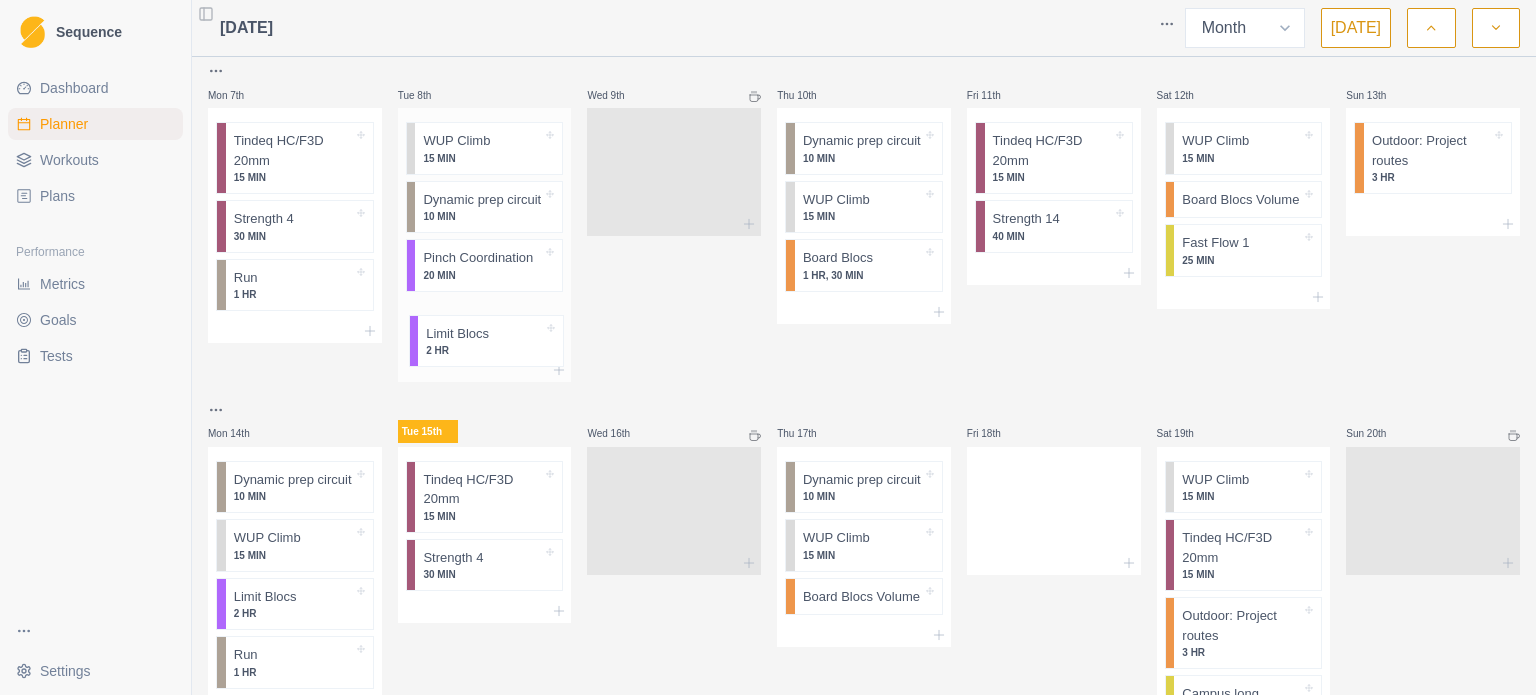drag, startPoint x: 475, startPoint y: 346, endPoint x: 477, endPoint y: 328, distance: 18.110771 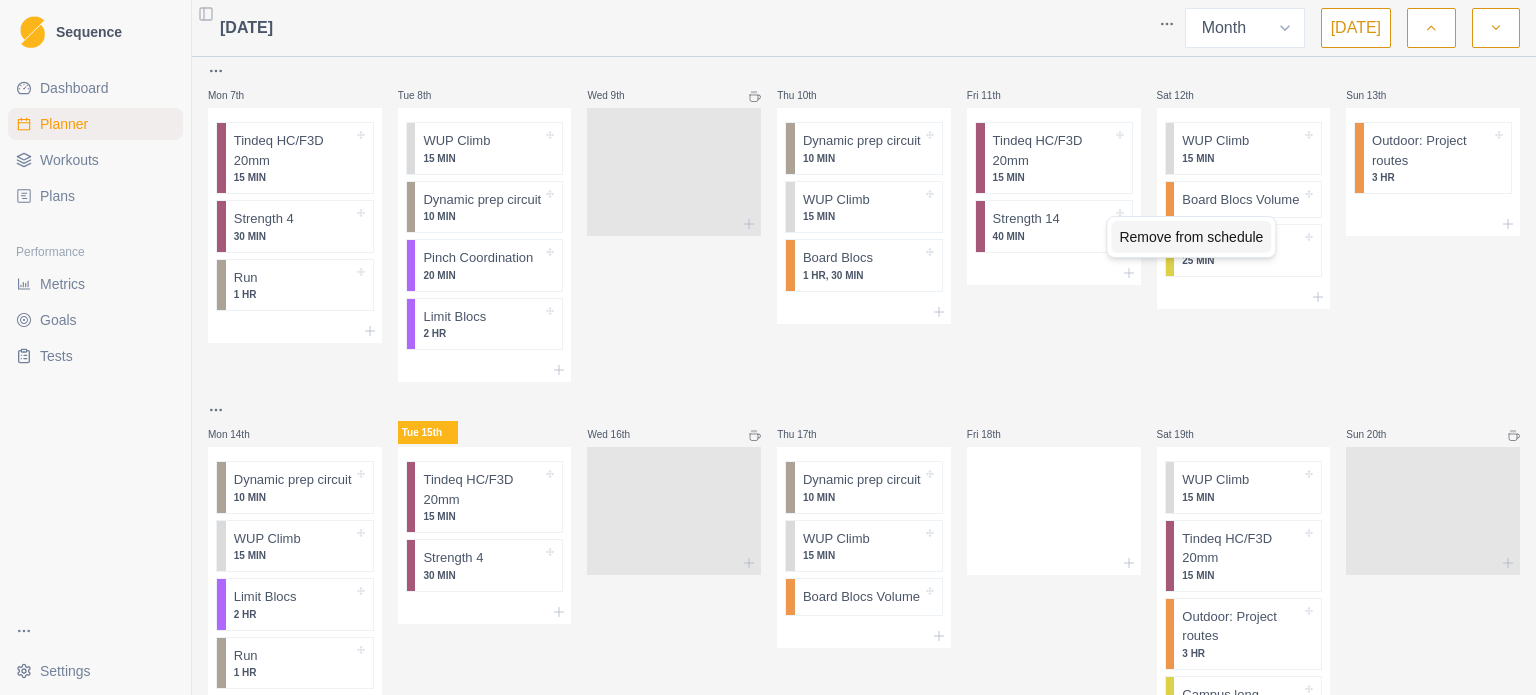 click on "Remove from schedule" at bounding box center [1191, 237] 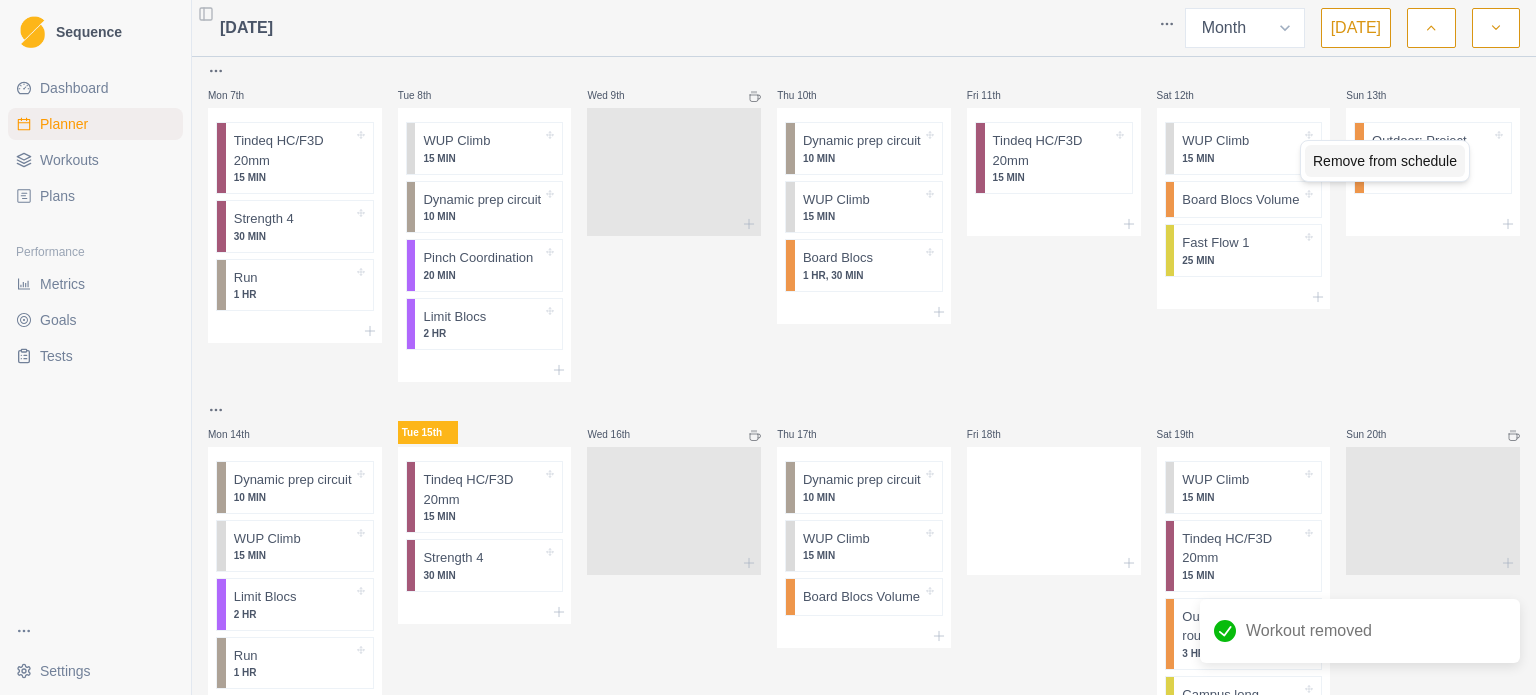 click on "Remove from schedule" at bounding box center [1385, 161] 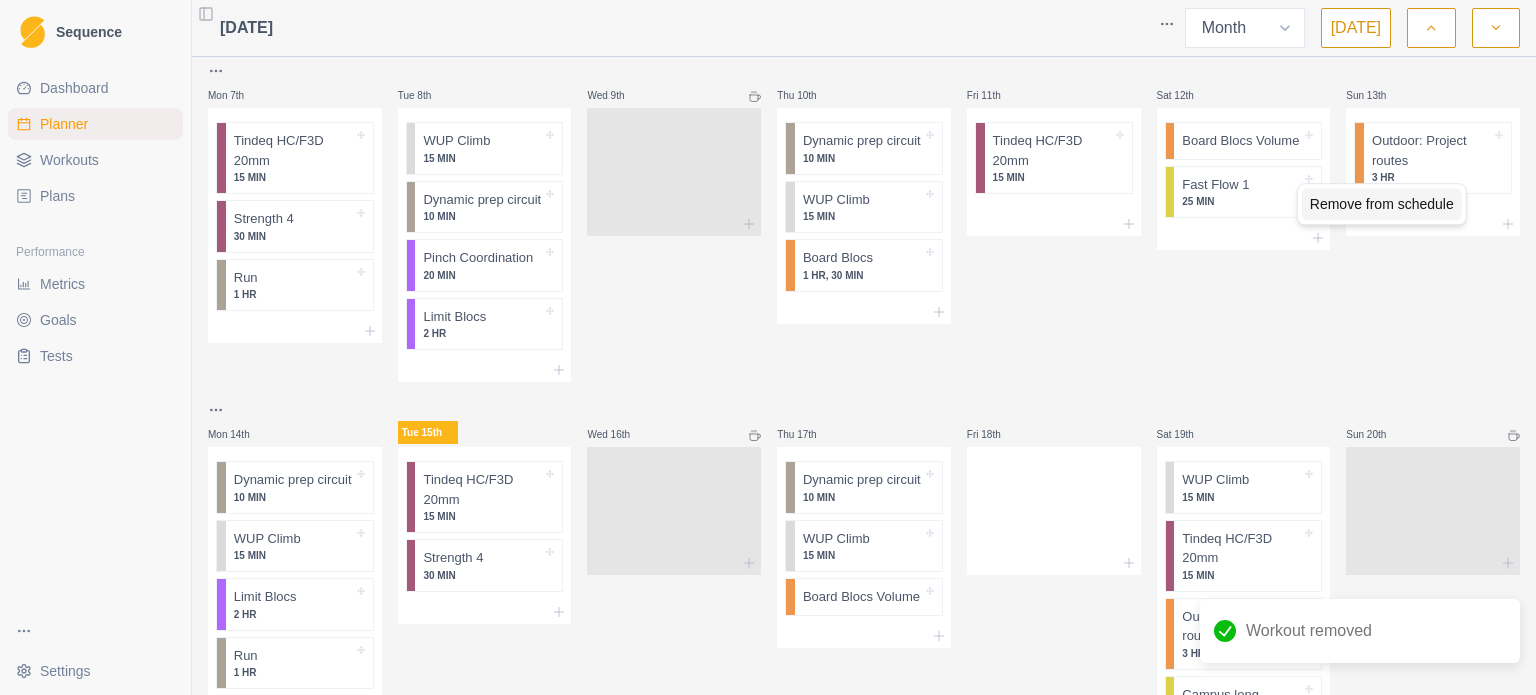 click on "Remove from schedule" at bounding box center (1382, 204) 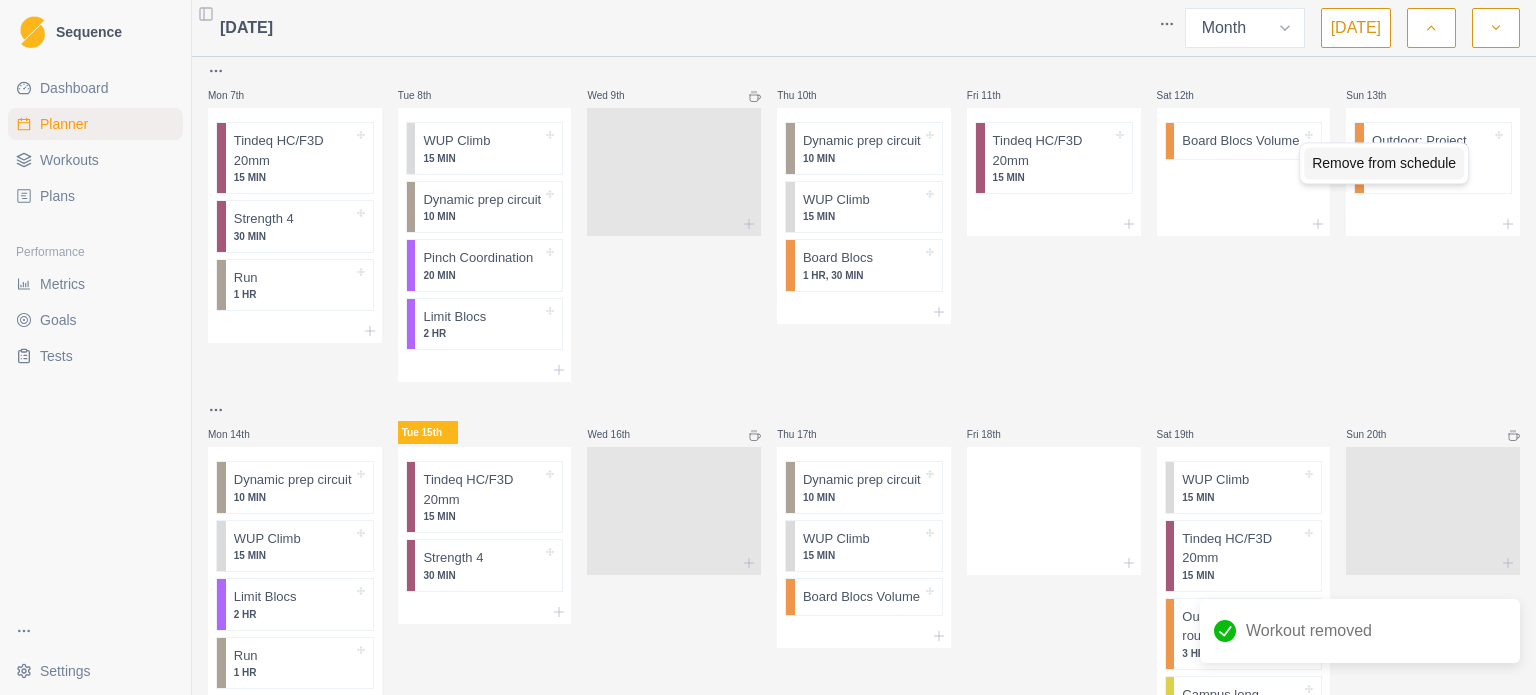 click on "Remove from schedule" at bounding box center [1384, 163] 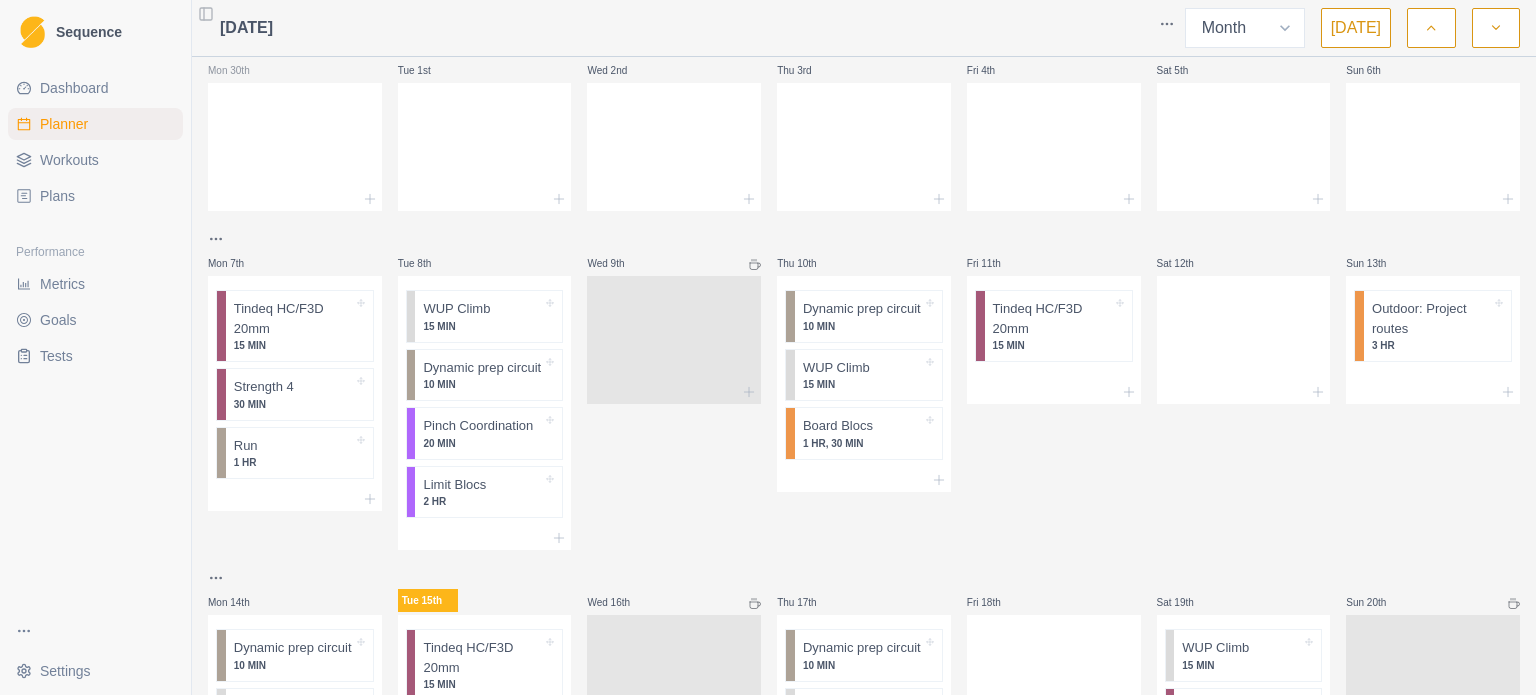 scroll, scrollTop: 0, scrollLeft: 0, axis: both 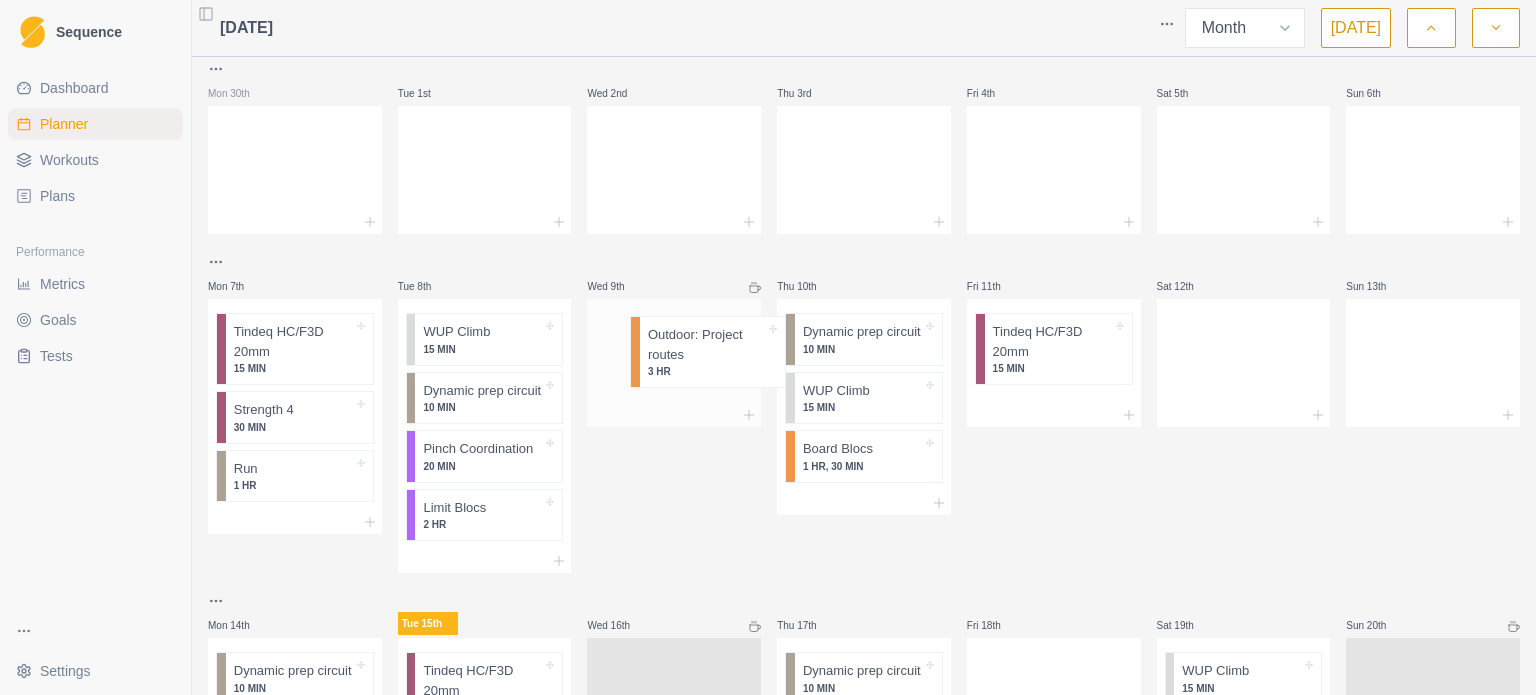 drag, startPoint x: 1388, startPoint y: 358, endPoint x: 675, endPoint y: 358, distance: 713 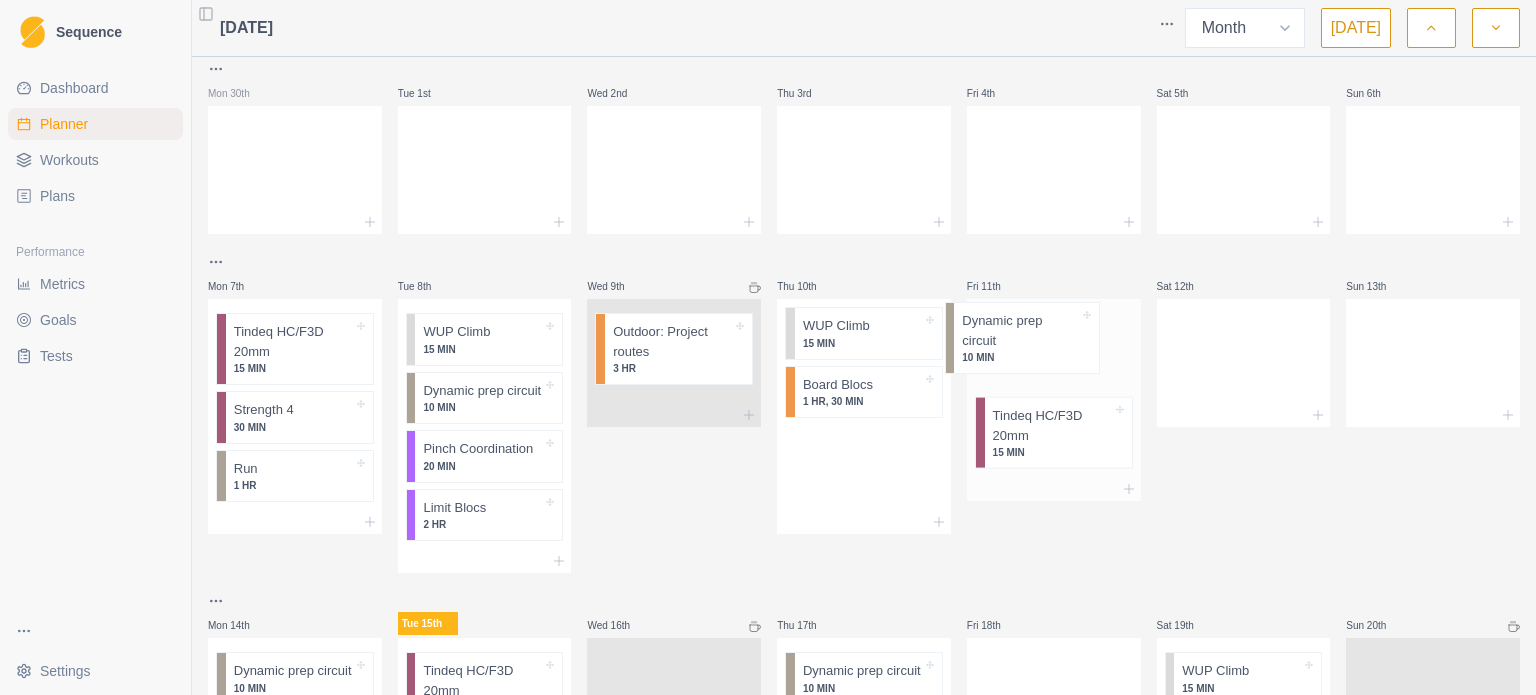 drag, startPoint x: 857, startPoint y: 350, endPoint x: 1044, endPoint y: 349, distance: 187.00267 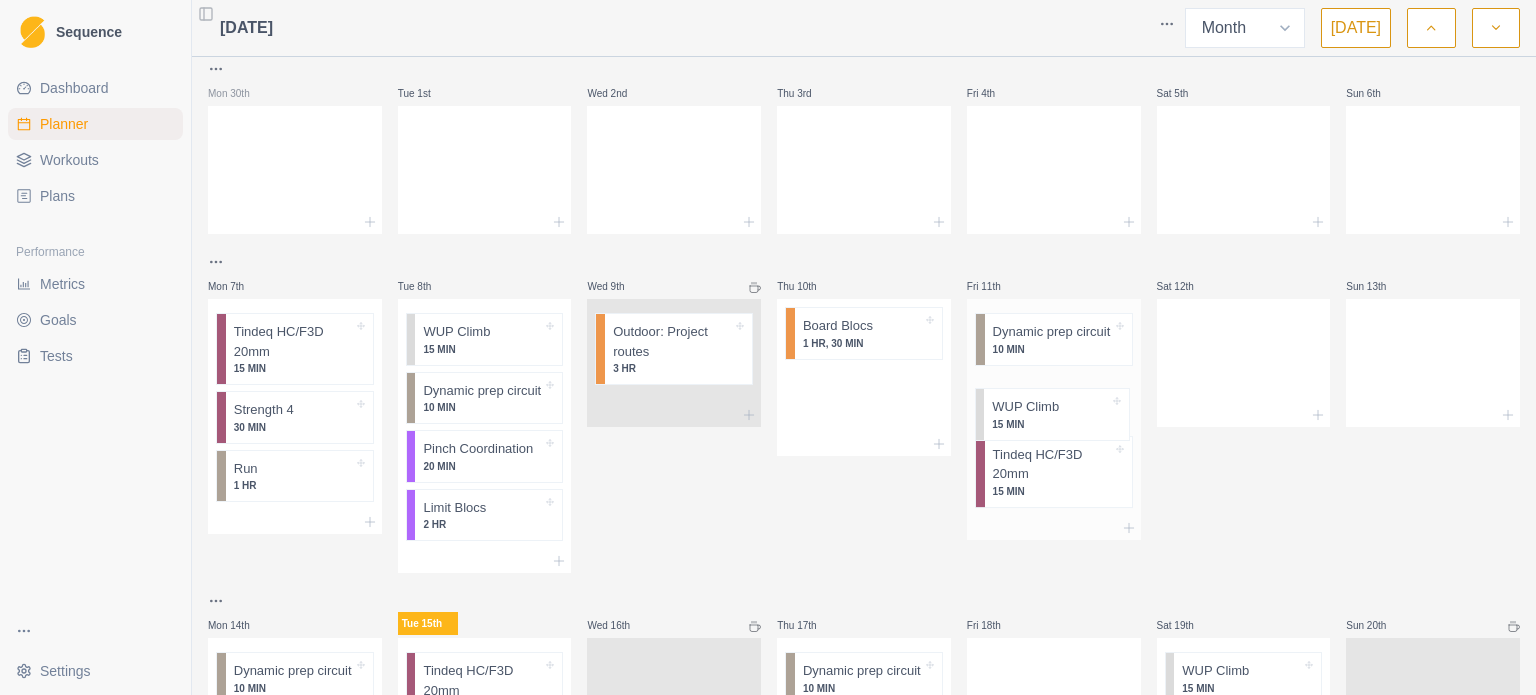 drag, startPoint x: 860, startPoint y: 339, endPoint x: 1062, endPoint y: 419, distance: 217.26482 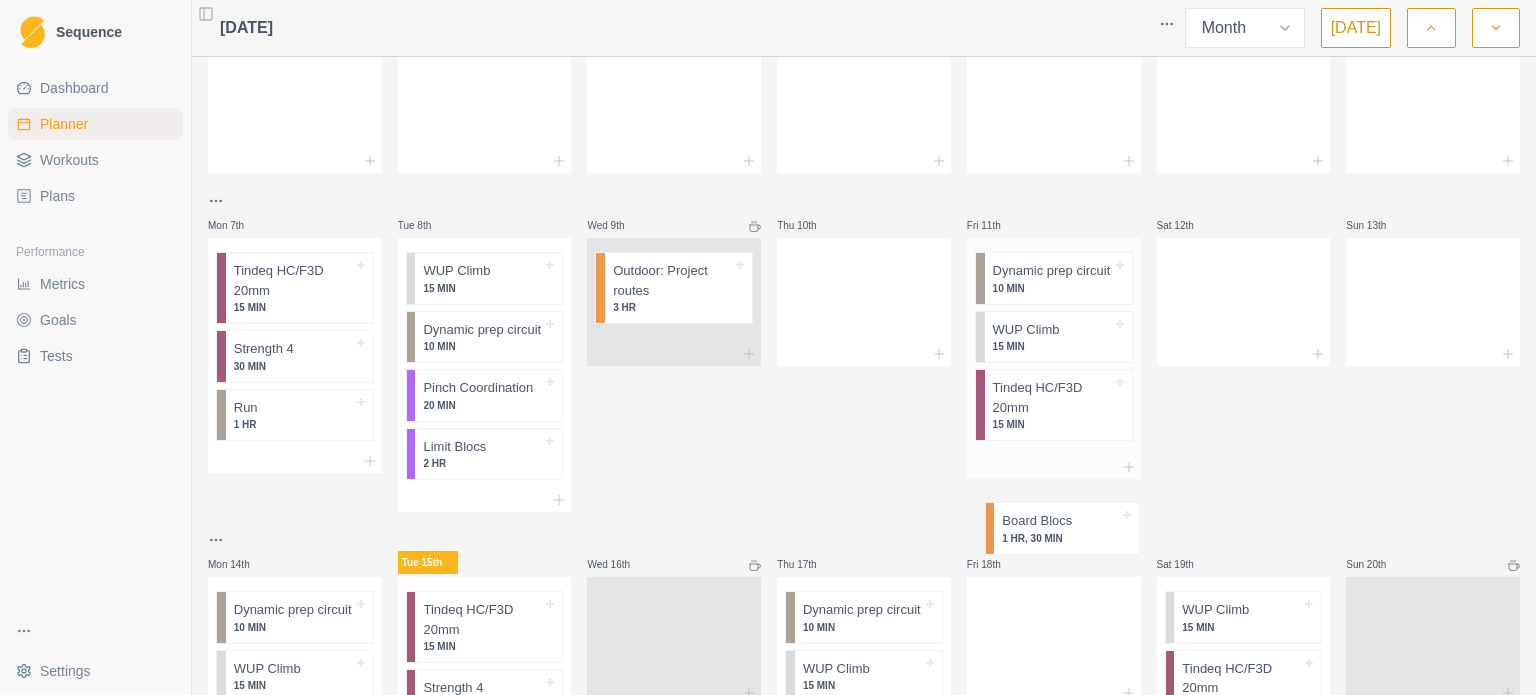 scroll, scrollTop: 71, scrollLeft: 0, axis: vertical 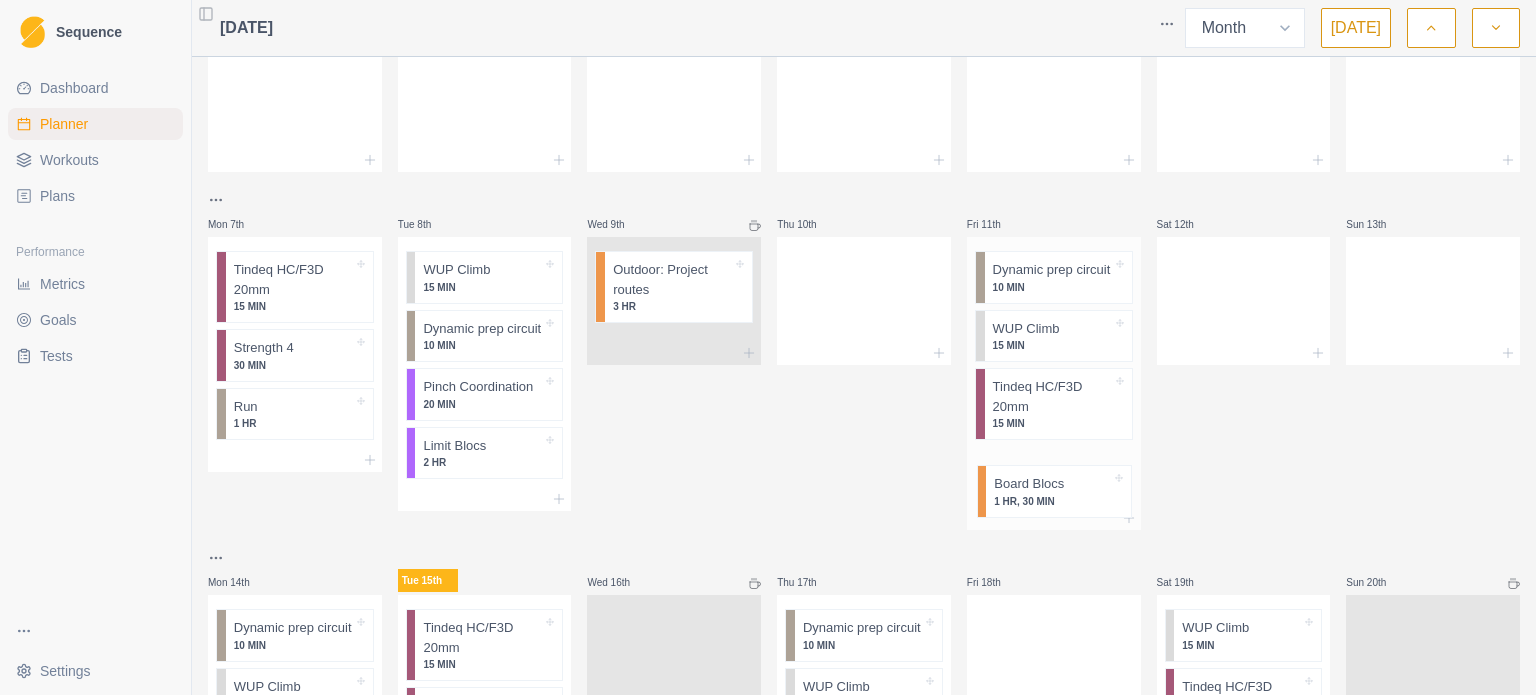 drag, startPoint x: 840, startPoint y: 331, endPoint x: 1040, endPoint y: 491, distance: 256.12497 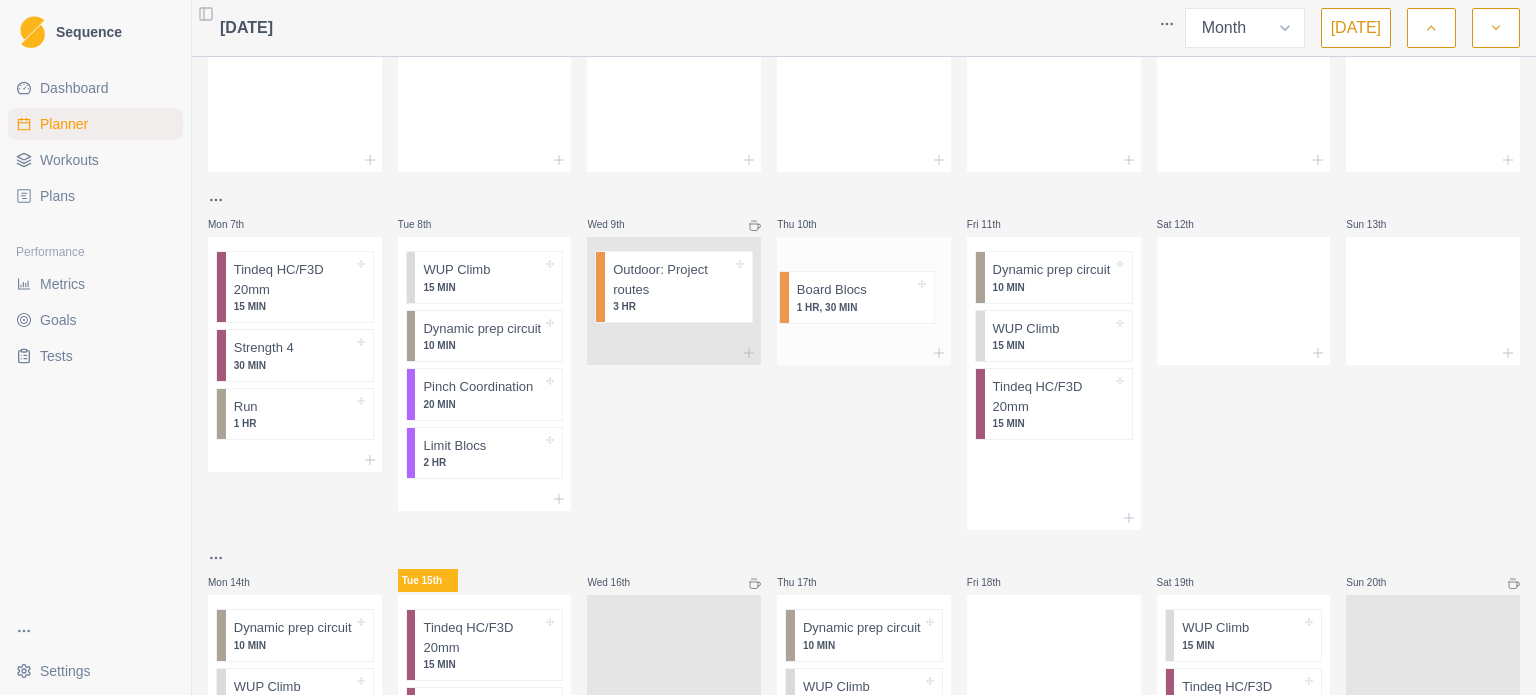drag, startPoint x: 1011, startPoint y: 503, endPoint x: 816, endPoint y: 307, distance: 276.47964 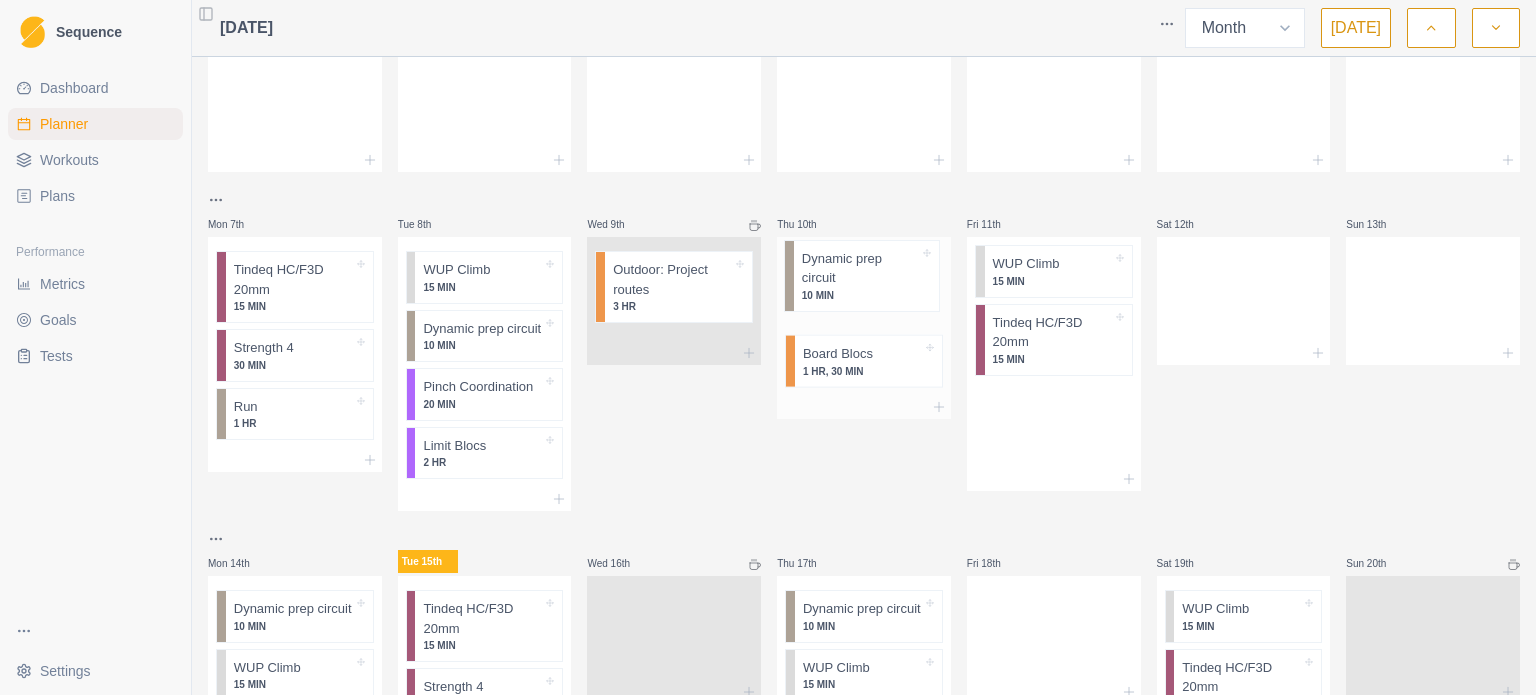 drag, startPoint x: 929, startPoint y: 279, endPoint x: 820, endPoint y: 288, distance: 109.370926 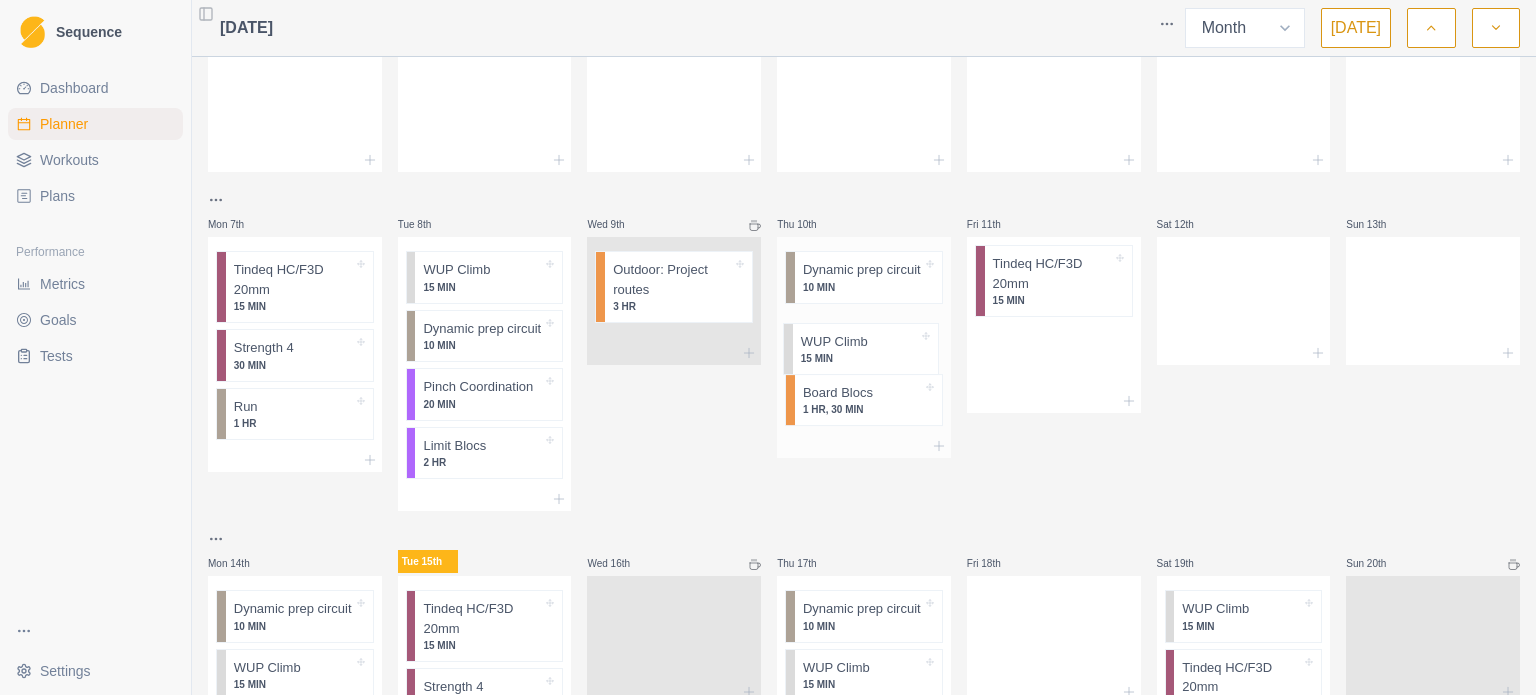 drag, startPoint x: 1016, startPoint y: 283, endPoint x: 820, endPoint y: 360, distance: 210.58252 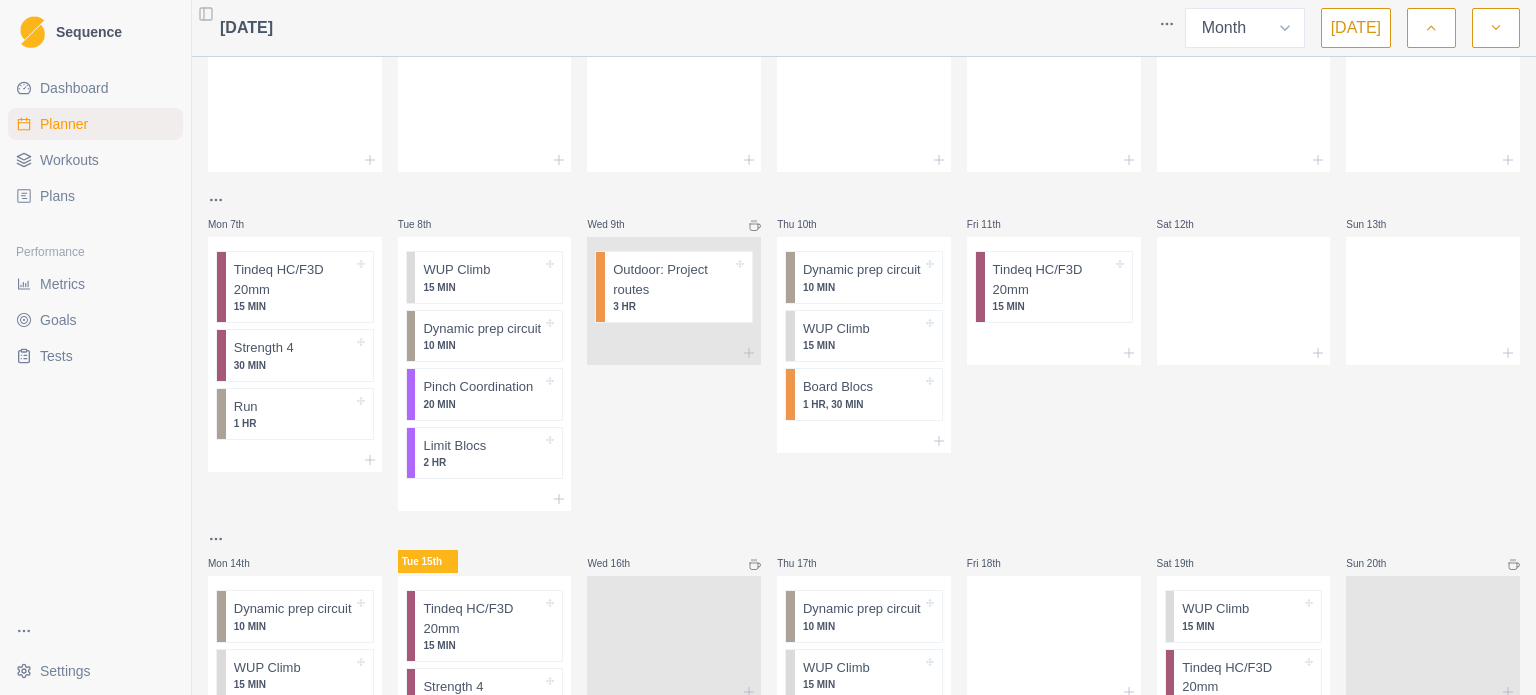click on "Fri 11th Tindeq HC/F3D 20mm 15 MIN" at bounding box center [1054, 349] 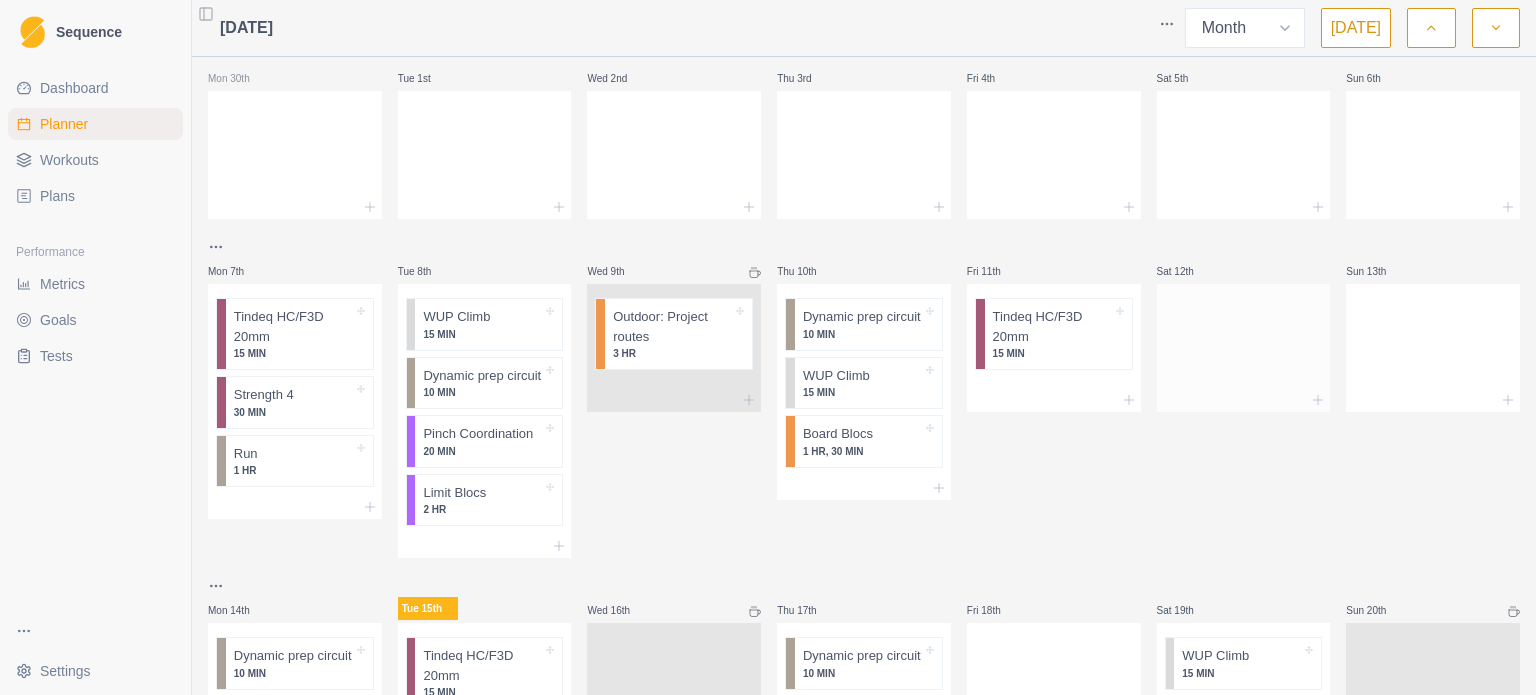 scroll, scrollTop: 0, scrollLeft: 0, axis: both 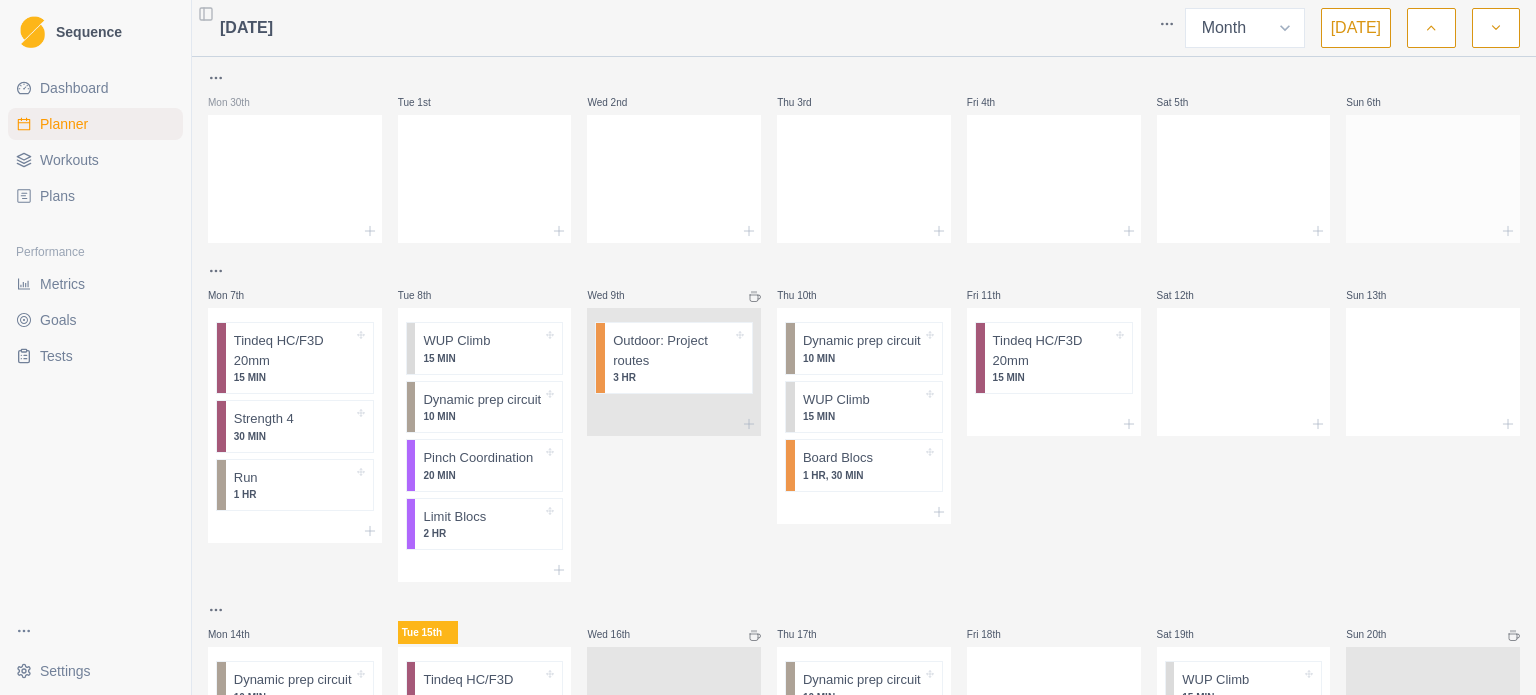click at bounding box center [1433, 175] 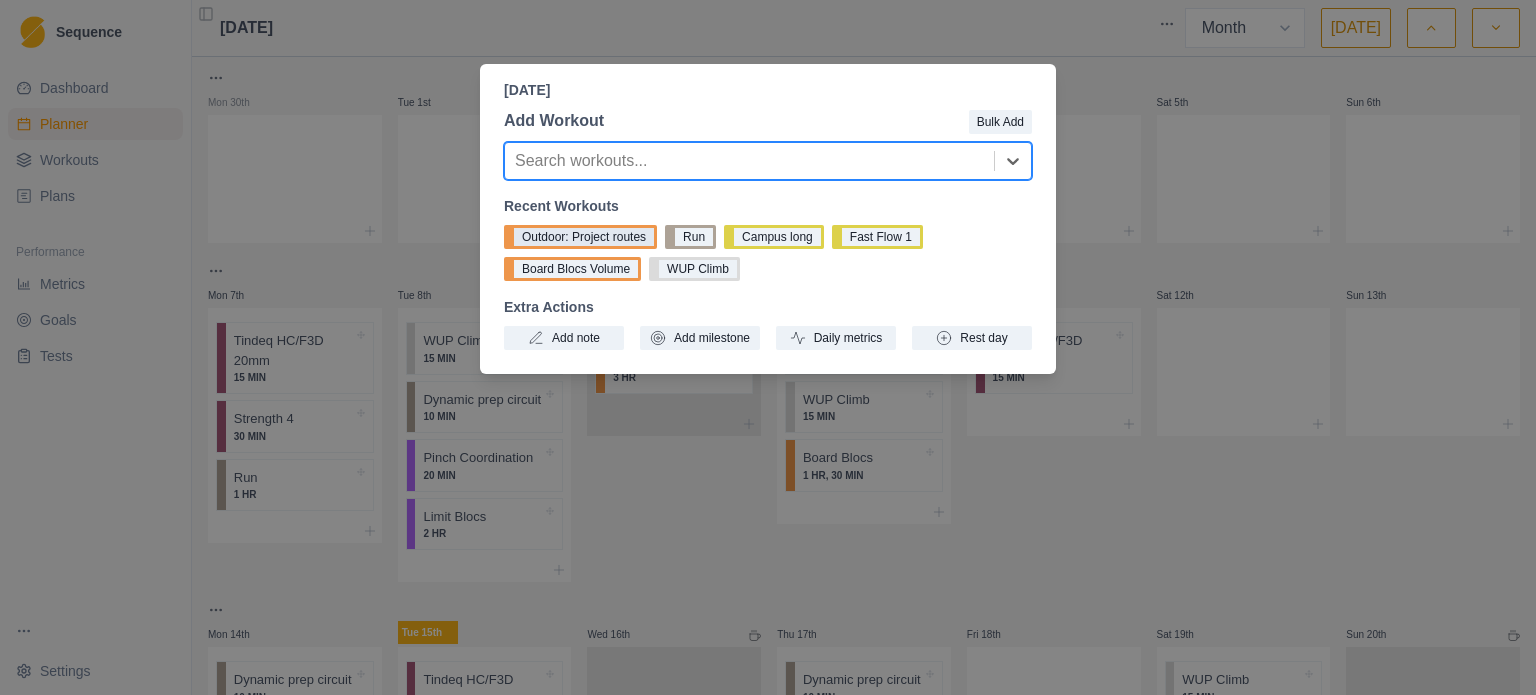 click on "Outdoor: Project routes" at bounding box center (580, 237) 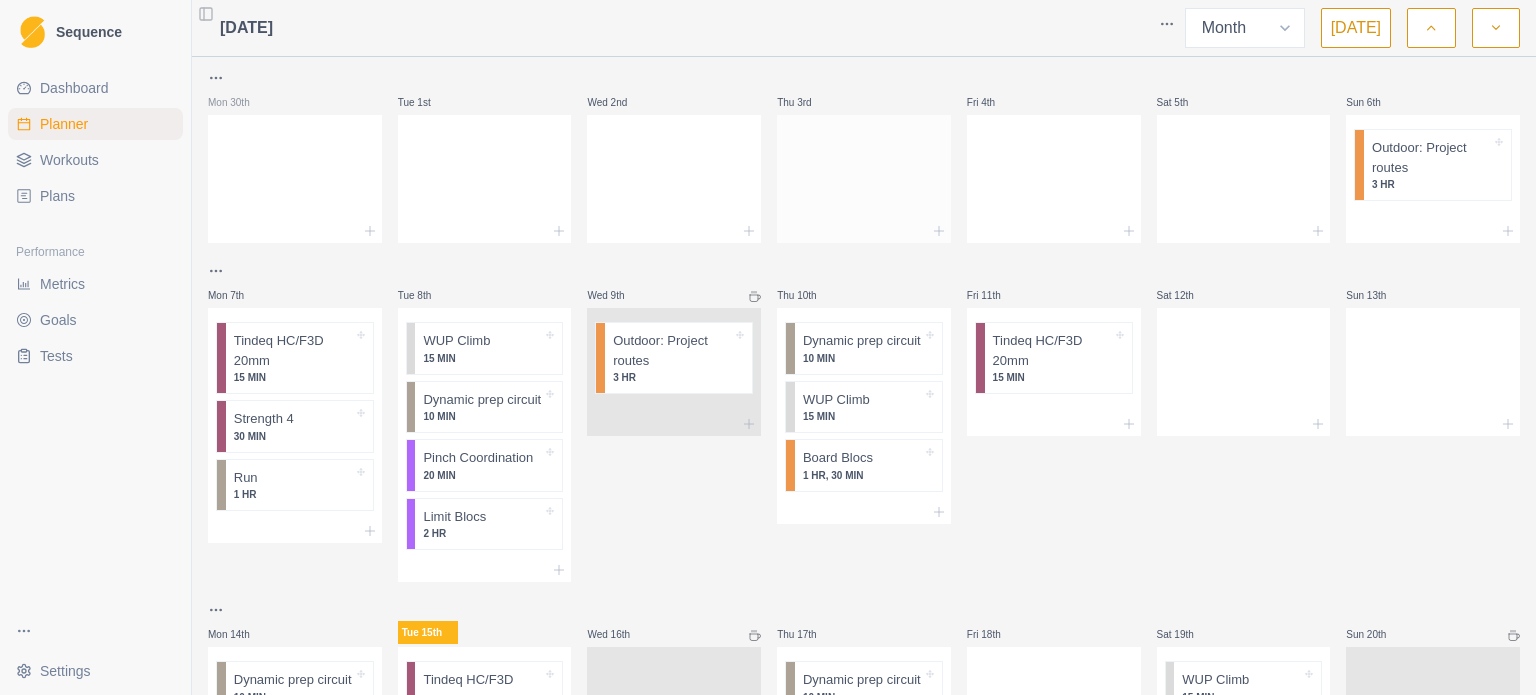 click at bounding box center [864, 175] 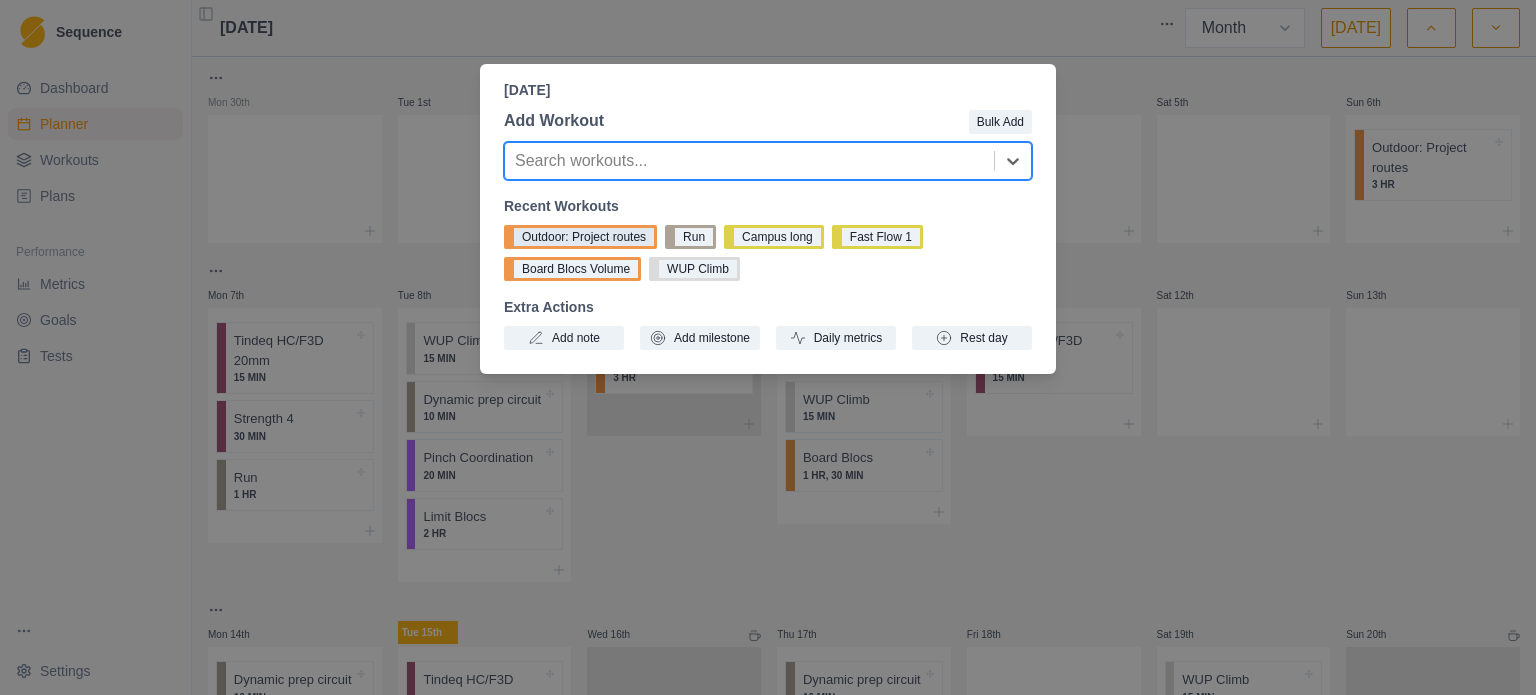 click on "Outdoor: Project routes" at bounding box center [580, 237] 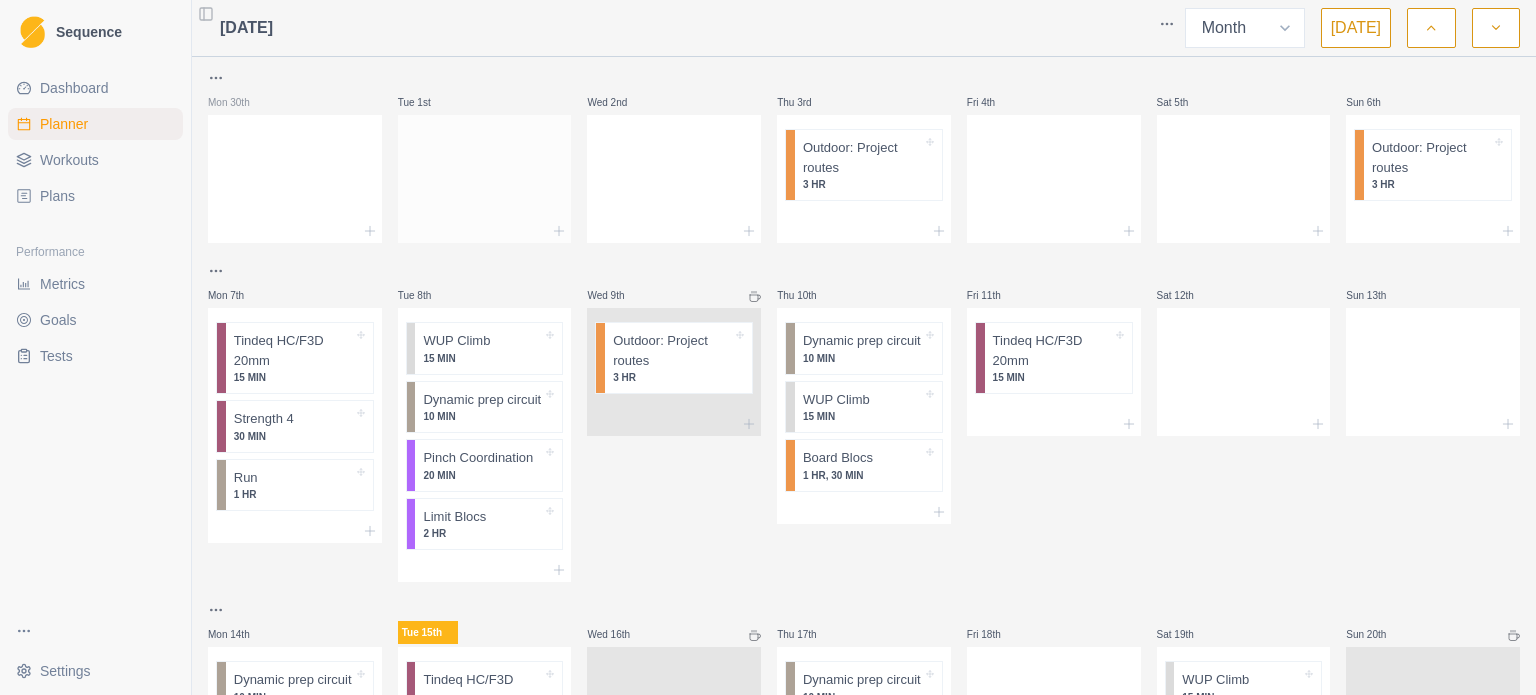 click at bounding box center [485, 175] 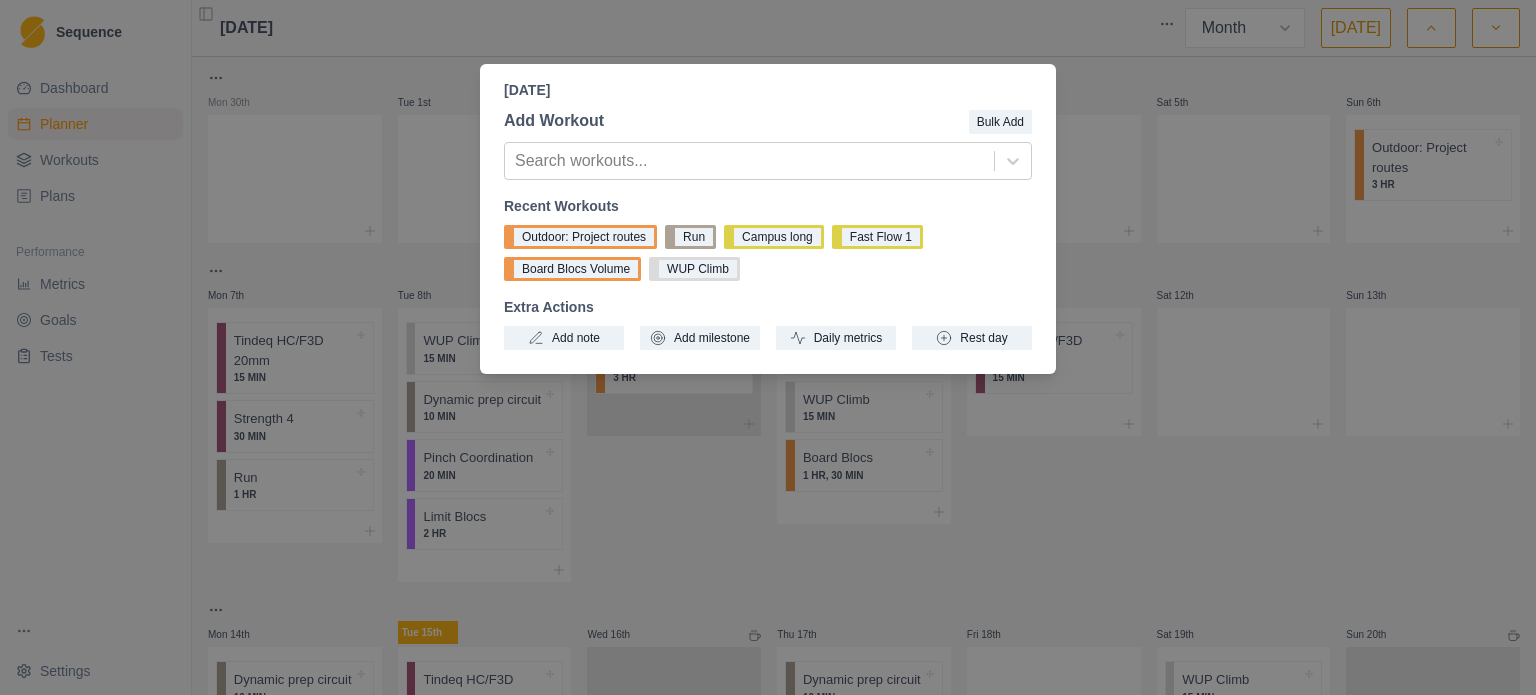 click on "Tuesday, July 1st, 2025 Add Workout Bulk Add Search workouts... Recent Workouts Outdoor: Project routes Run  Campus long Fast Flow 1 Board Blocs Volume  WUP Climb Extra Actions Add note Add milestone Daily metrics Rest day" at bounding box center (768, 347) 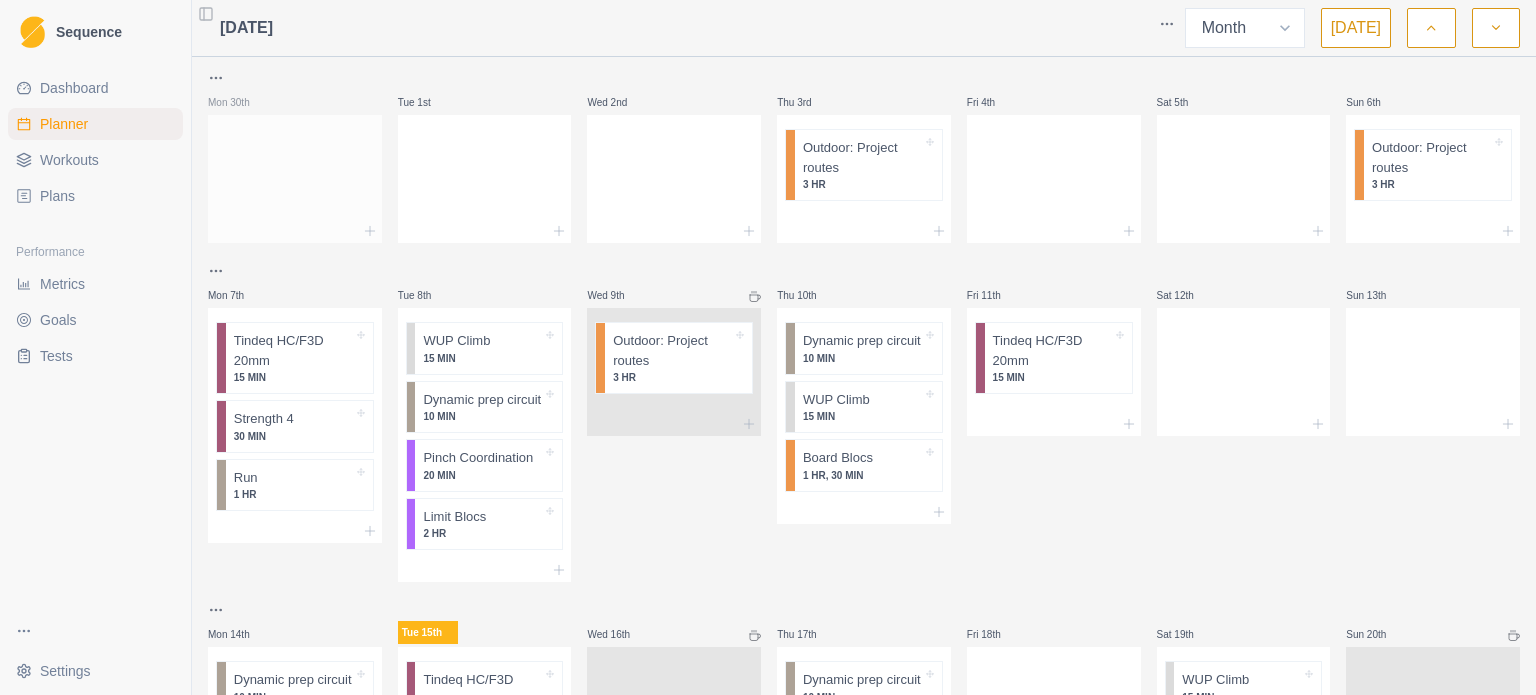 click at bounding box center [295, 175] 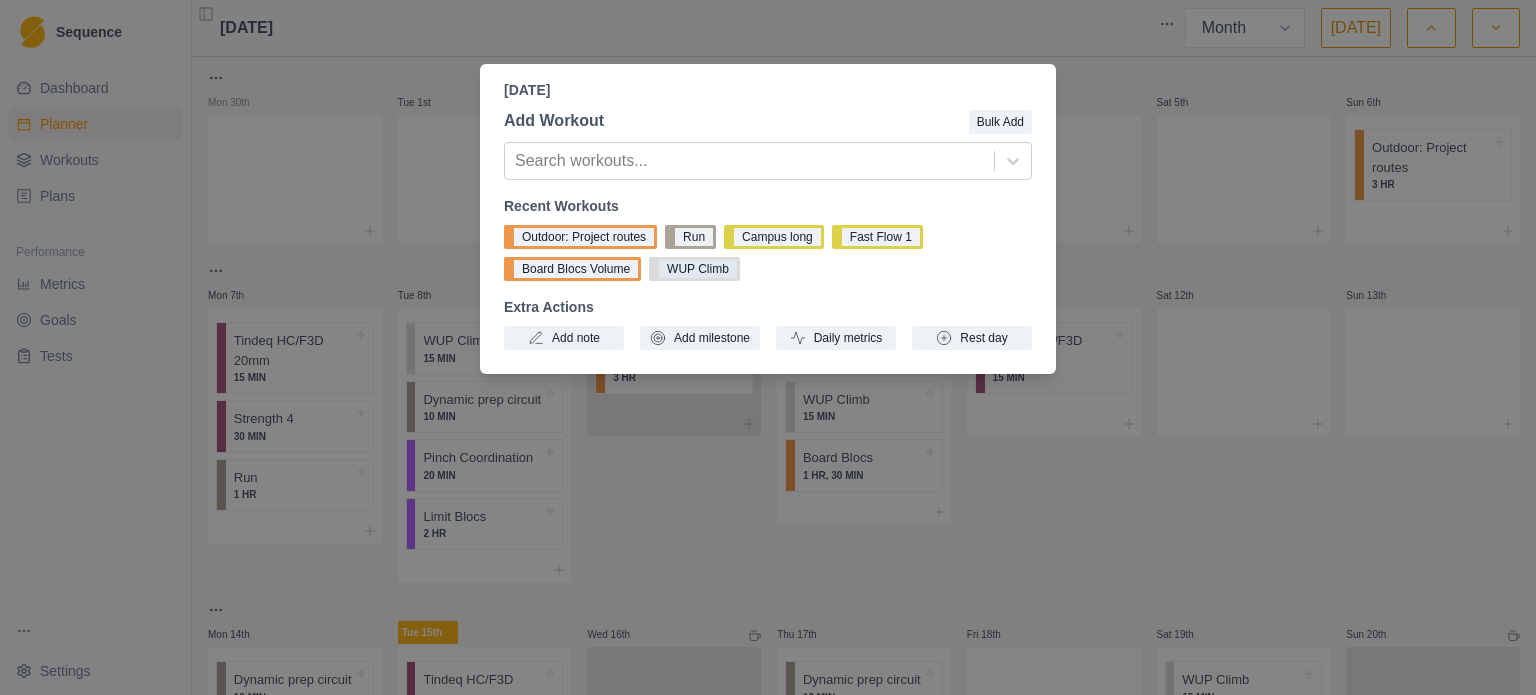 click on "WUP Climb" at bounding box center [694, 269] 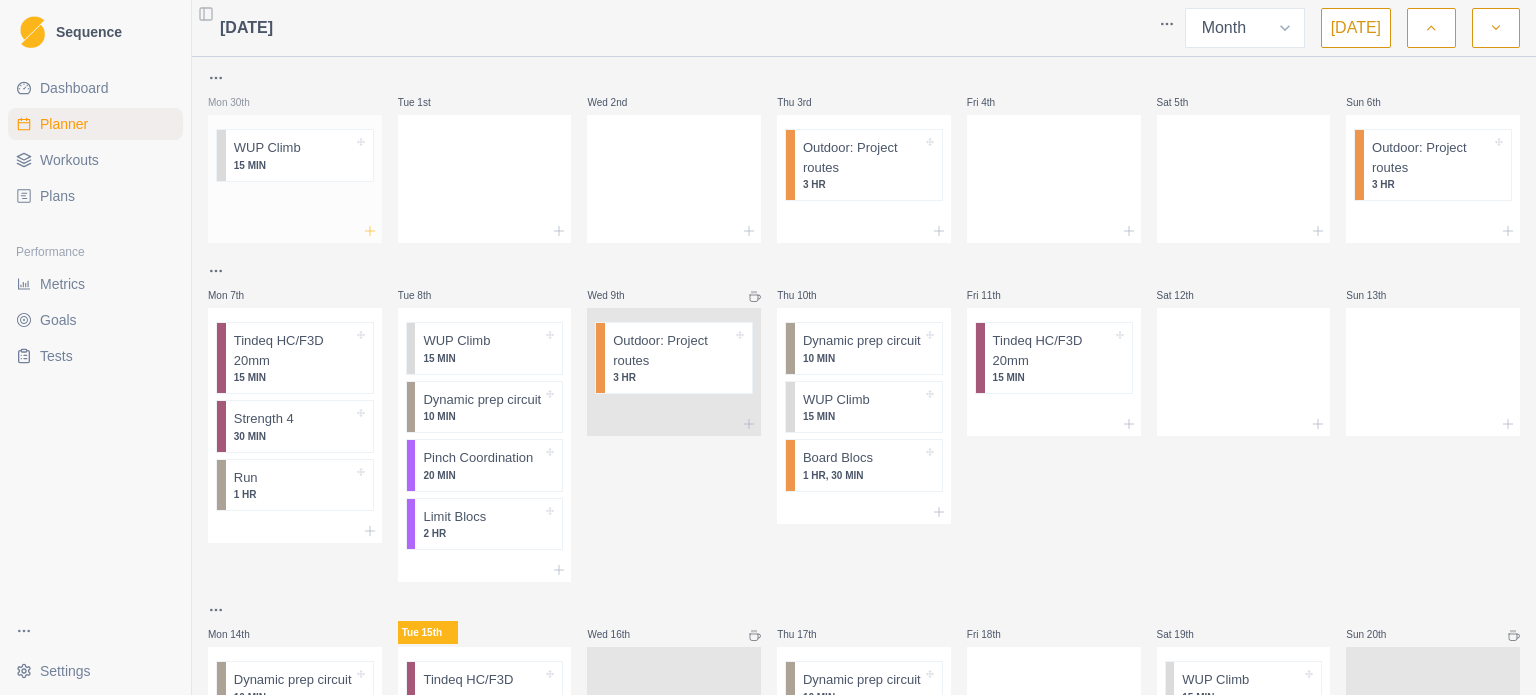 click 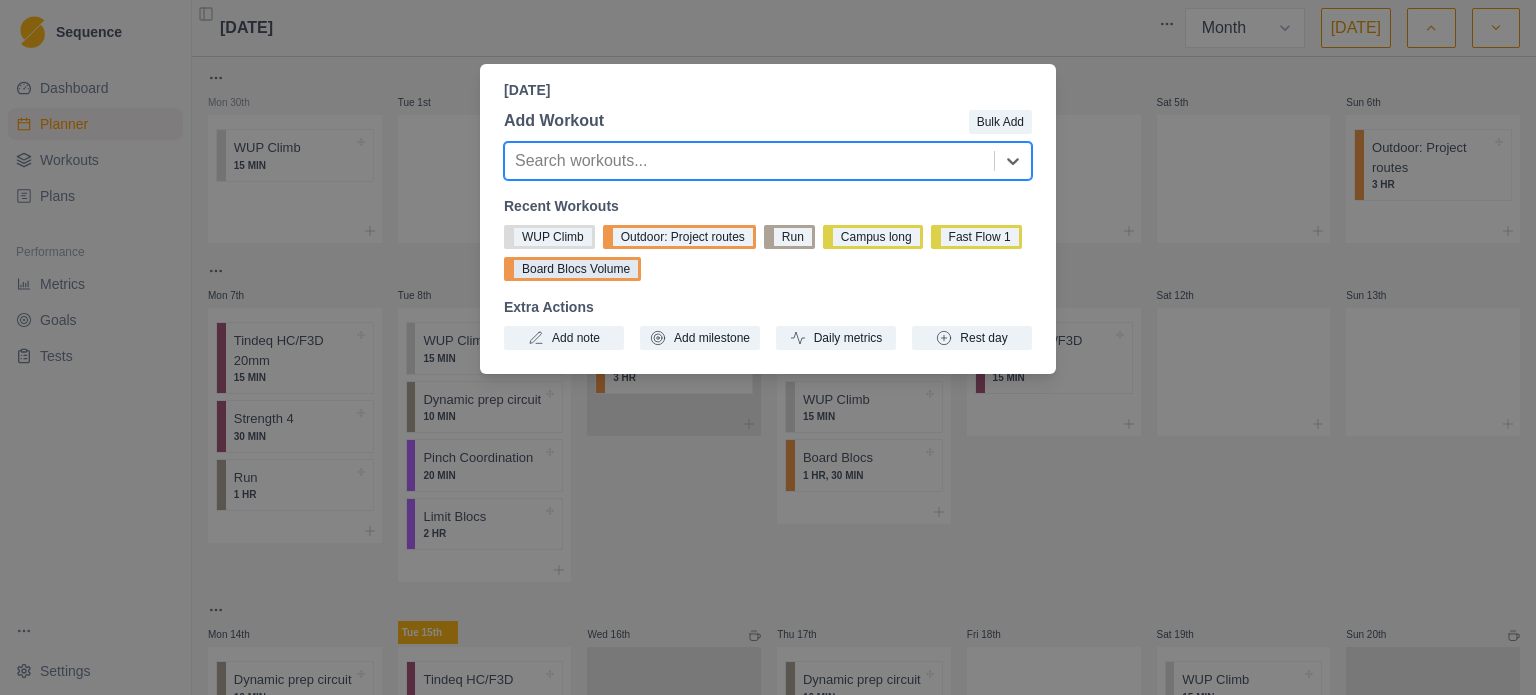 click on "Board Blocs Volume" at bounding box center [572, 269] 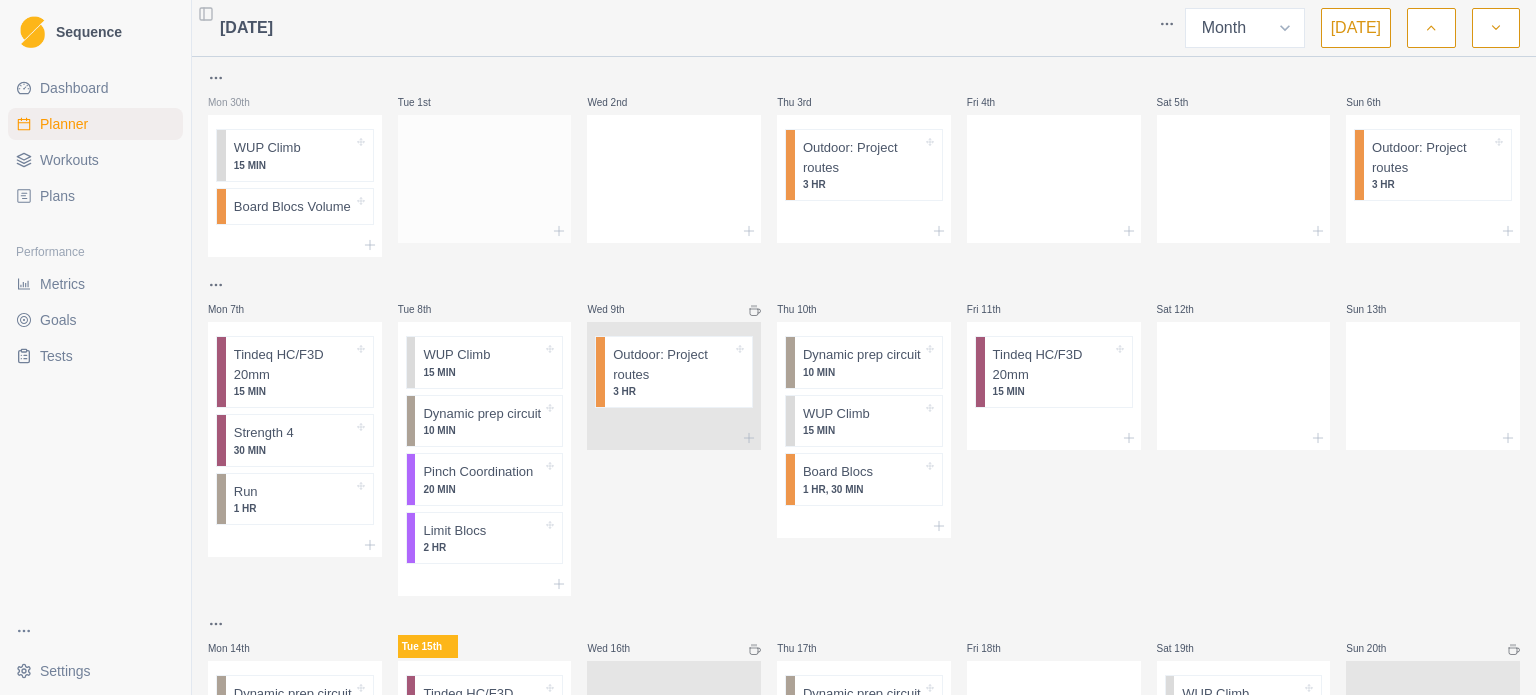 click at bounding box center [485, 175] 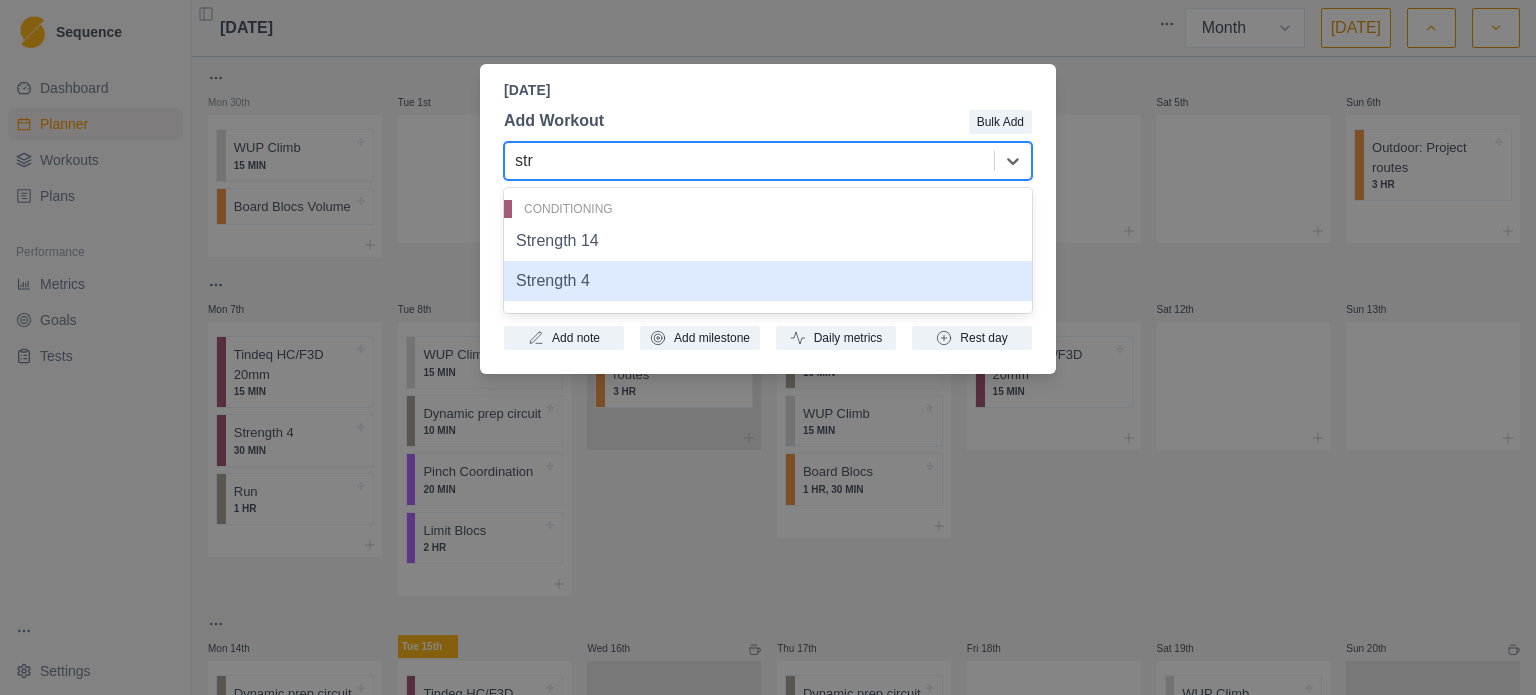 type on "stre" 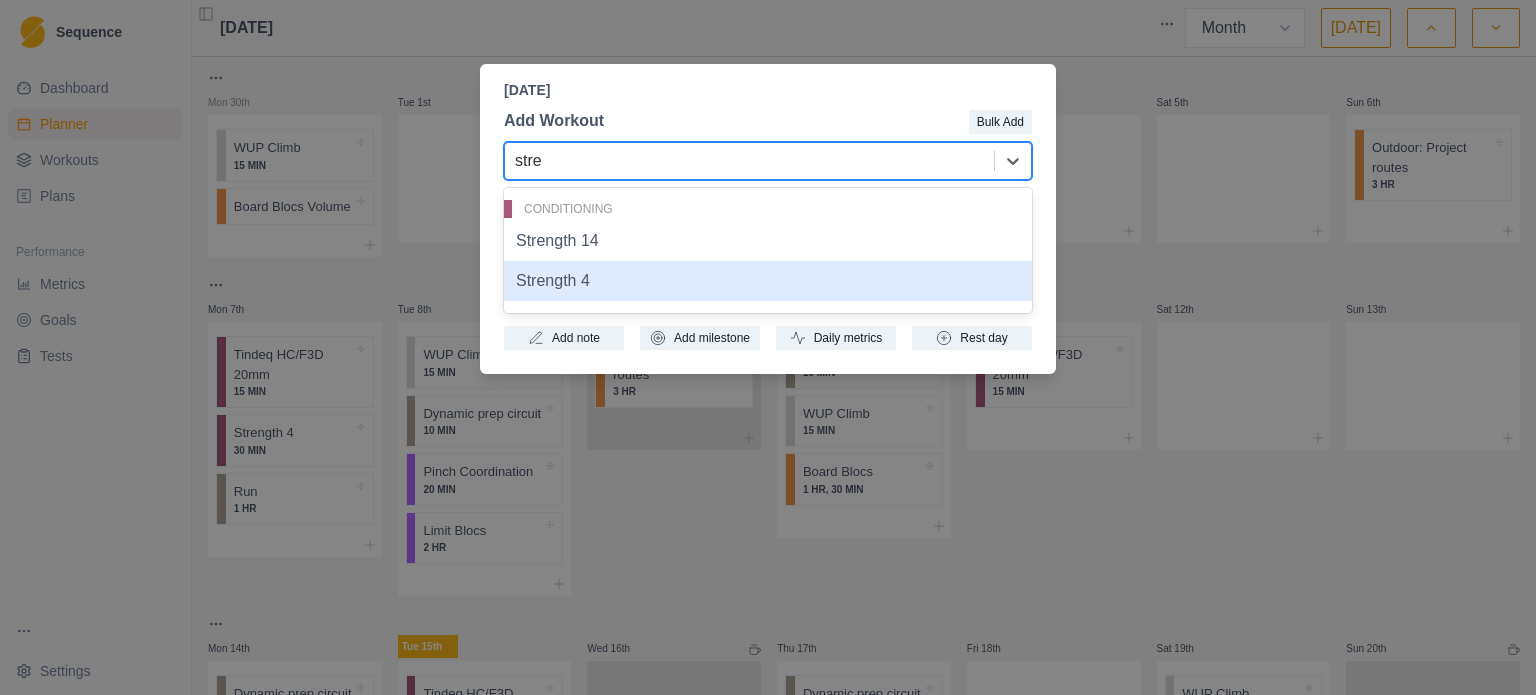 click on "Strength 4" at bounding box center (768, 281) 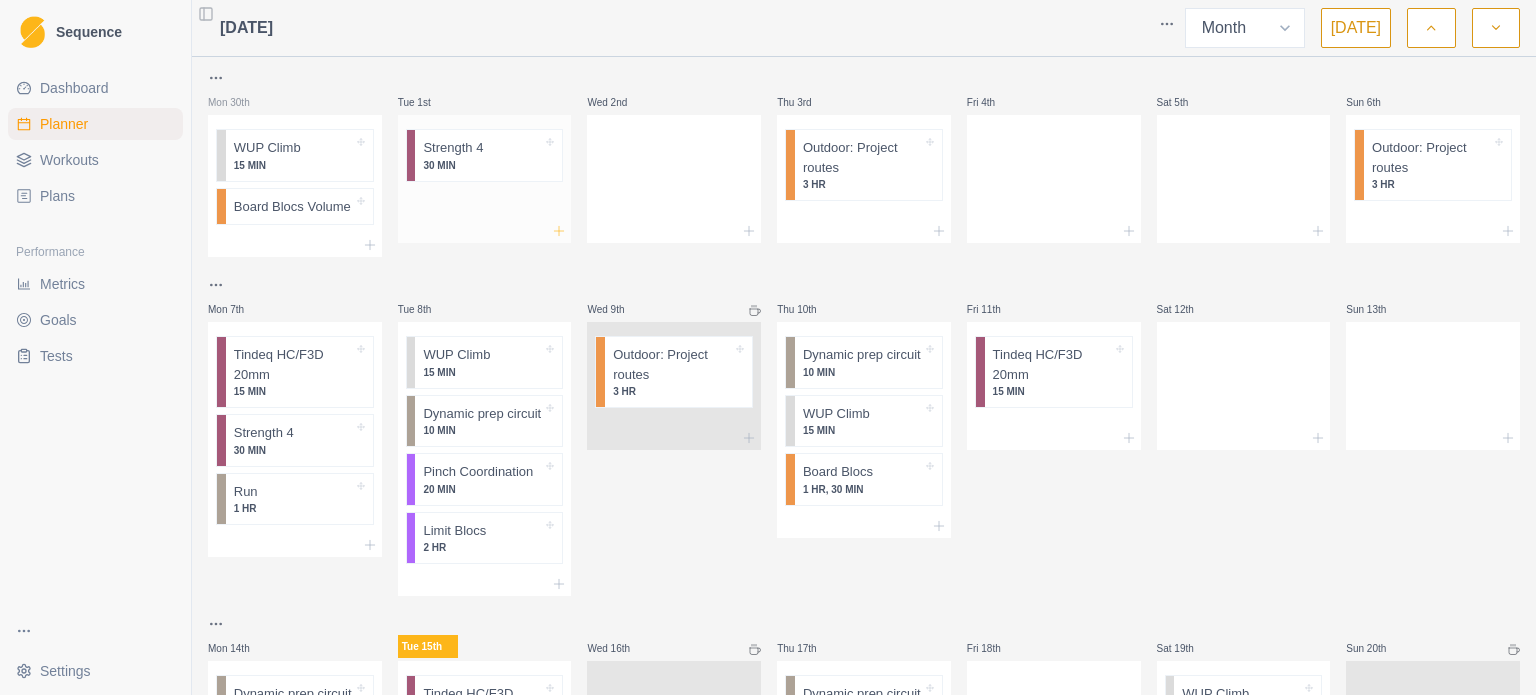 click 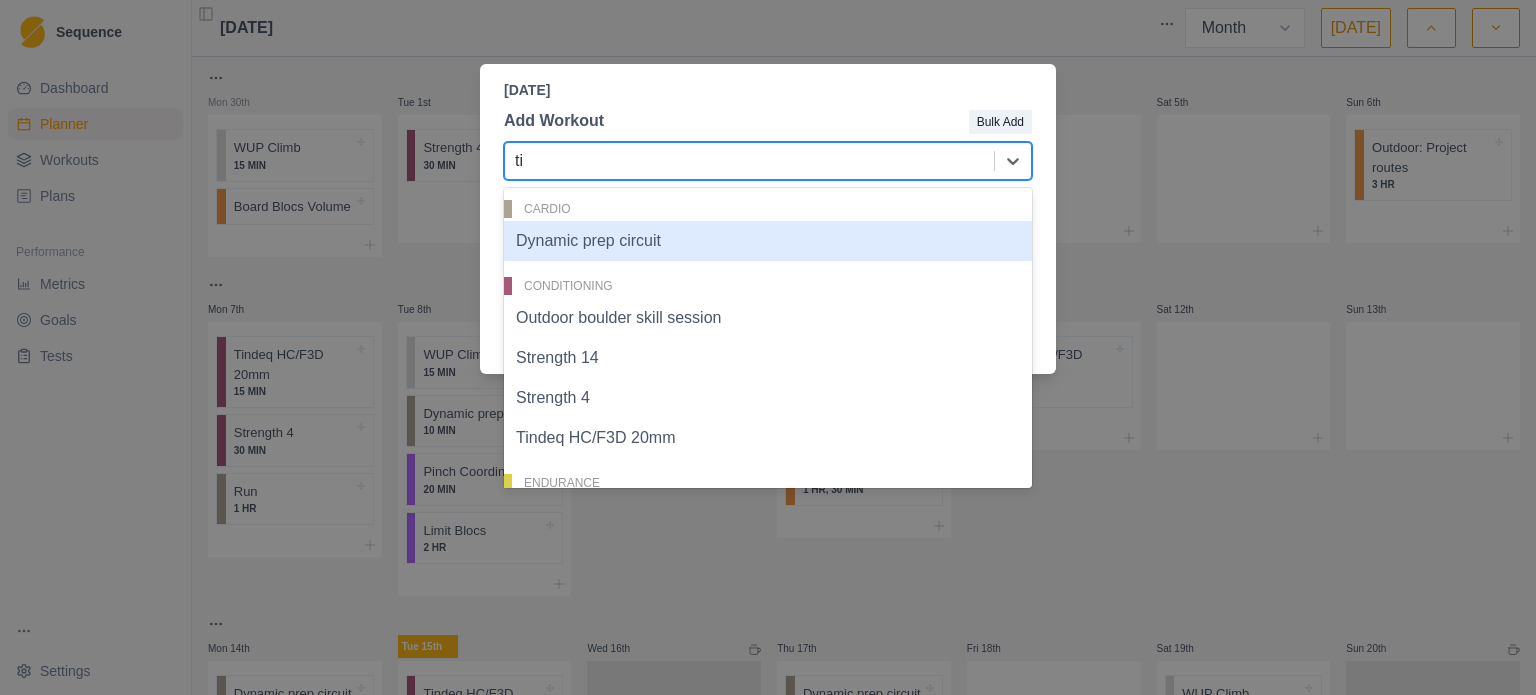 type on "tin" 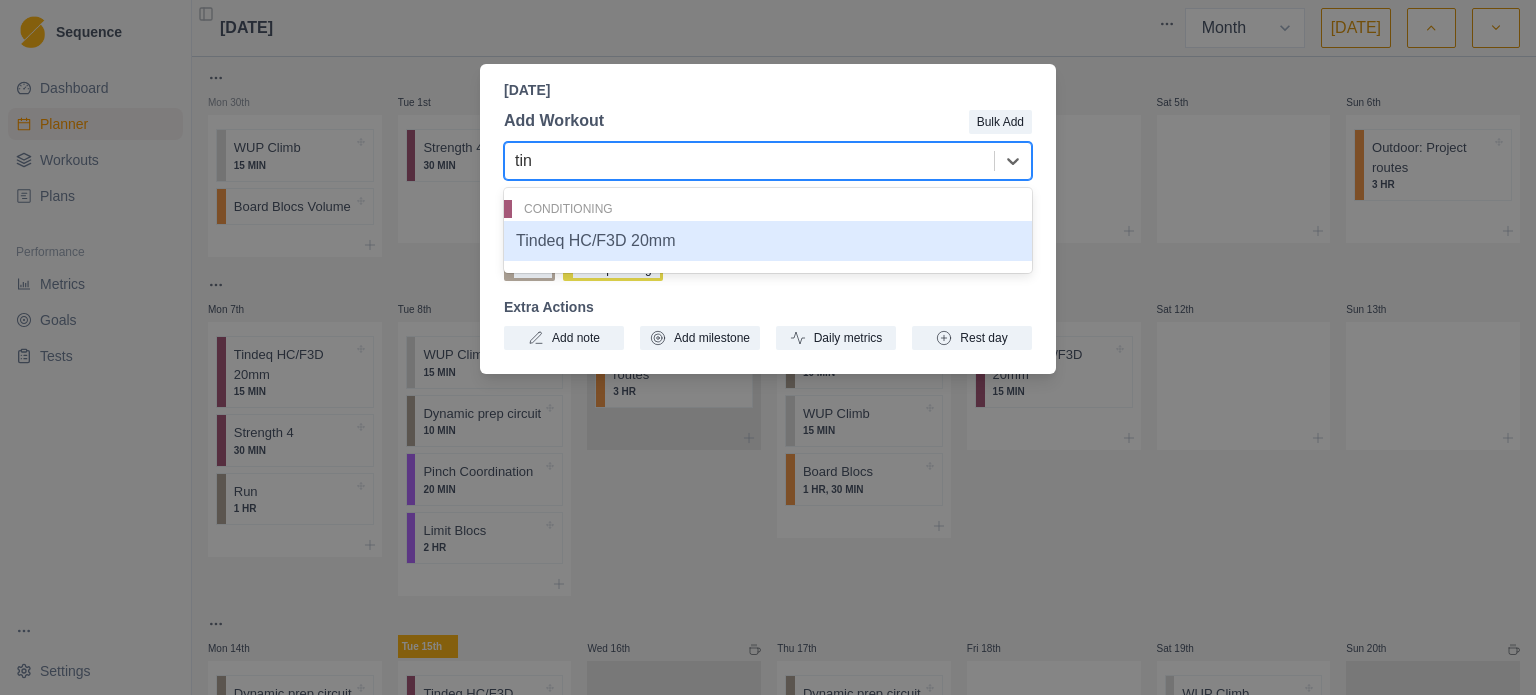 click on "Tindeq HC/F3D 20mm" at bounding box center (768, 241) 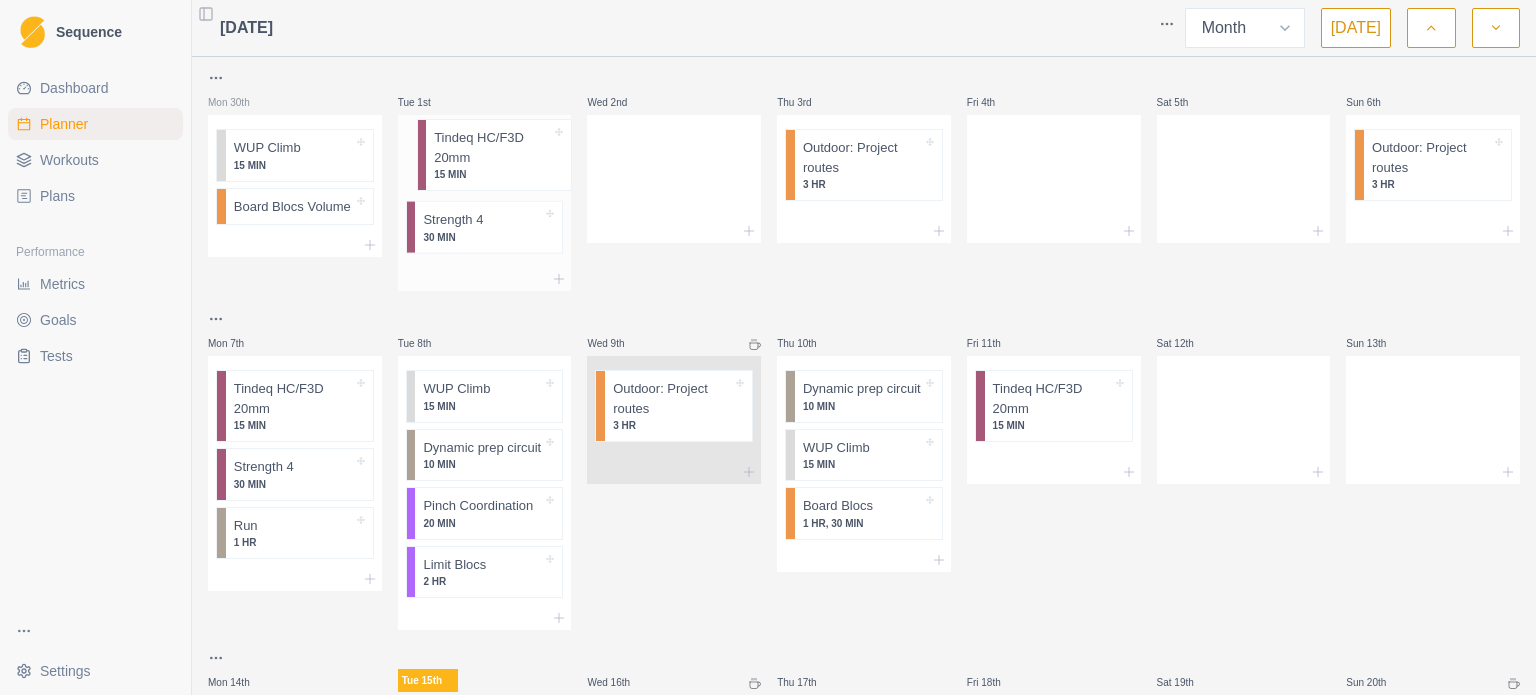 drag, startPoint x: 459, startPoint y: 217, endPoint x: 473, endPoint y: 139, distance: 79.24645 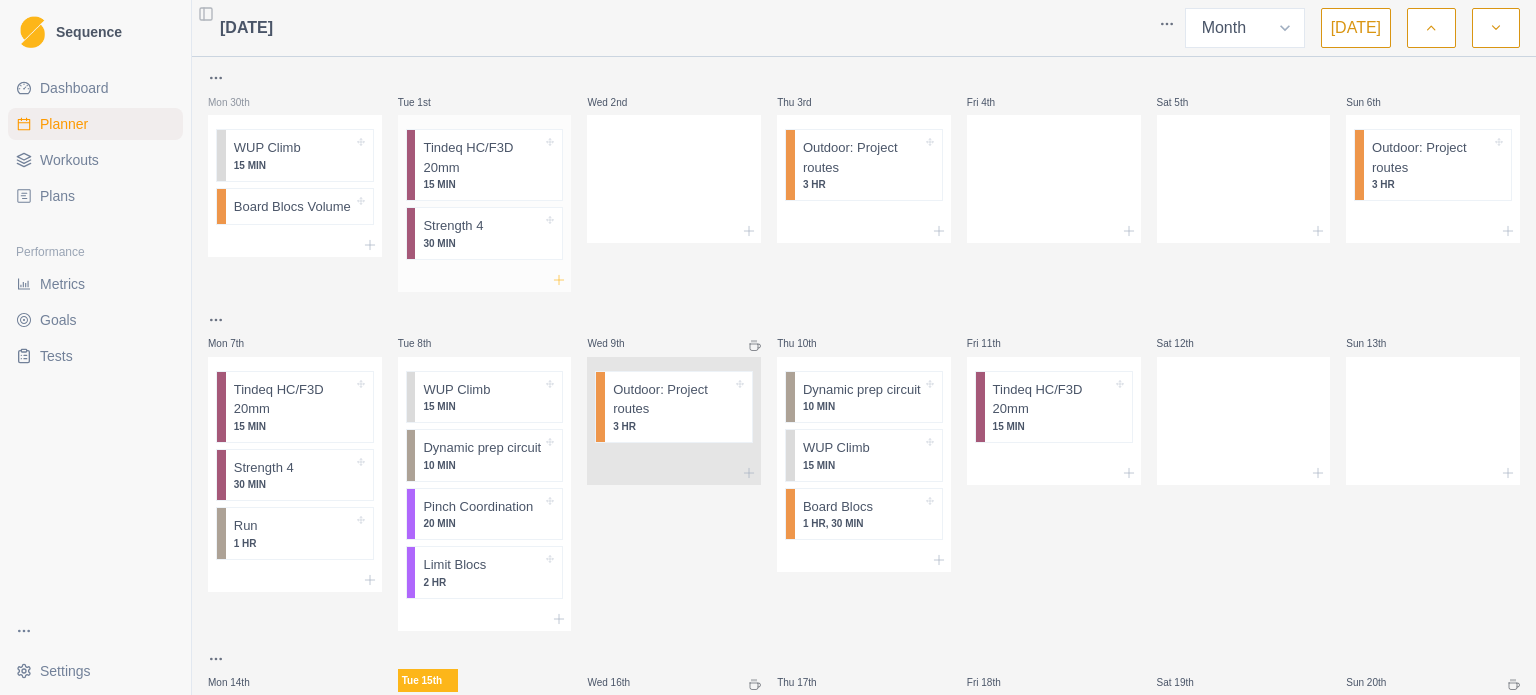 click 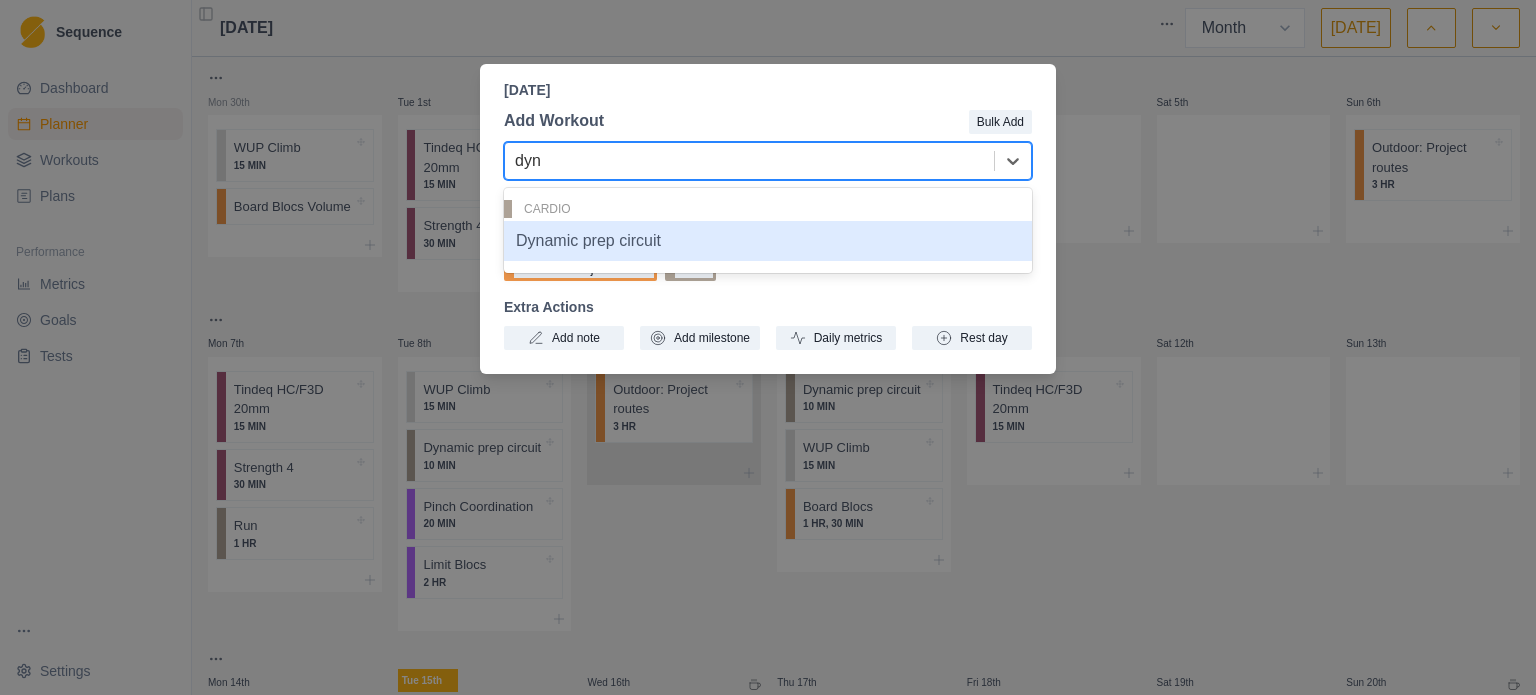 type on "dyna" 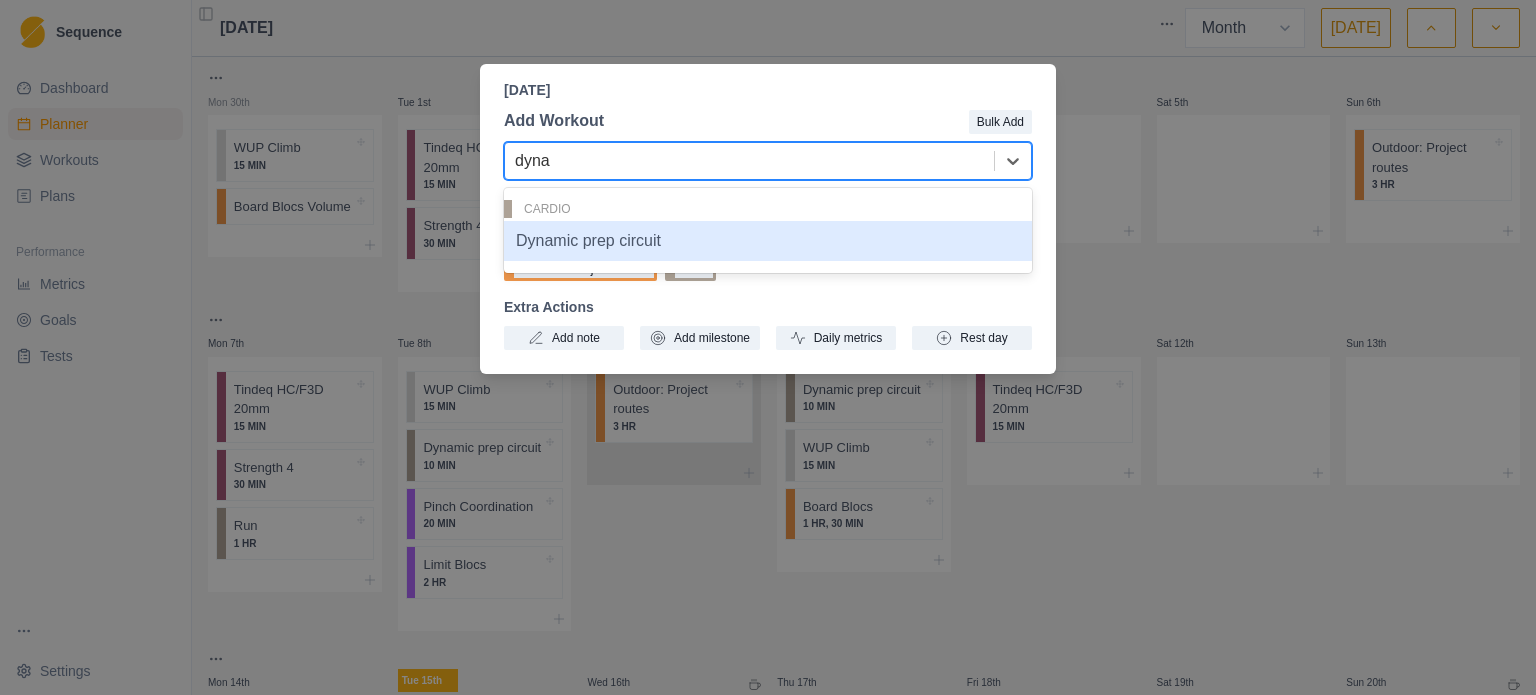 drag, startPoint x: 782, startPoint y: 250, endPoint x: 522, endPoint y: 221, distance: 261.6123 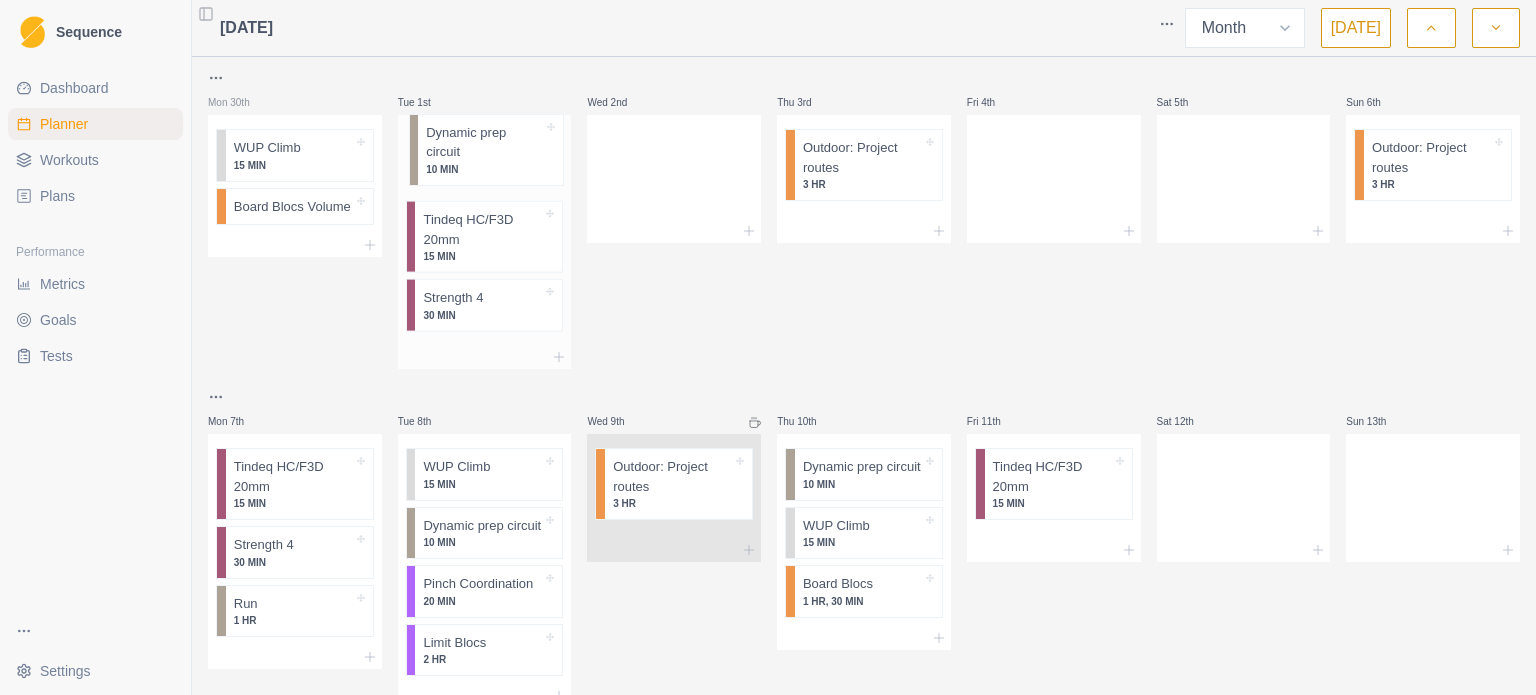 drag, startPoint x: 479, startPoint y: 307, endPoint x: 486, endPoint y: 148, distance: 159.154 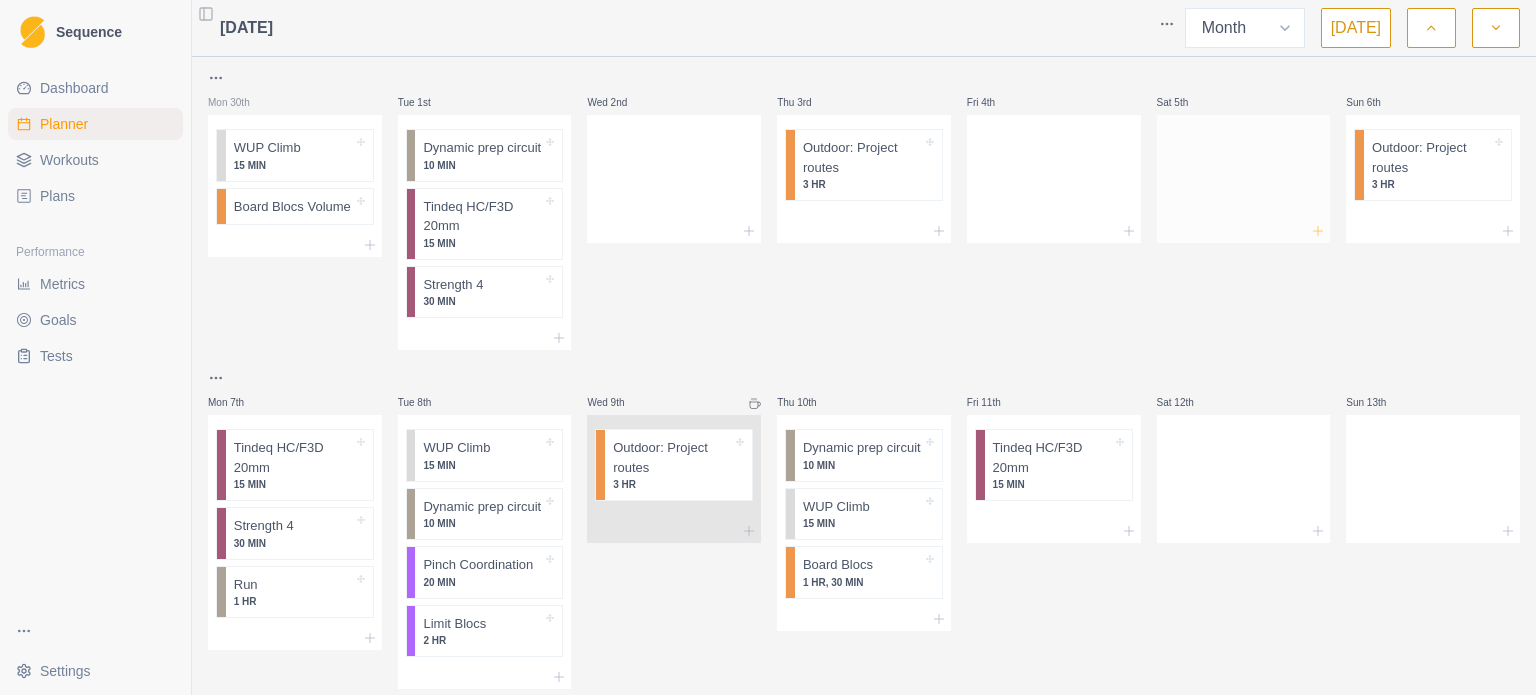 click 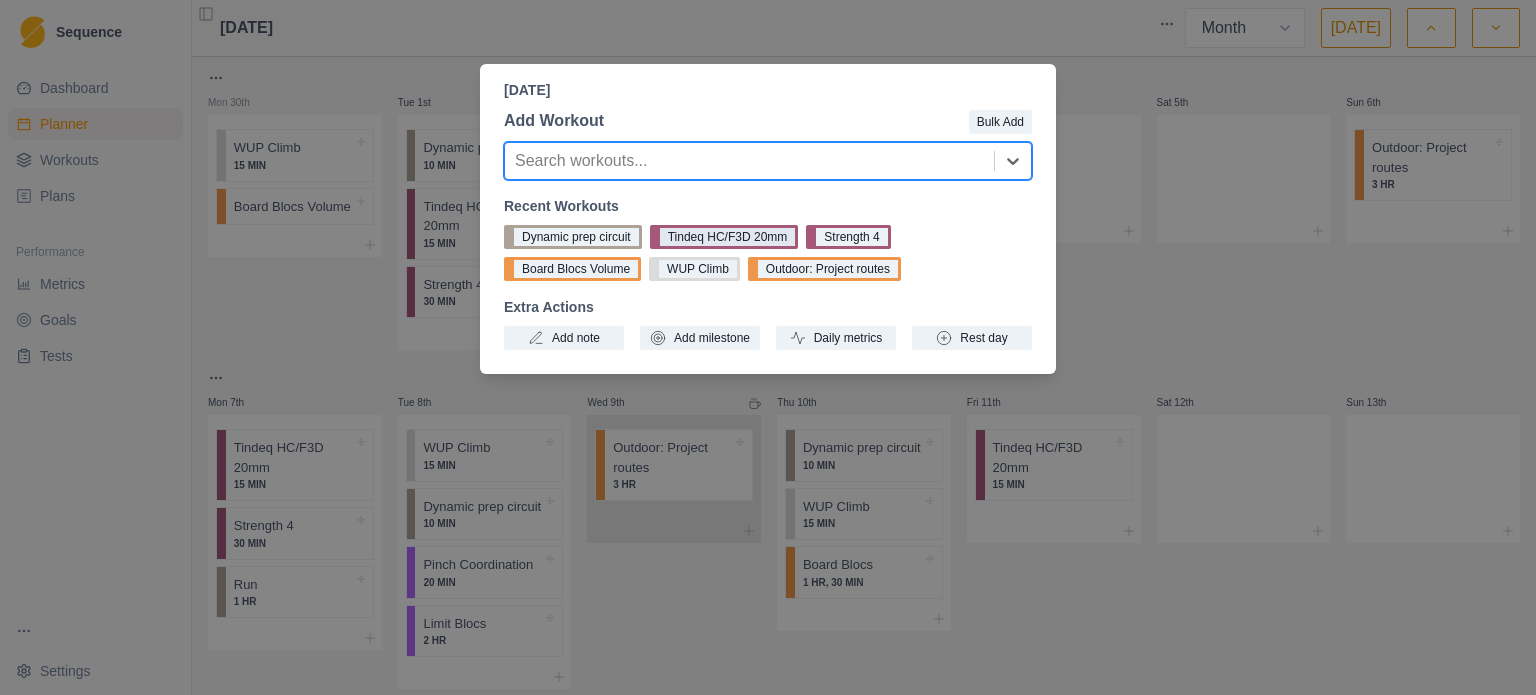 click on "Tindeq HC/F3D 20mm" at bounding box center (724, 237) 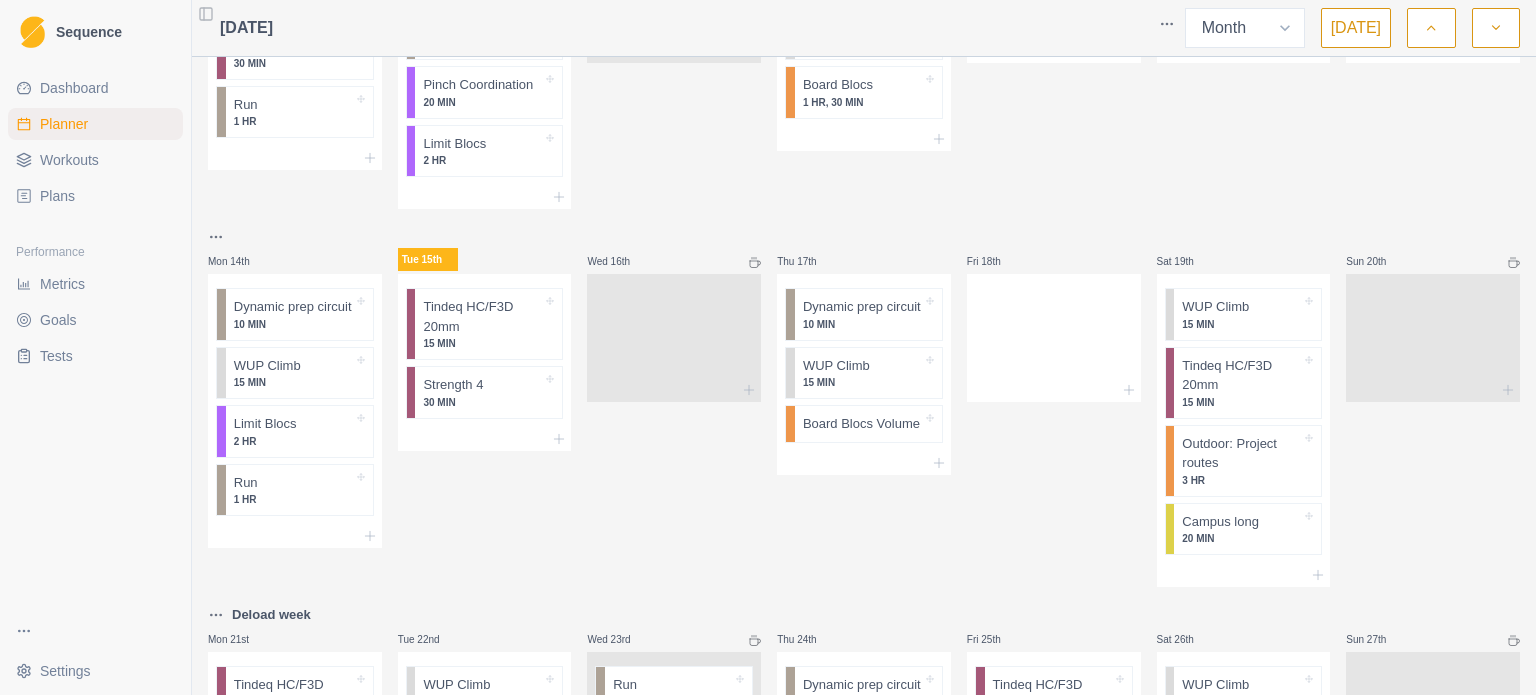scroll, scrollTop: 600, scrollLeft: 0, axis: vertical 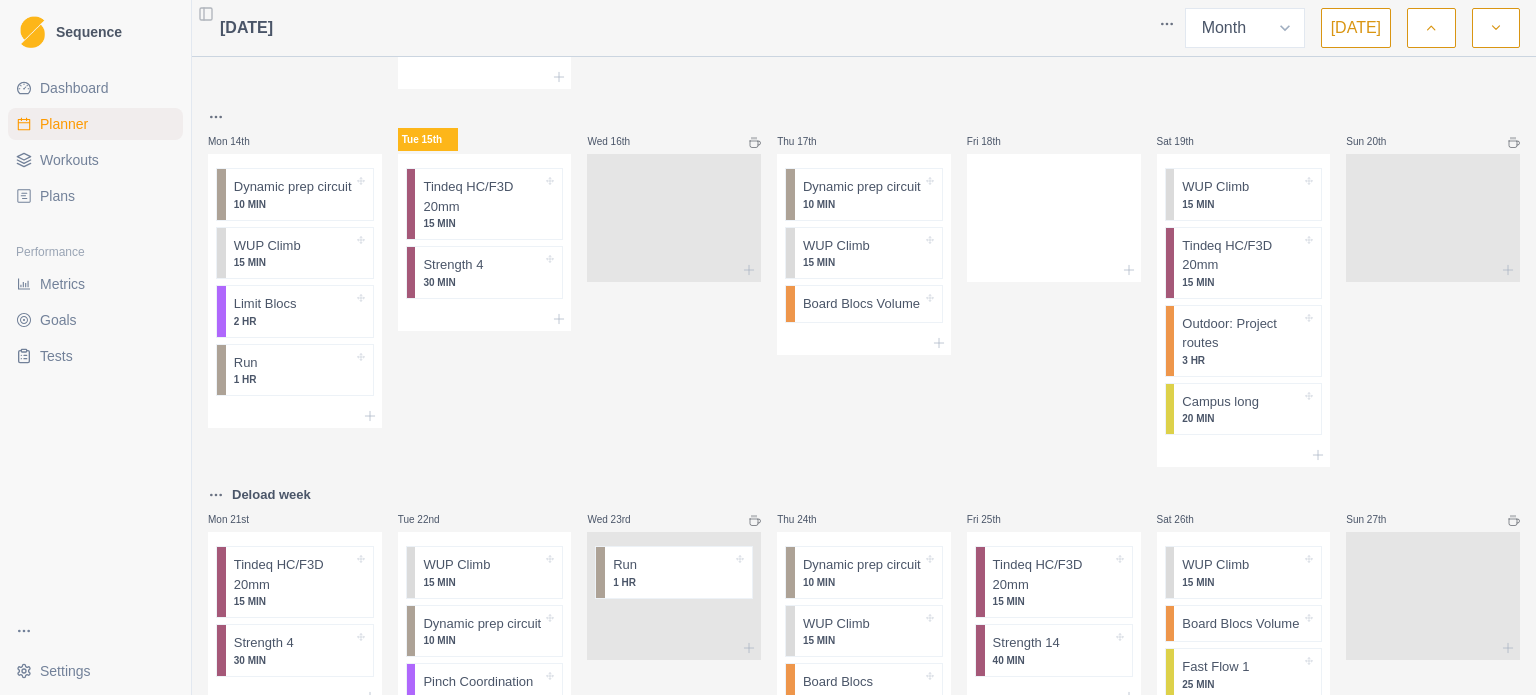 click on "Dashboard" at bounding box center [74, 88] 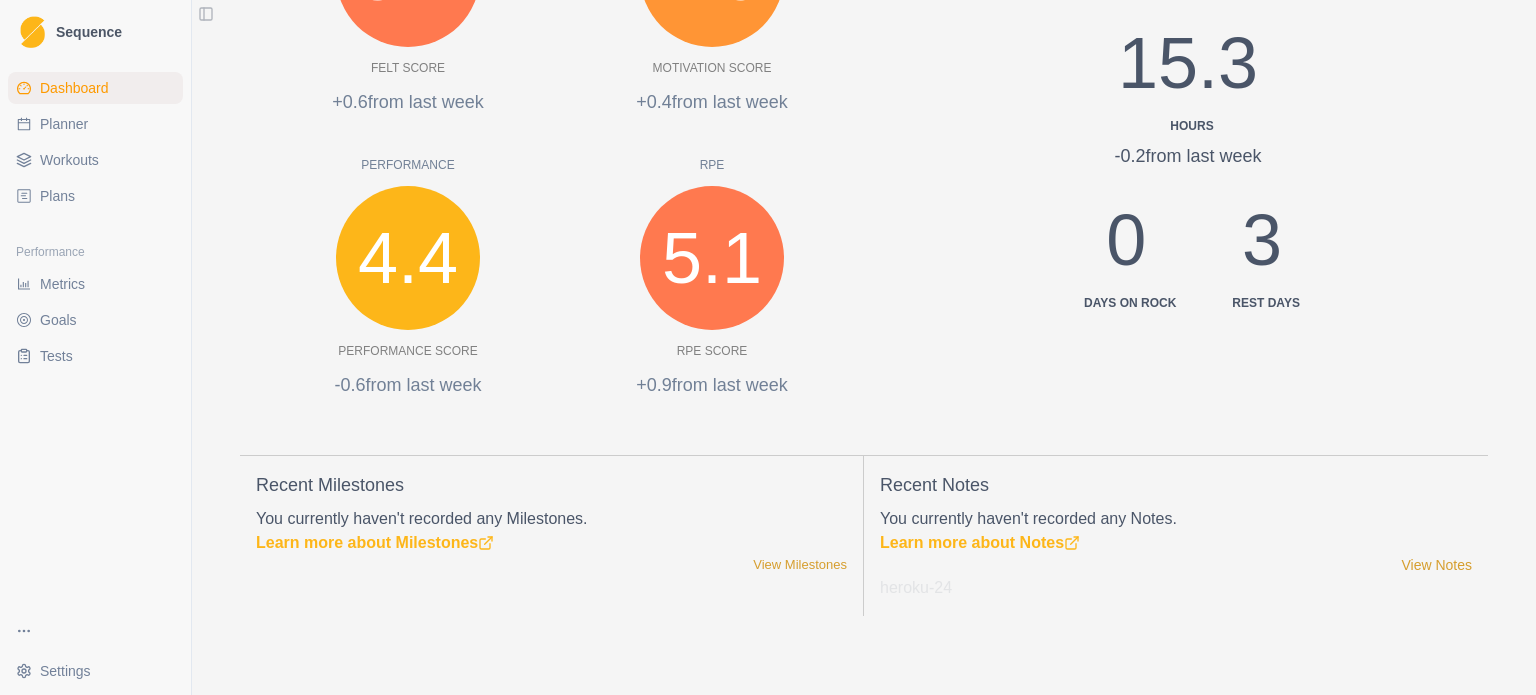 scroll, scrollTop: 340, scrollLeft: 0, axis: vertical 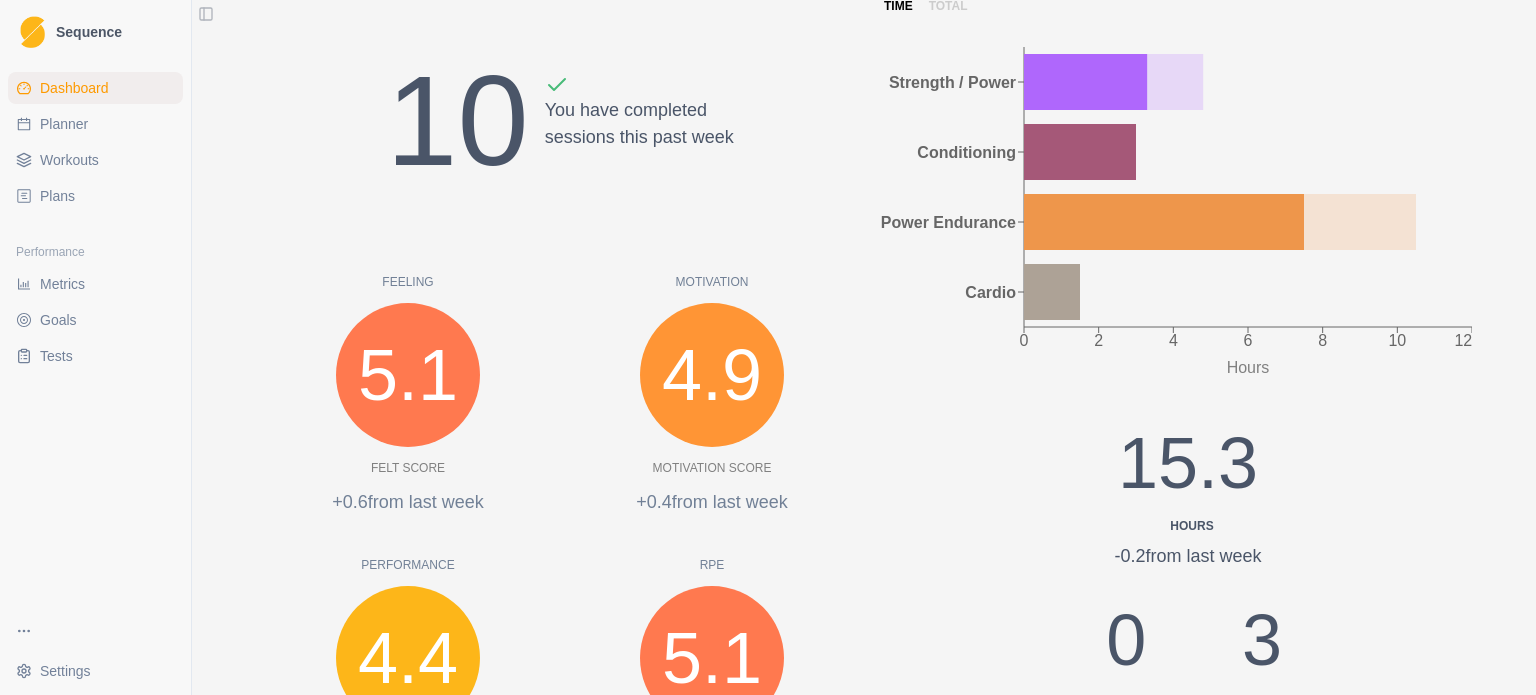 click on "Metrics" at bounding box center (95, 284) 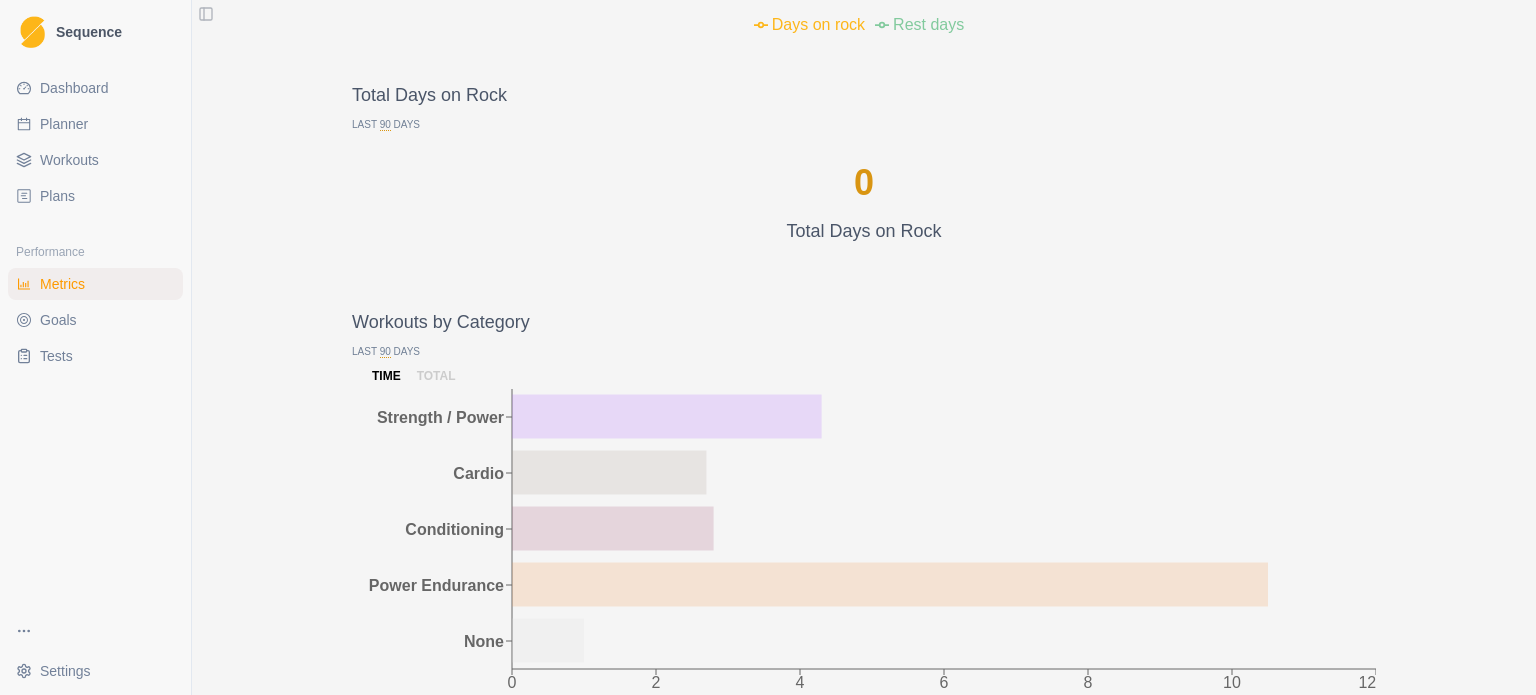 scroll, scrollTop: 1363, scrollLeft: 0, axis: vertical 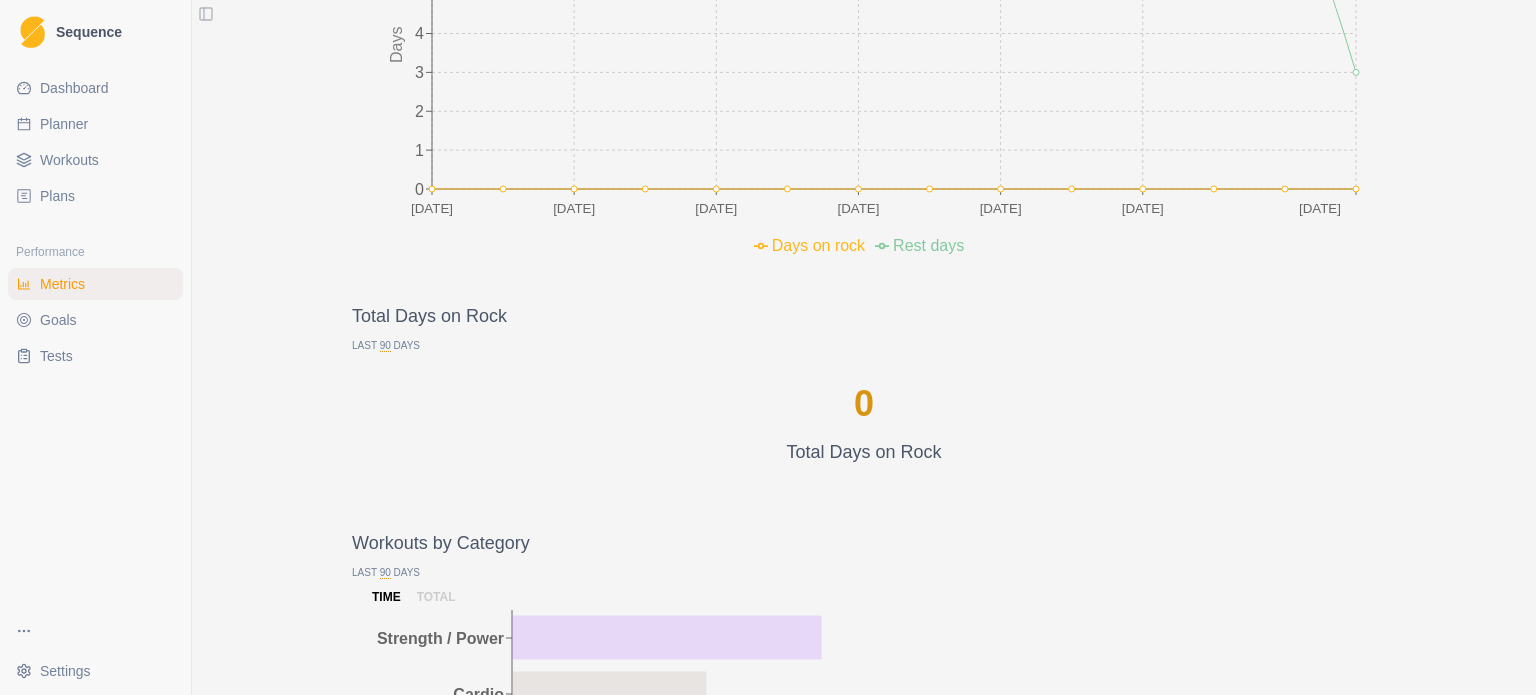 click on "Goals" at bounding box center [95, 320] 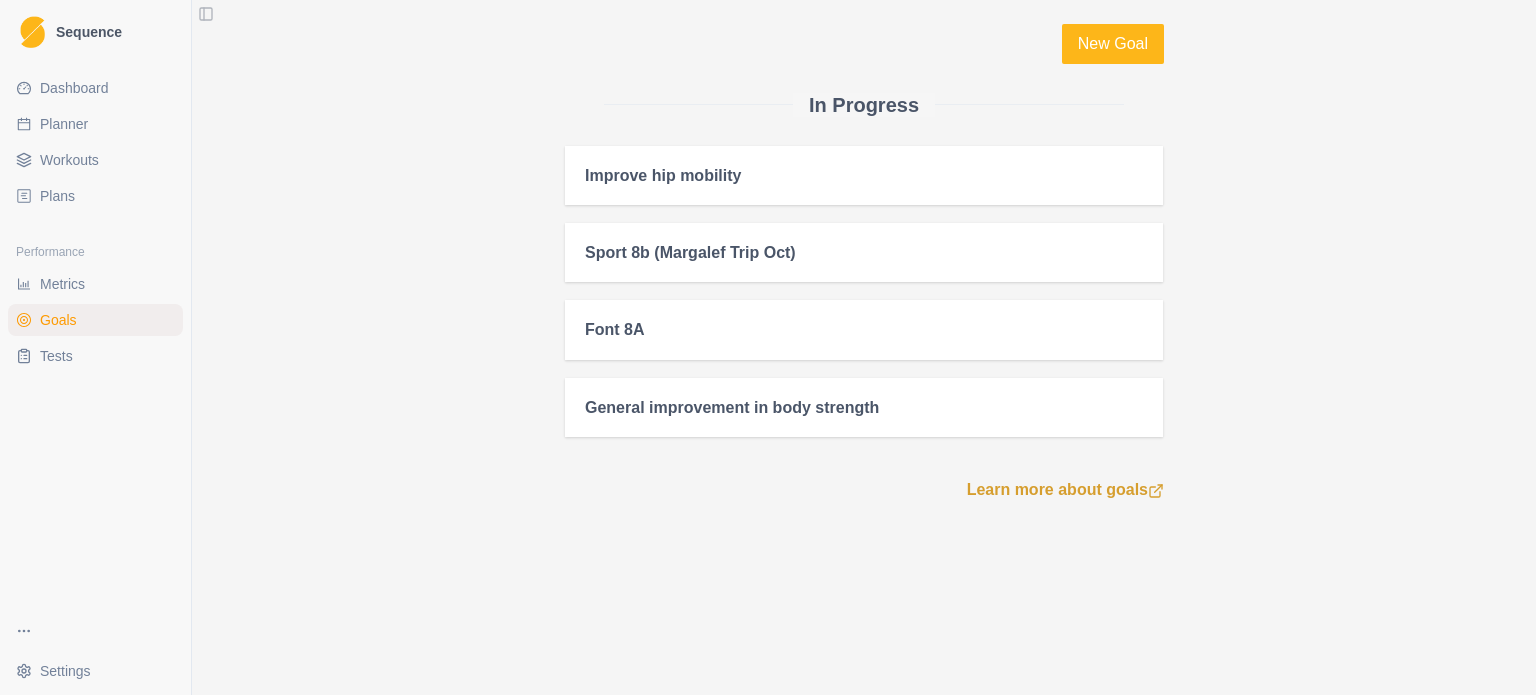 click on "Tests" at bounding box center [95, 356] 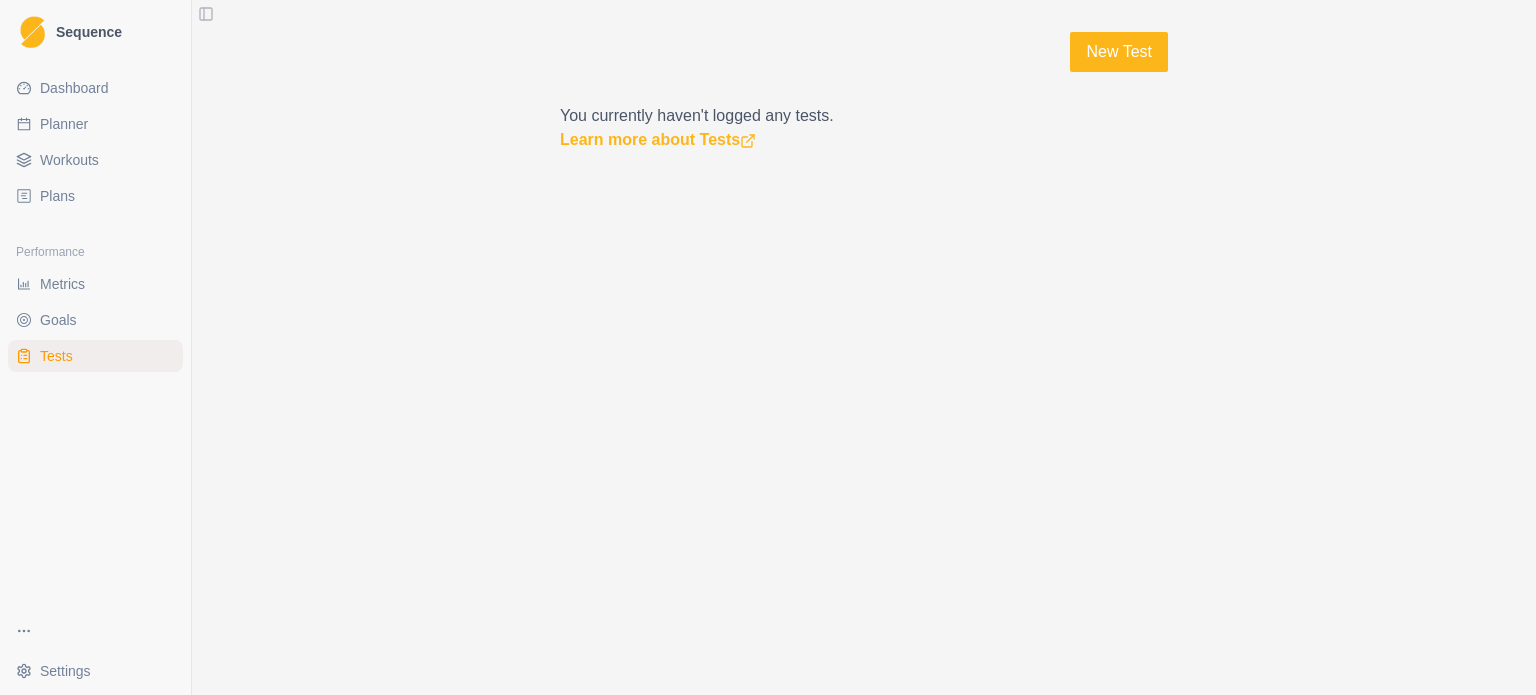 click on "Plans" at bounding box center [95, 196] 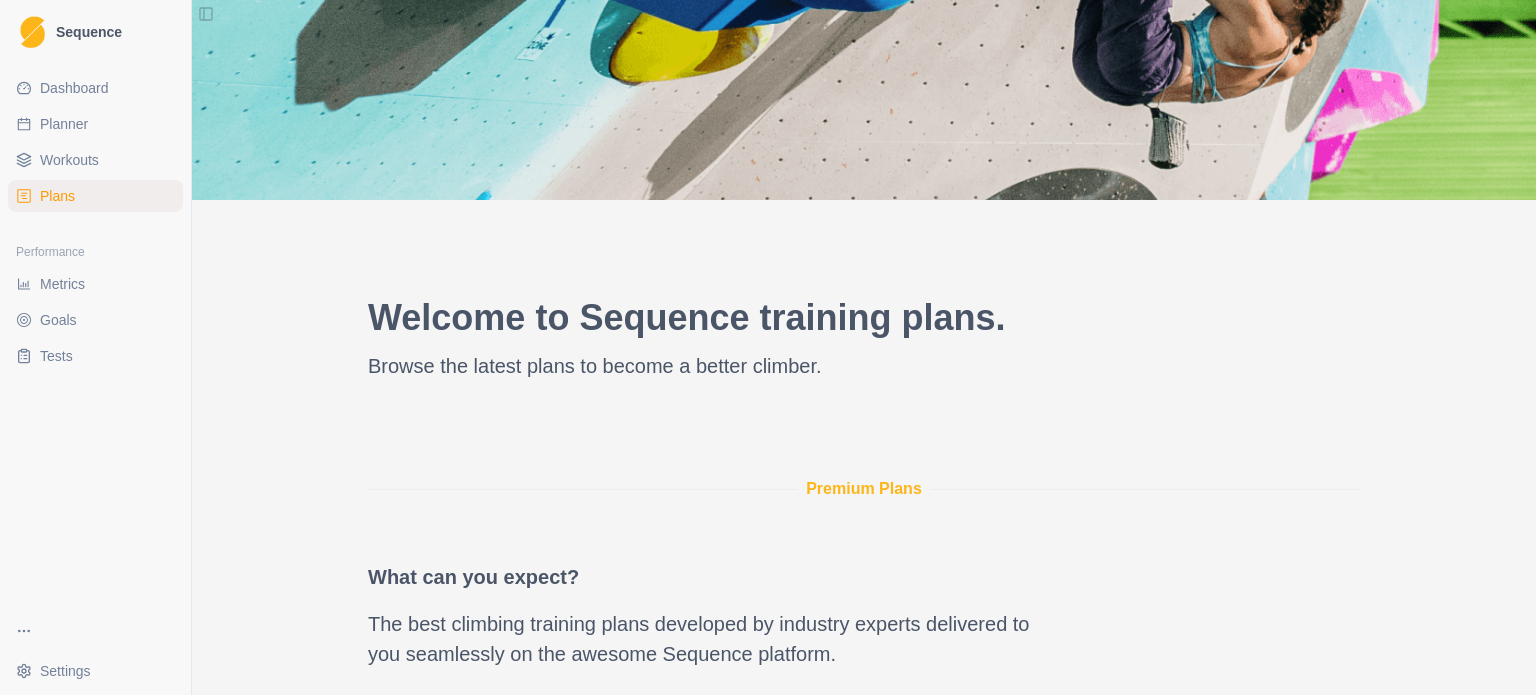 scroll, scrollTop: 100, scrollLeft: 0, axis: vertical 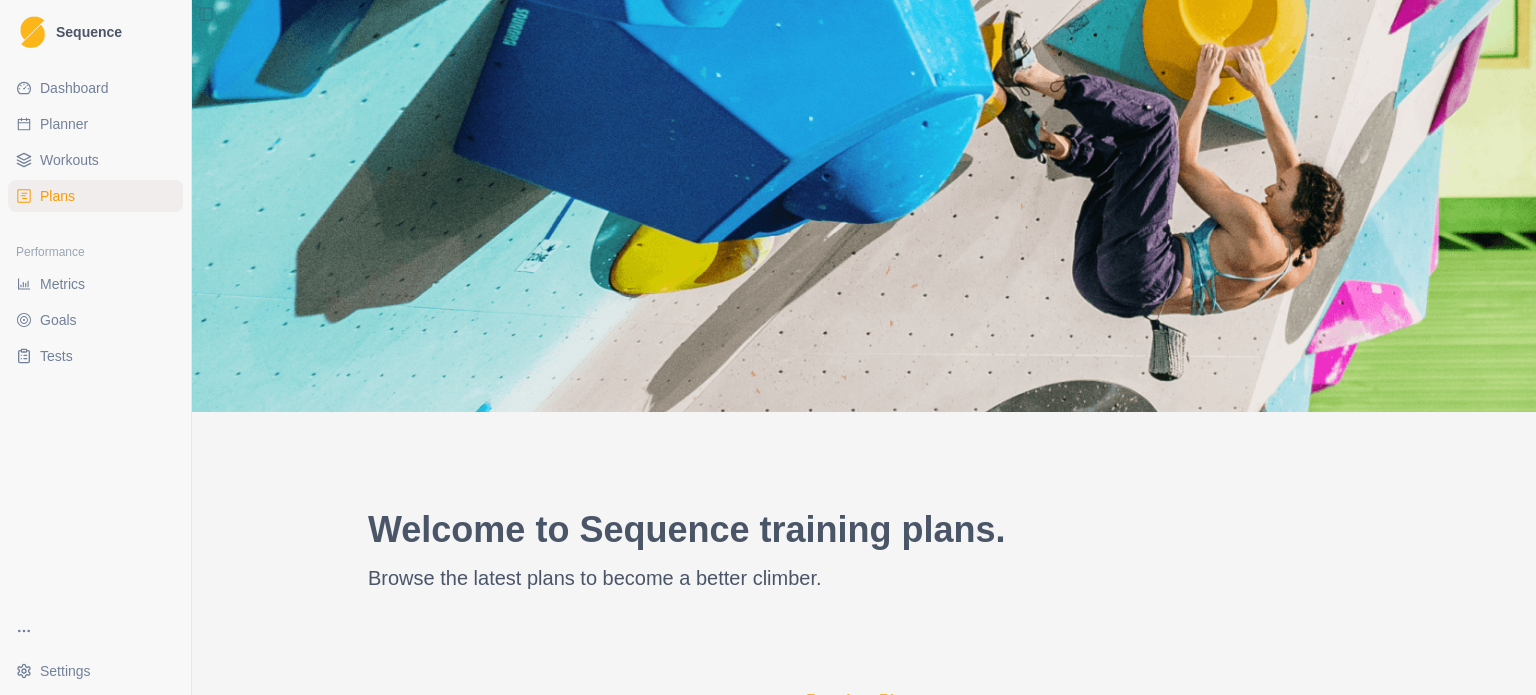 click on "Workouts" at bounding box center (95, 160) 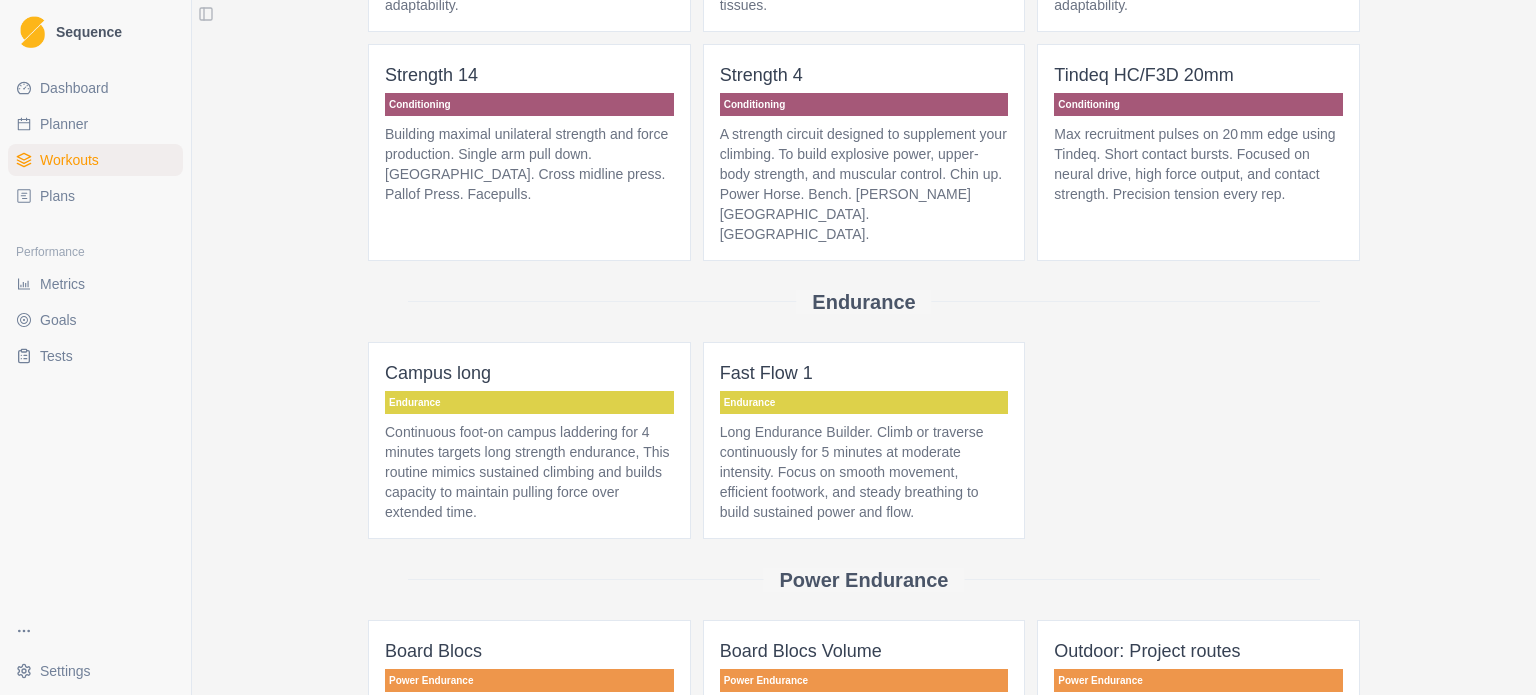 scroll, scrollTop: 100, scrollLeft: 0, axis: vertical 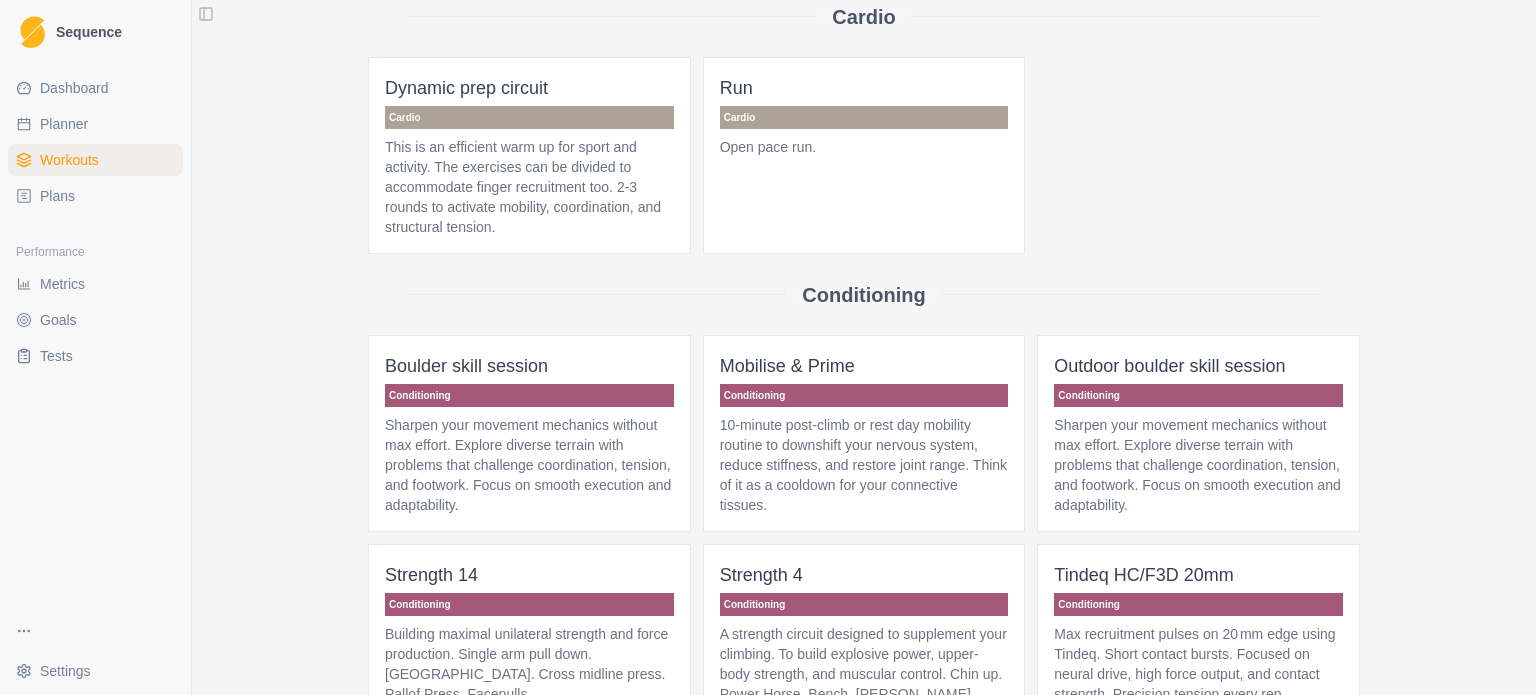 click on "Planner" at bounding box center (95, 124) 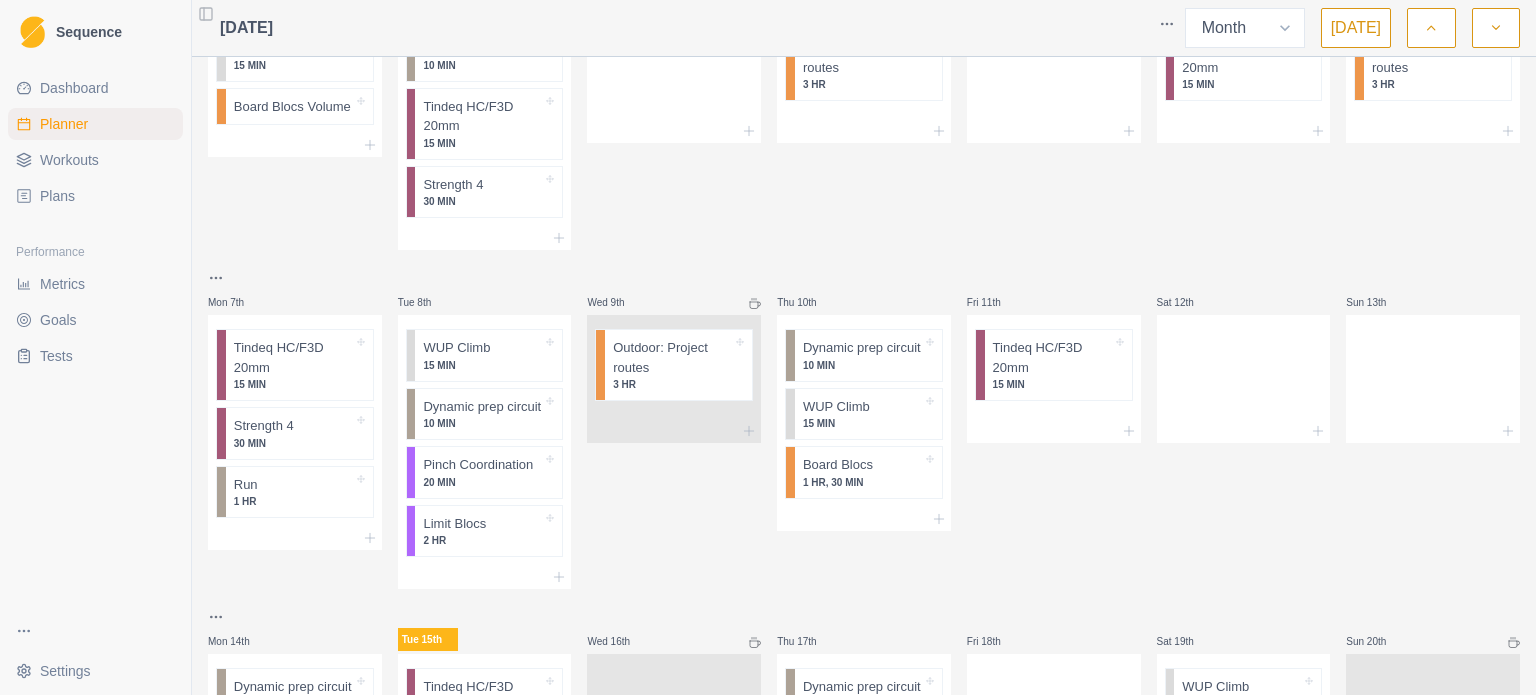 scroll, scrollTop: 0, scrollLeft: 0, axis: both 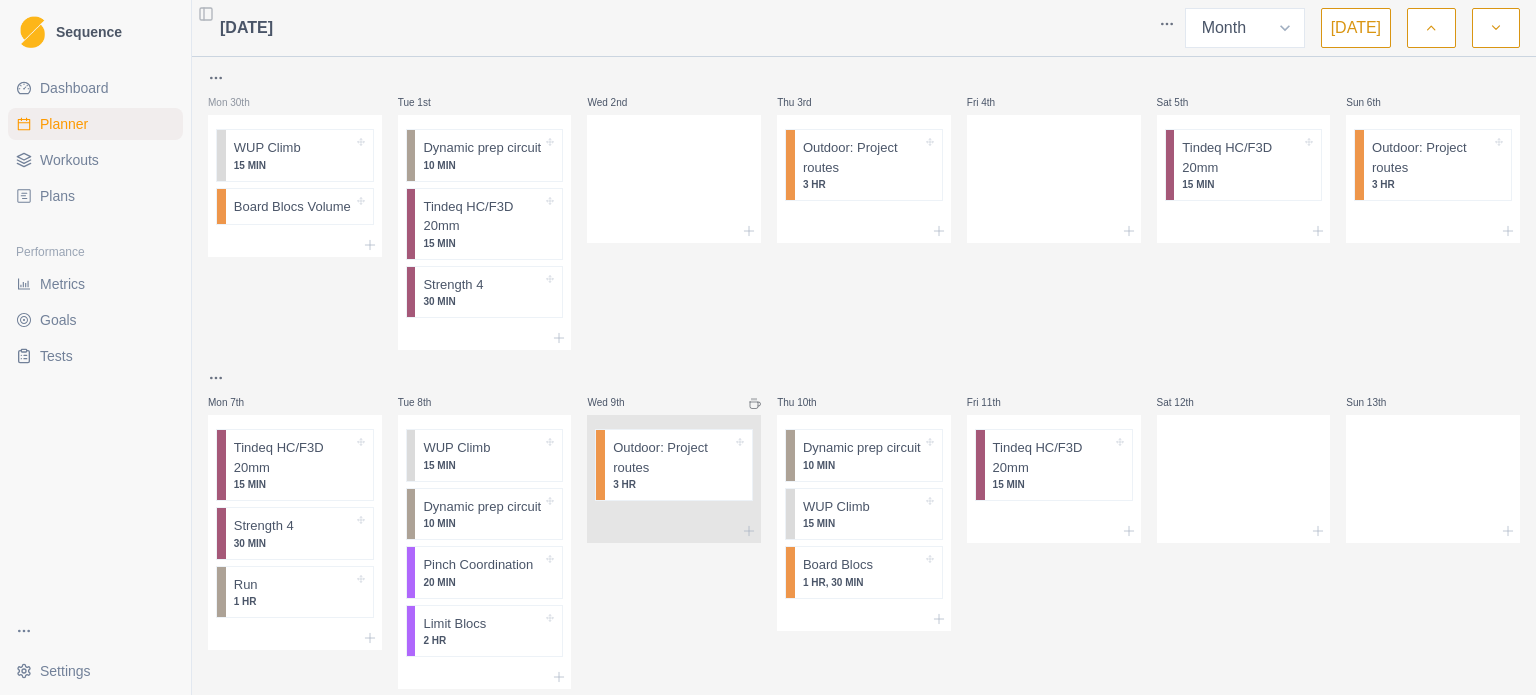 click on "Dashboard" at bounding box center (95, 88) 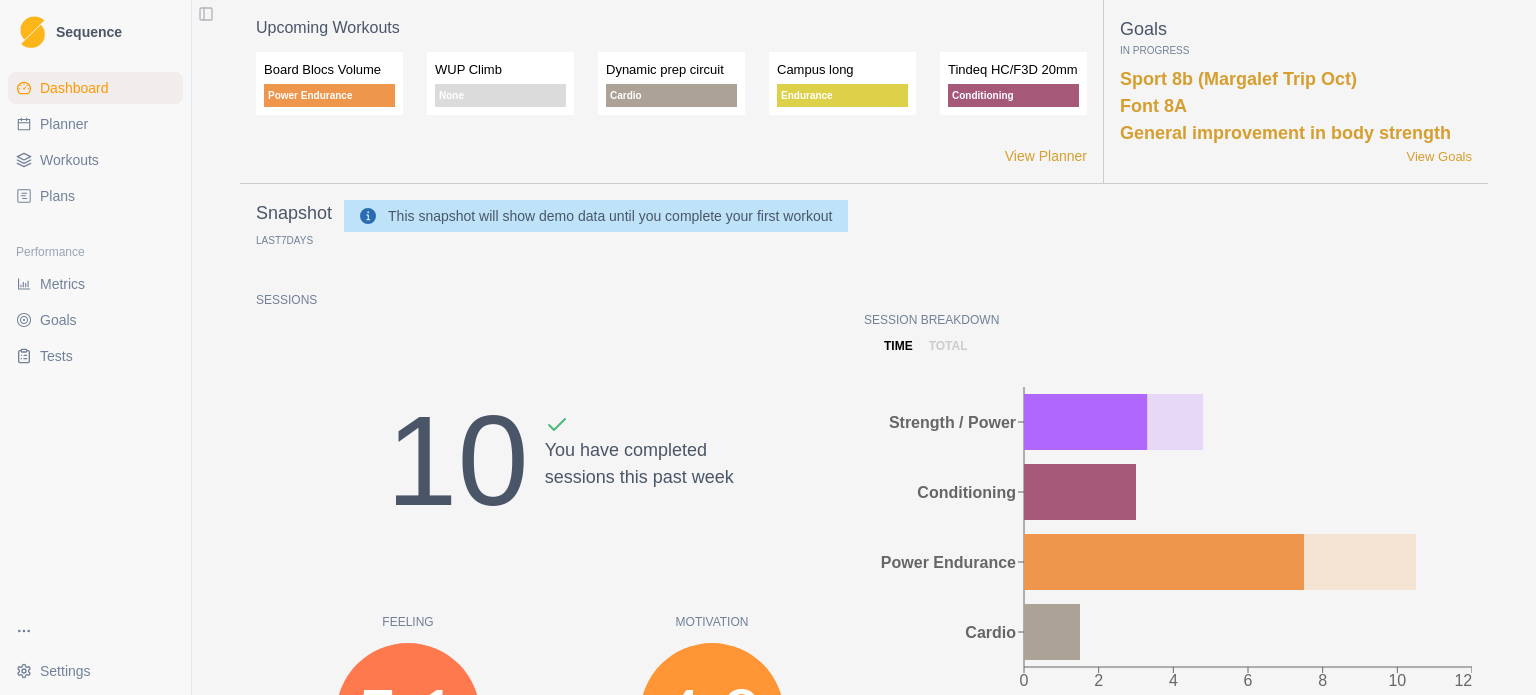 click on "Planner" at bounding box center (95, 124) 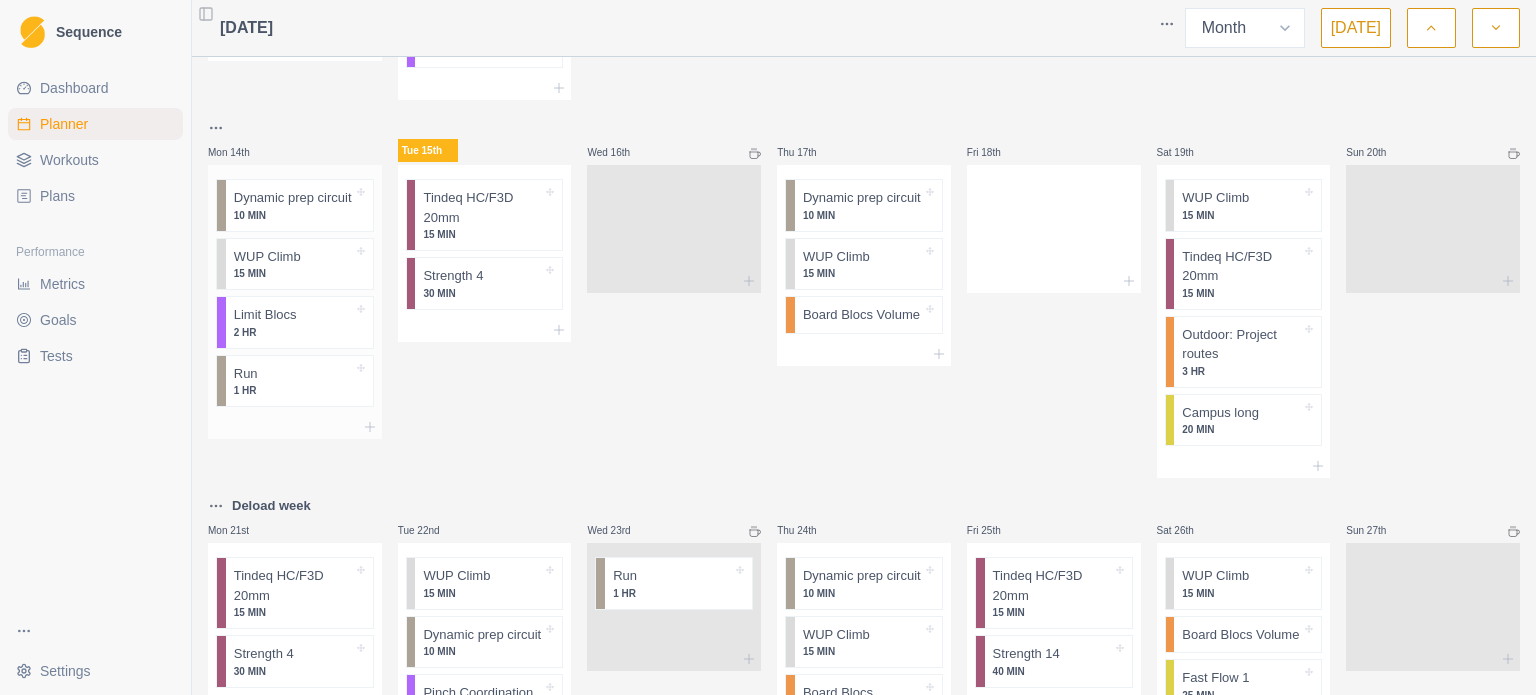 scroll, scrollTop: 600, scrollLeft: 0, axis: vertical 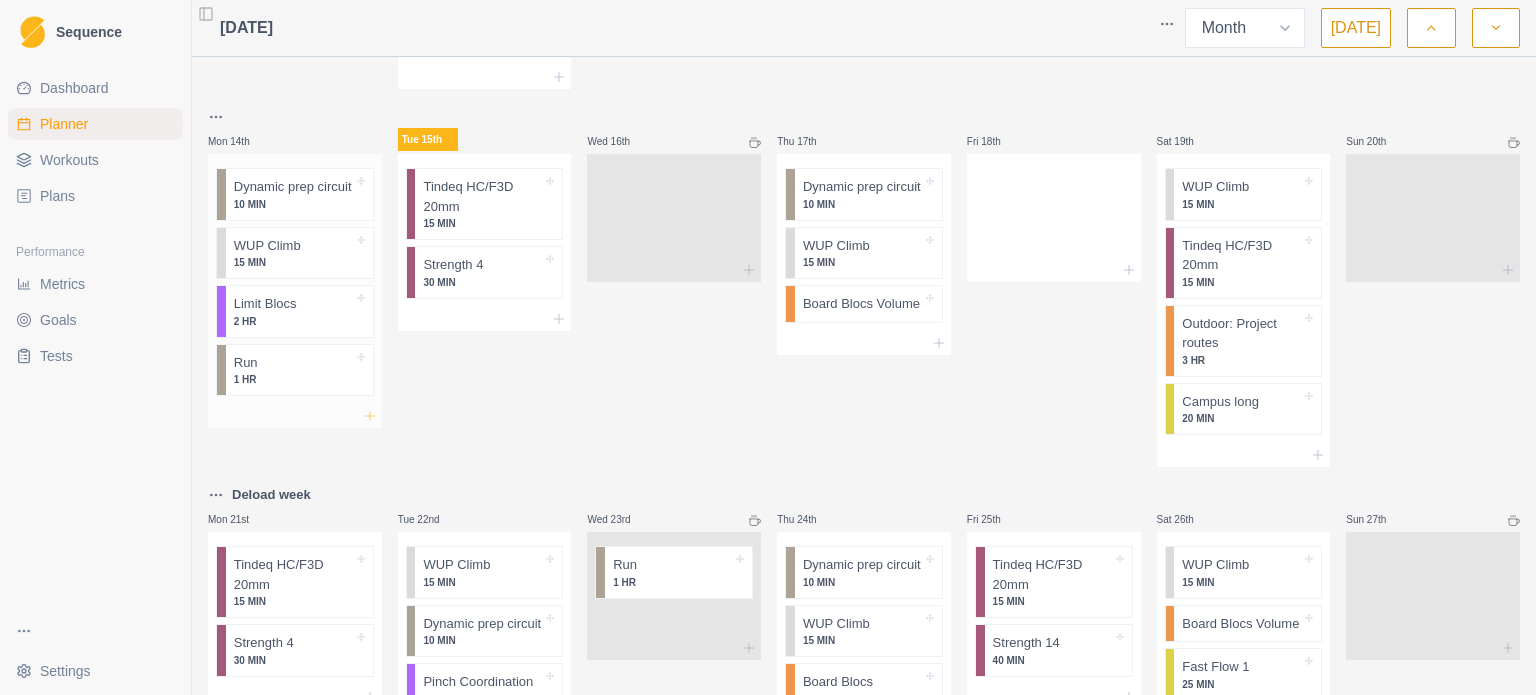 click 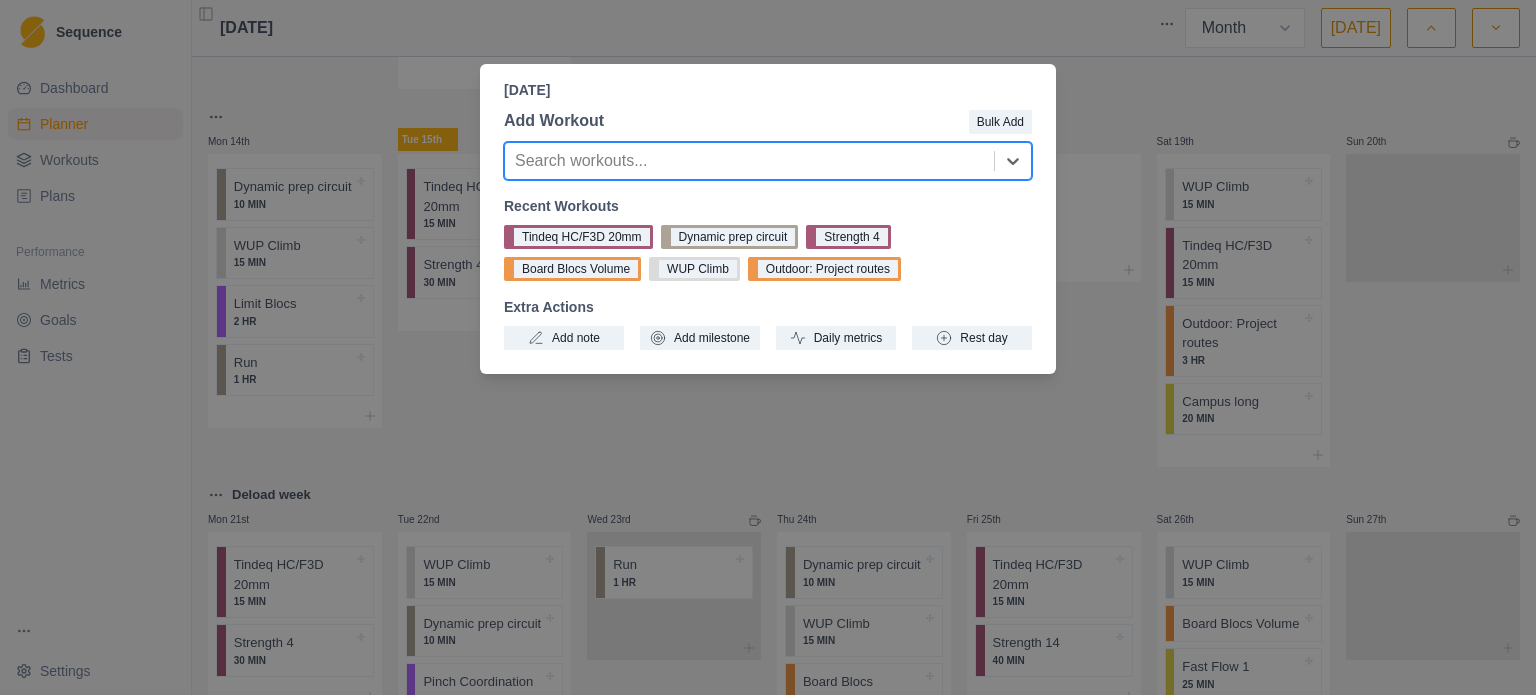click at bounding box center (749, 161) 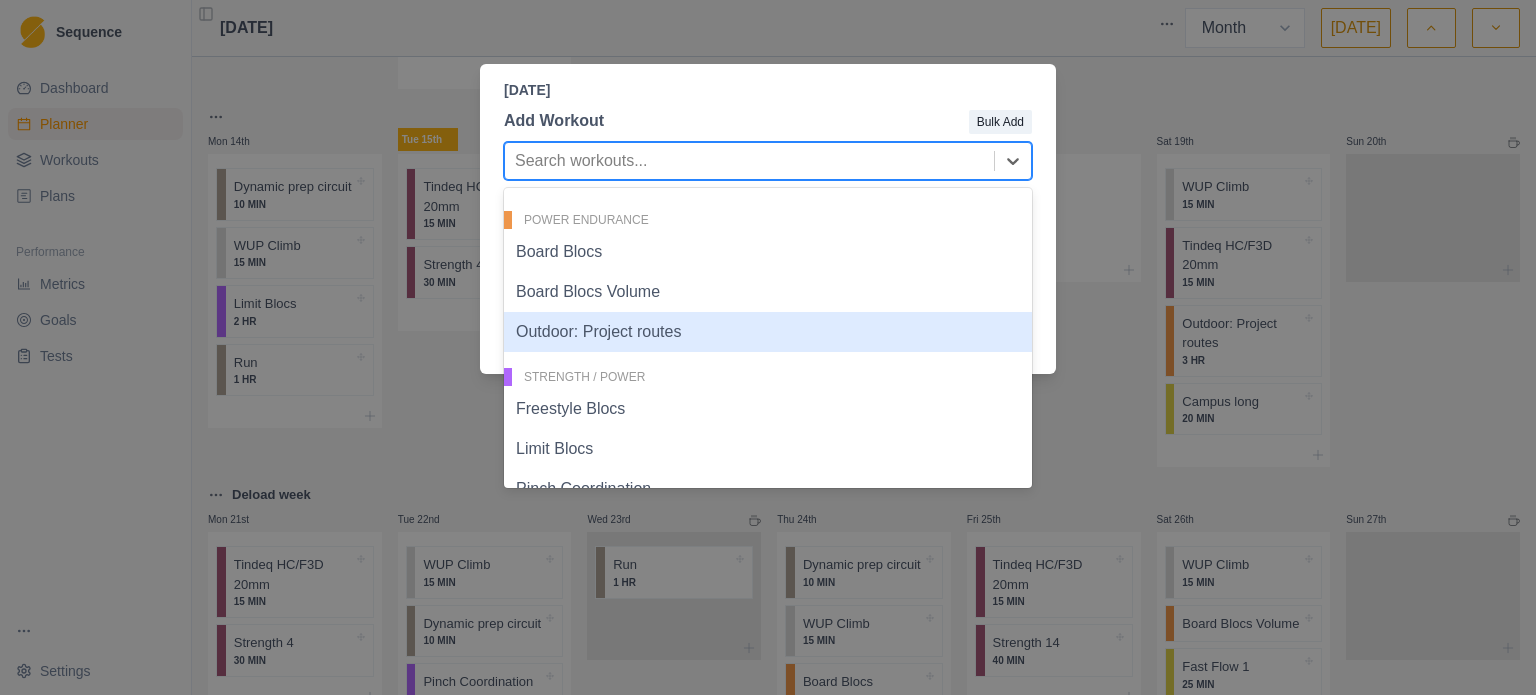 scroll, scrollTop: 609, scrollLeft: 0, axis: vertical 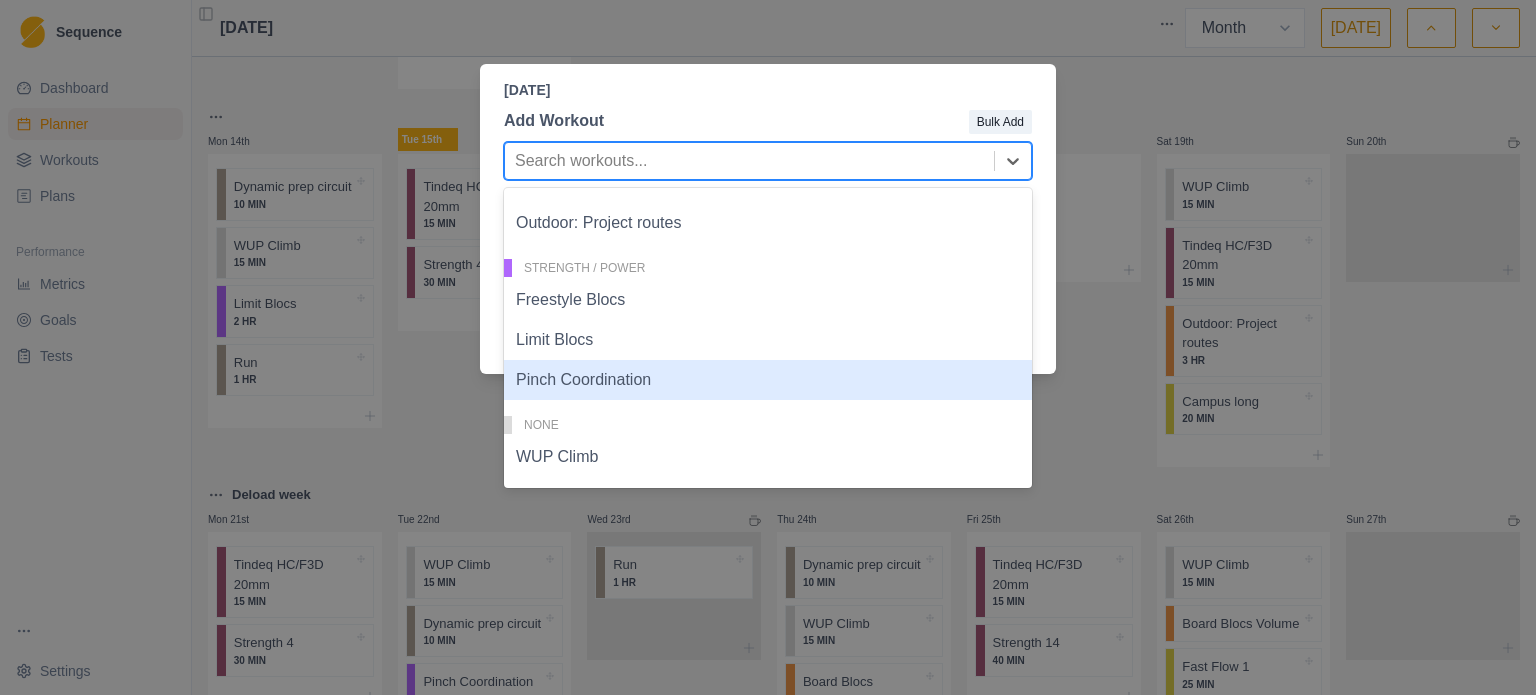 click on "Pinch Coordination" at bounding box center [768, 380] 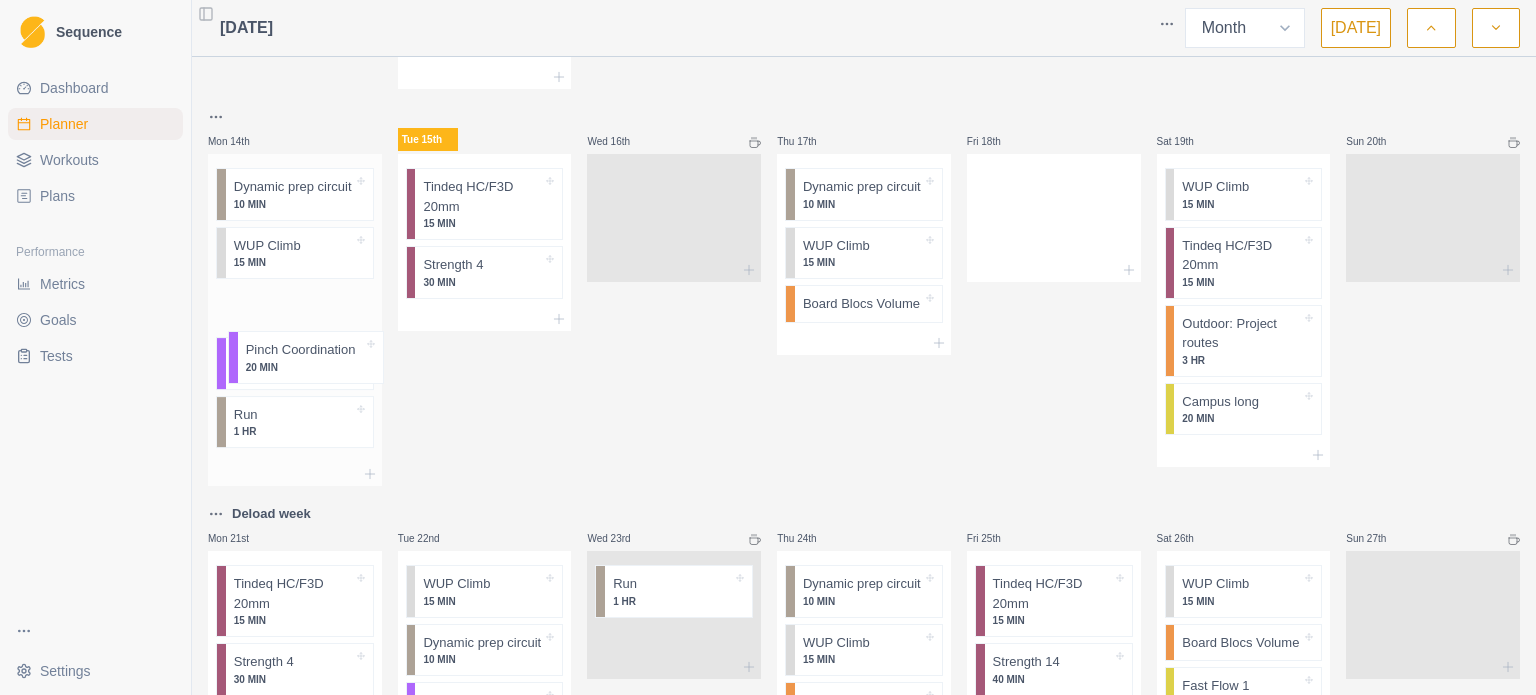 drag, startPoint x: 307, startPoint y: 495, endPoint x: 320, endPoint y: 362, distance: 133.63383 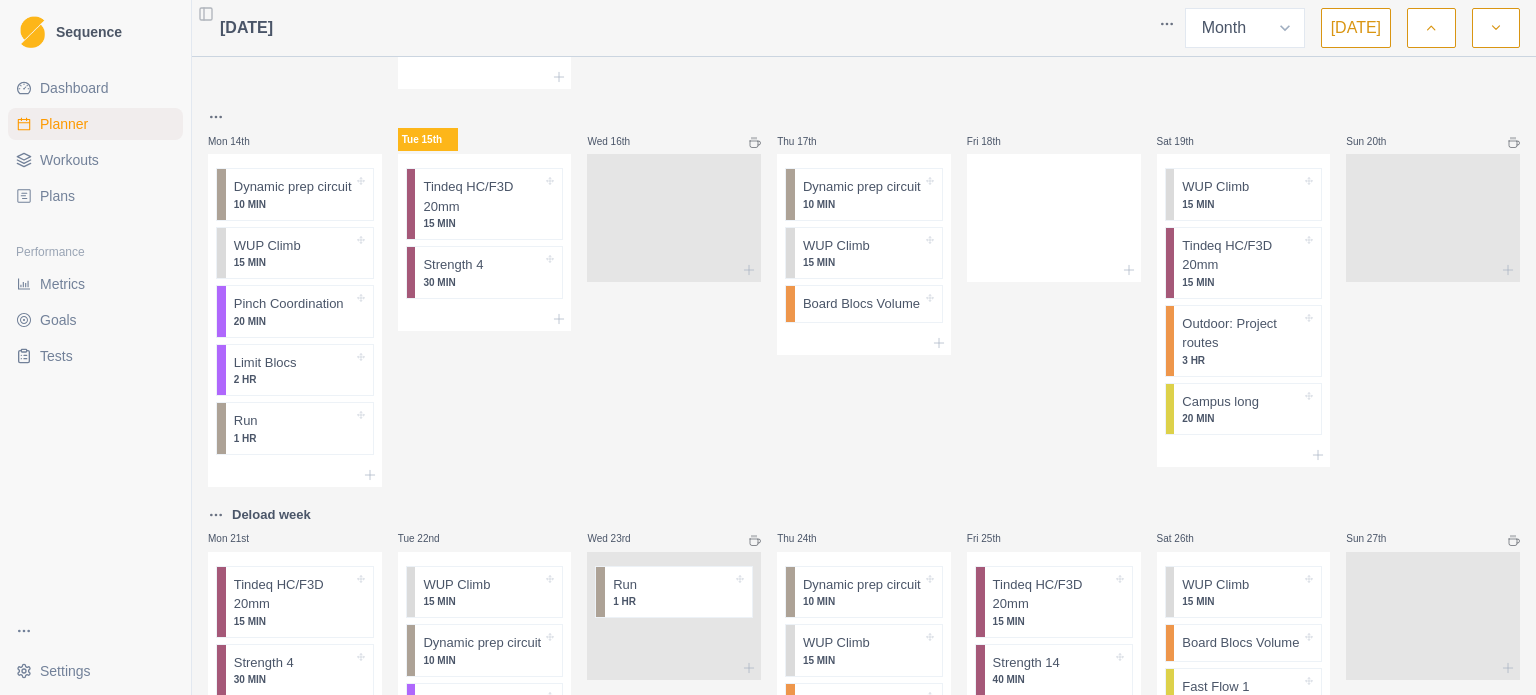 click on "Tue 15th Tindeq HC/F3D 20mm 15 MIN Strength 4 30 MIN" at bounding box center [485, 296] 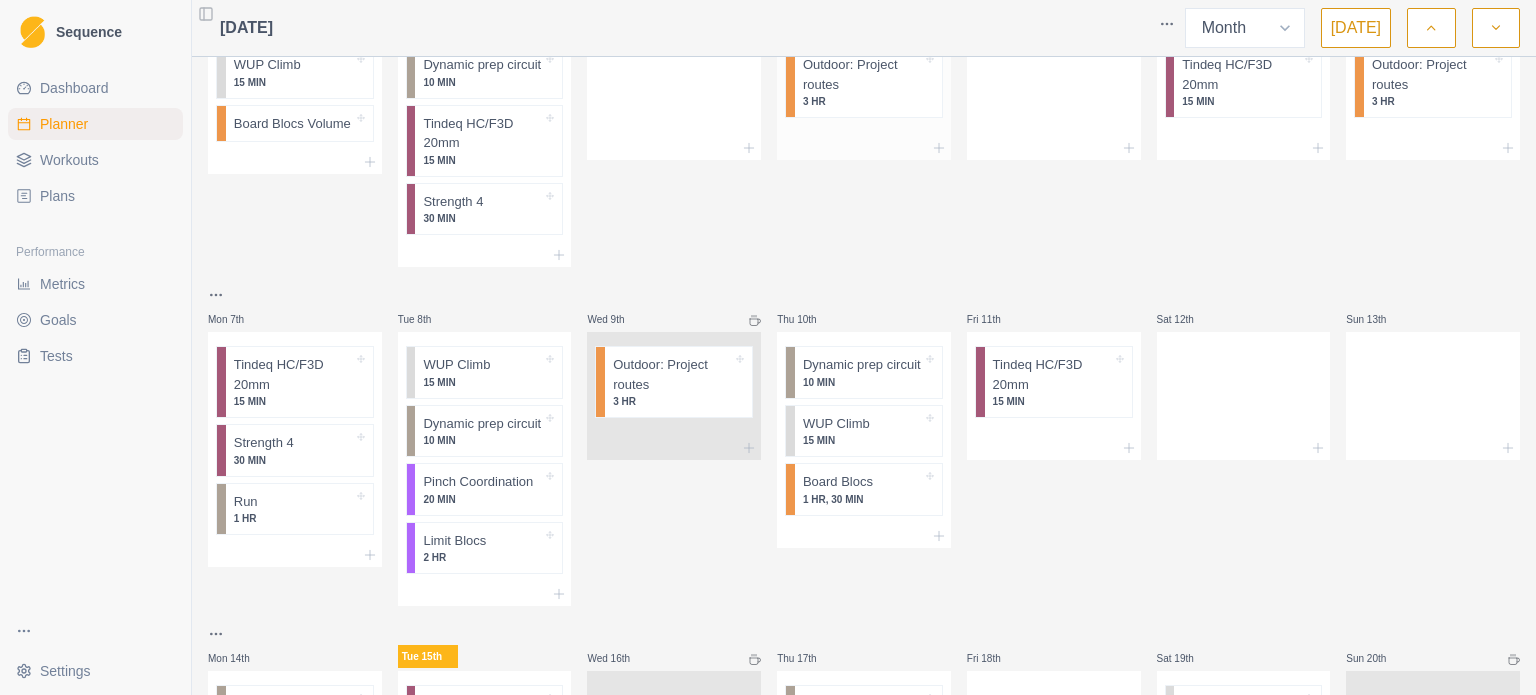 scroll, scrollTop: 0, scrollLeft: 0, axis: both 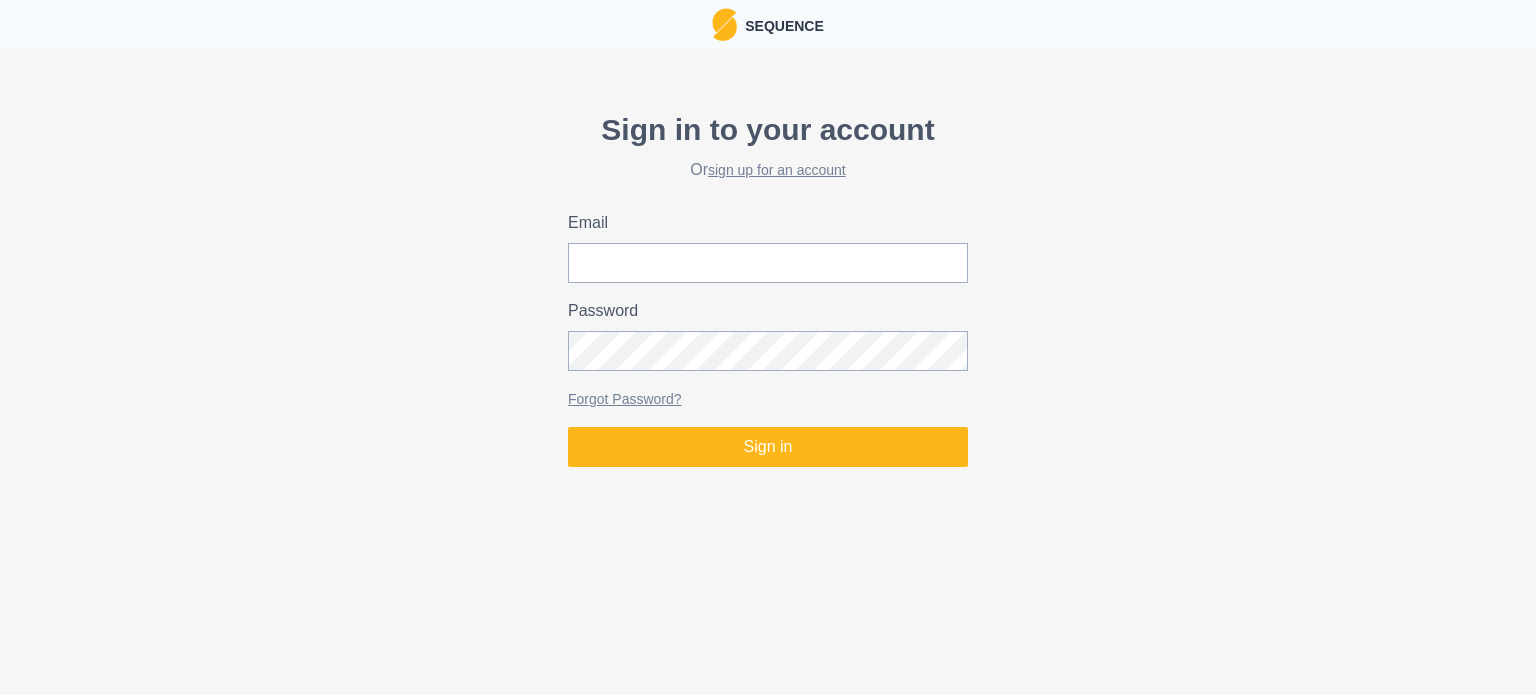type on "[PERSON_NAME][EMAIL_ADDRESS][DOMAIN_NAME]" 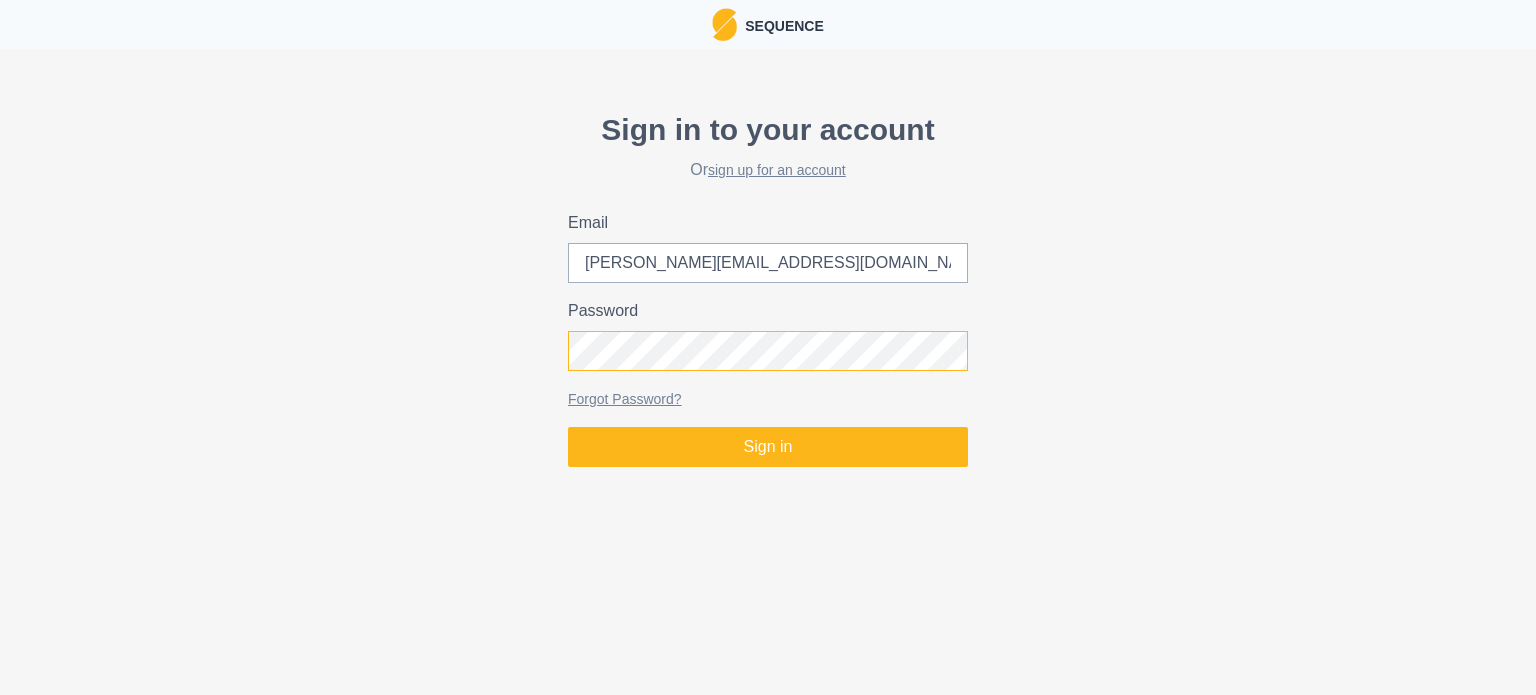 click on "Sign in to your account Or  sign up for an account Email [PERSON_NAME][EMAIL_ADDRESS][DOMAIN_NAME] Password Forgot Password? Sign in" at bounding box center [768, 287] 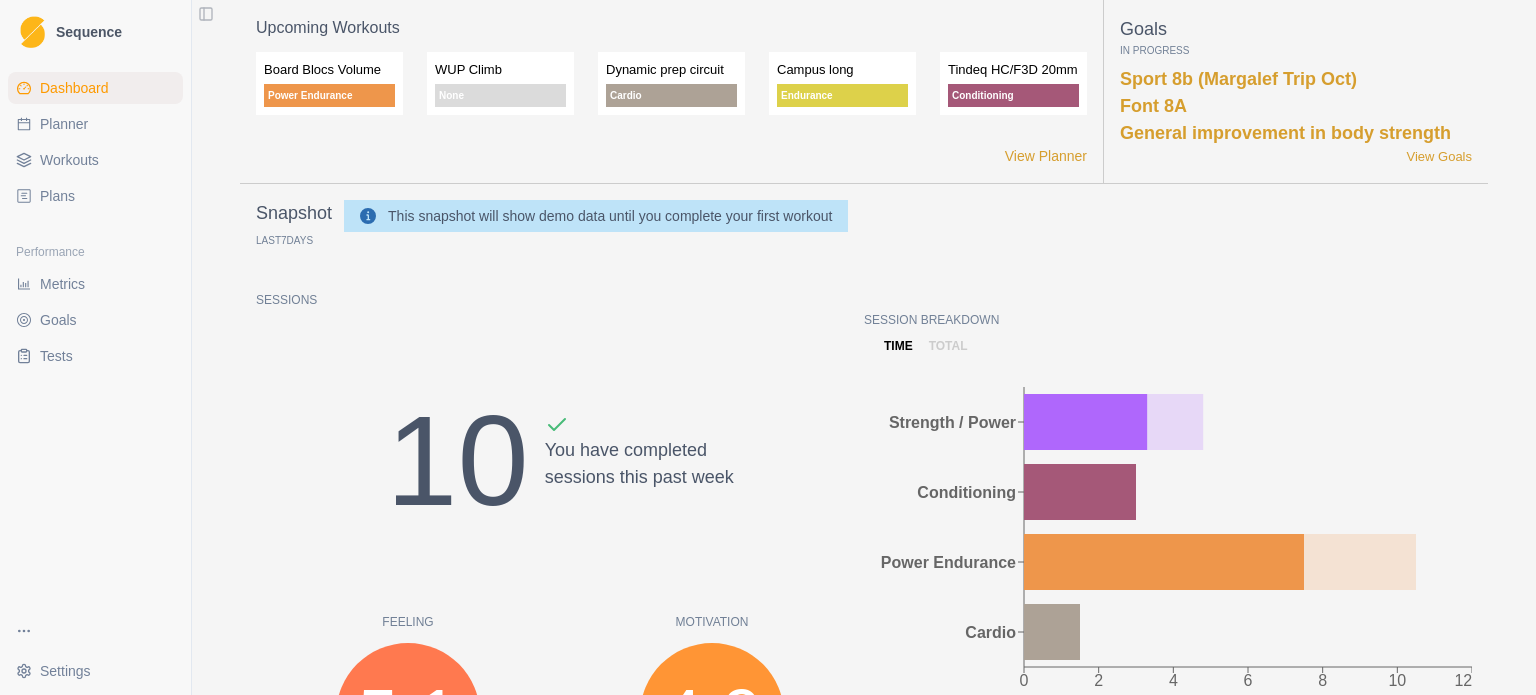 click on "Planner" at bounding box center (95, 124) 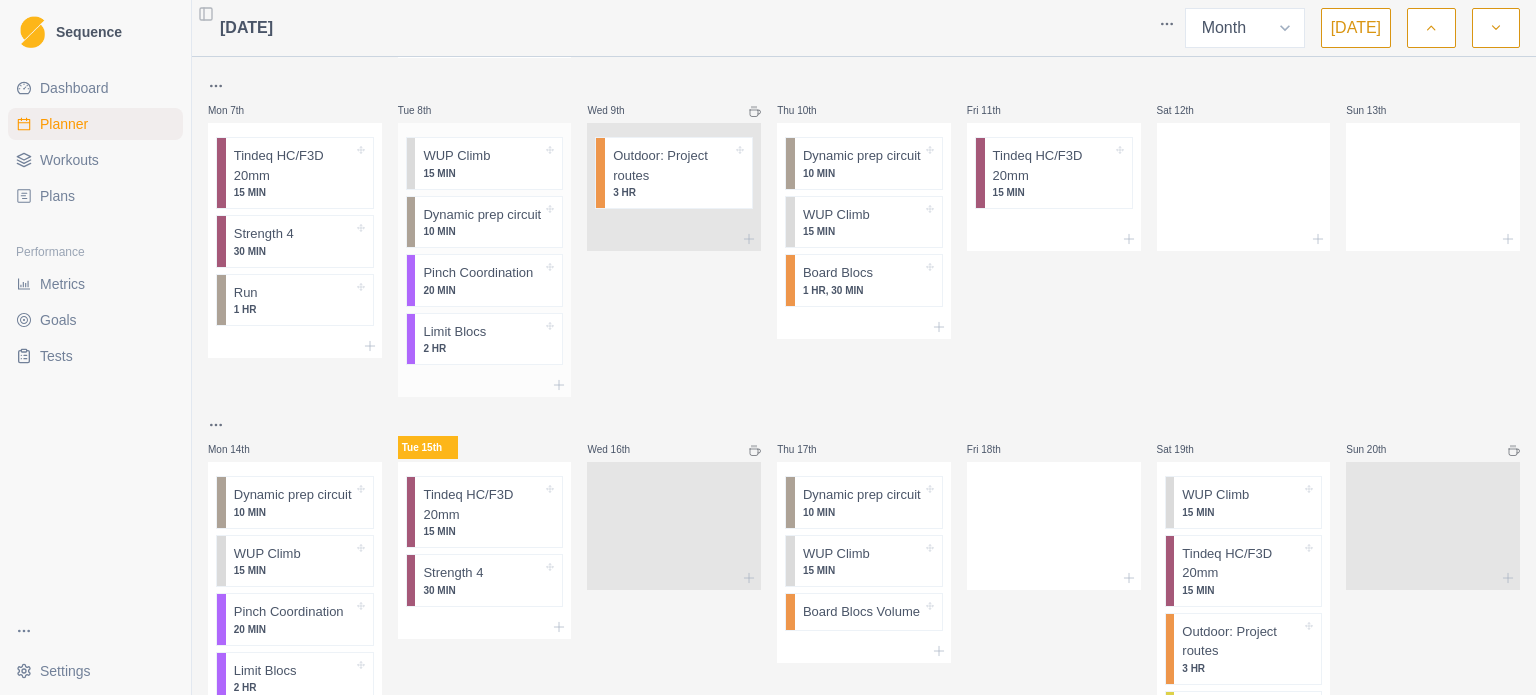 scroll, scrollTop: 400, scrollLeft: 0, axis: vertical 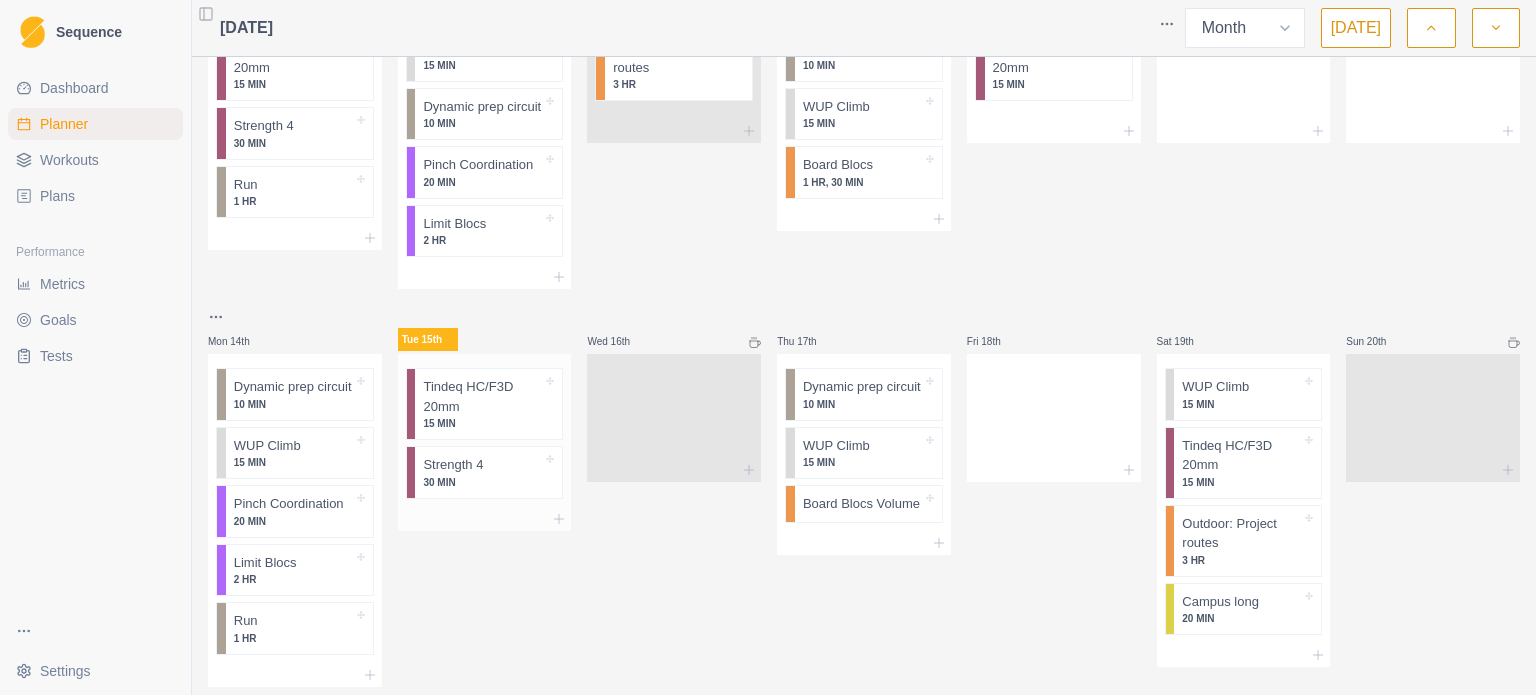 click at bounding box center (512, 465) 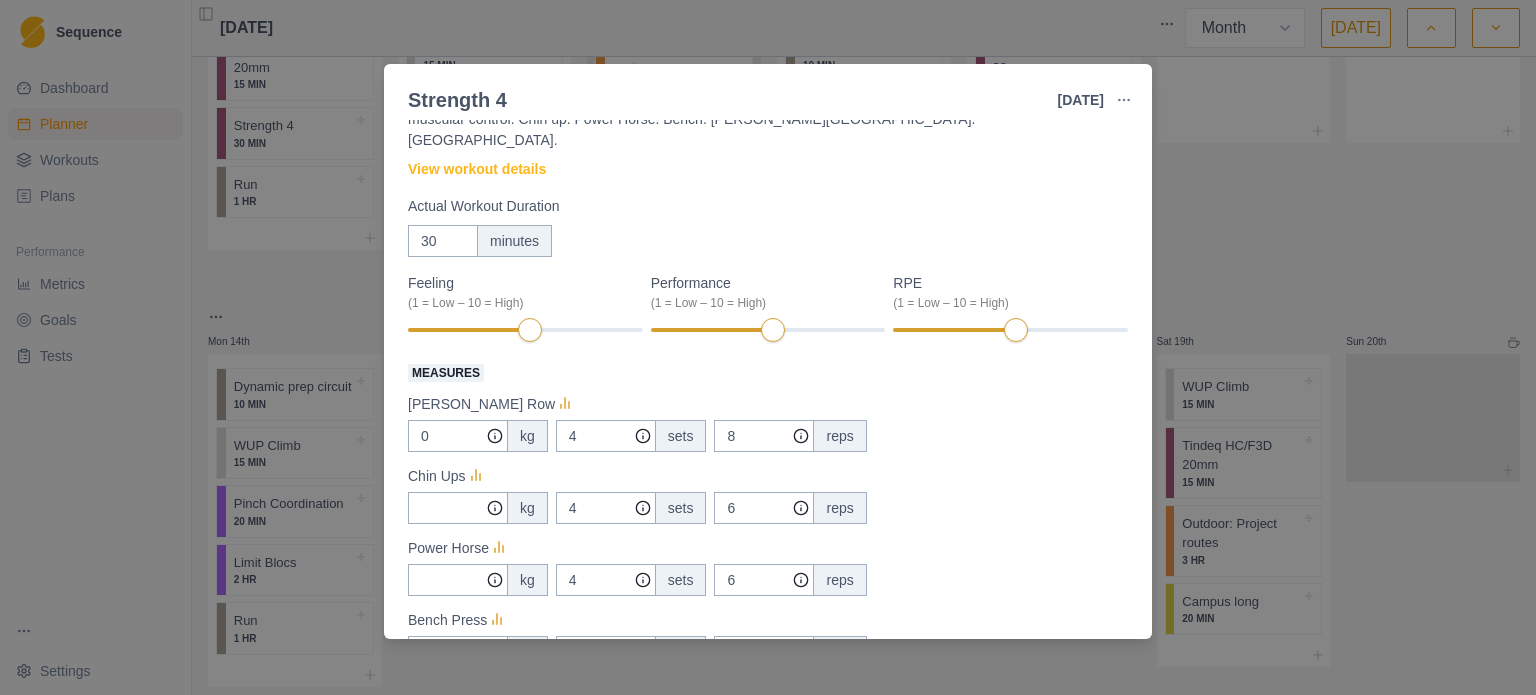 scroll, scrollTop: 200, scrollLeft: 0, axis: vertical 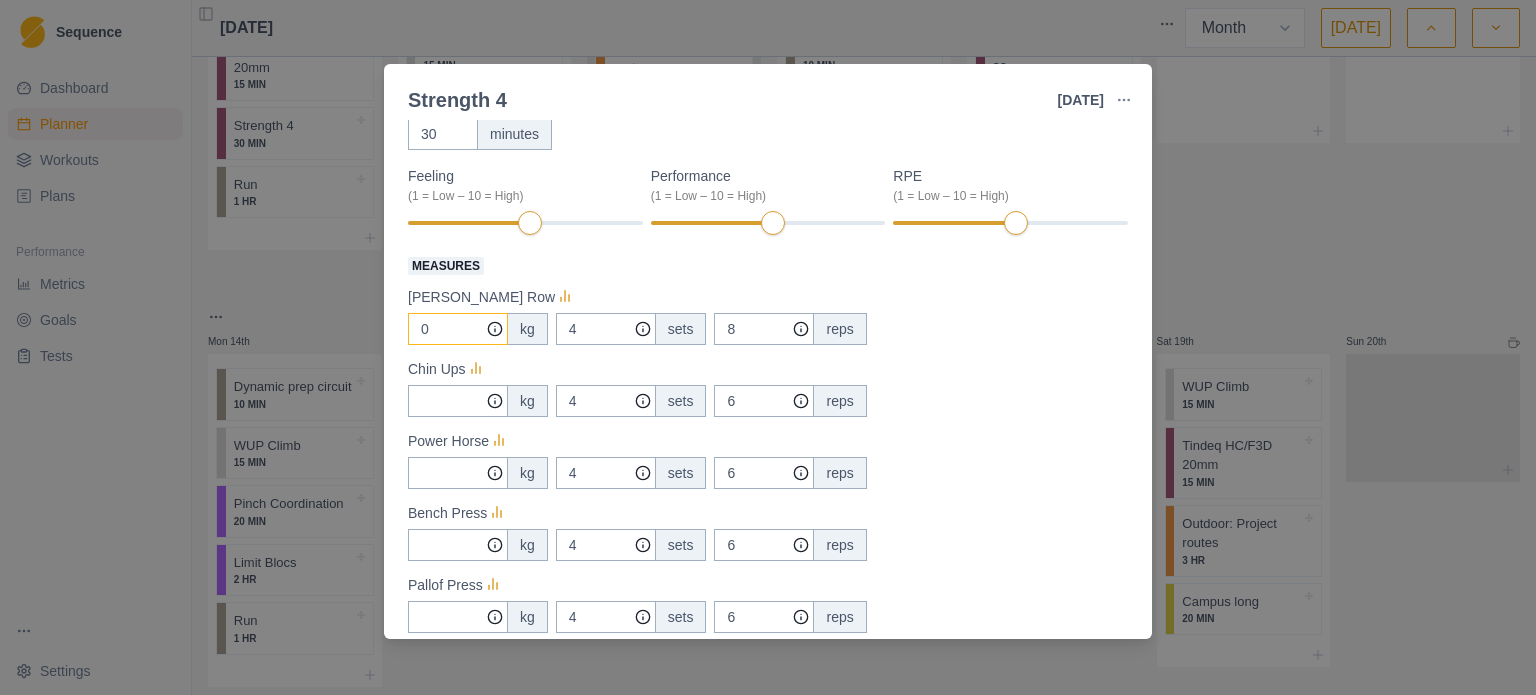 click on "0" at bounding box center [458, 329] 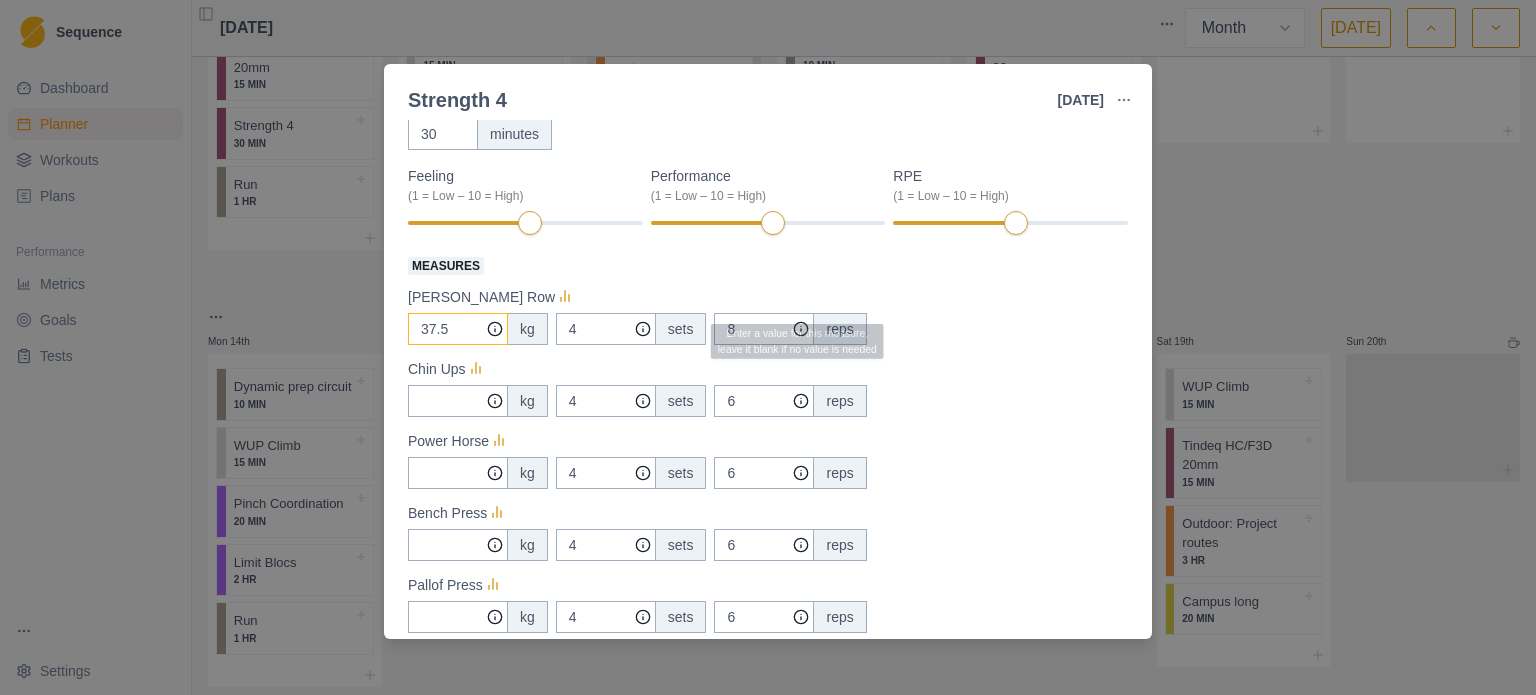 type on "37.5" 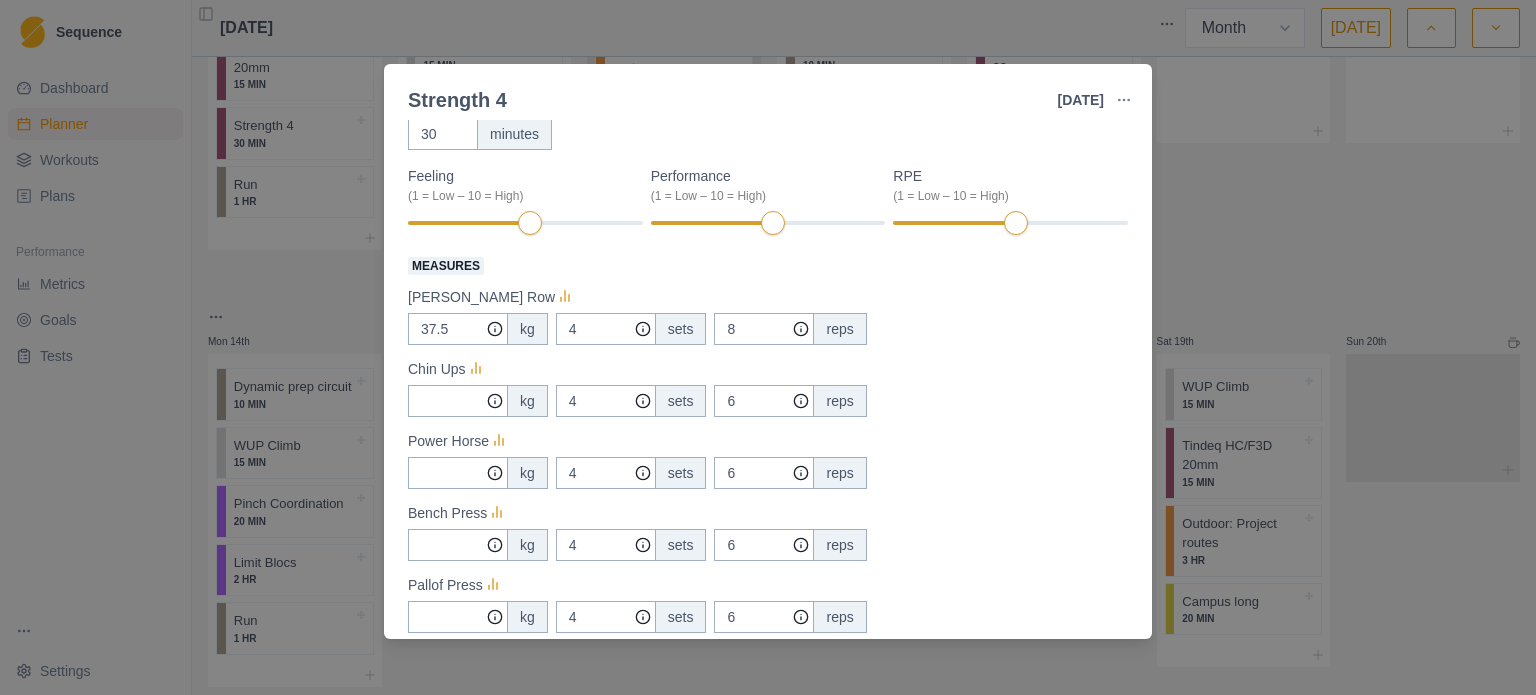 click on "Measures [PERSON_NAME] Row 37.5 kg 4 sets 8 reps Chin Ups  kg 4 sets 6 reps Power Horse kg 4 sets 6 reps Bench Press kg 4 sets 6 reps Pallof Press kg 4 sets 6 reps" at bounding box center [768, 443] 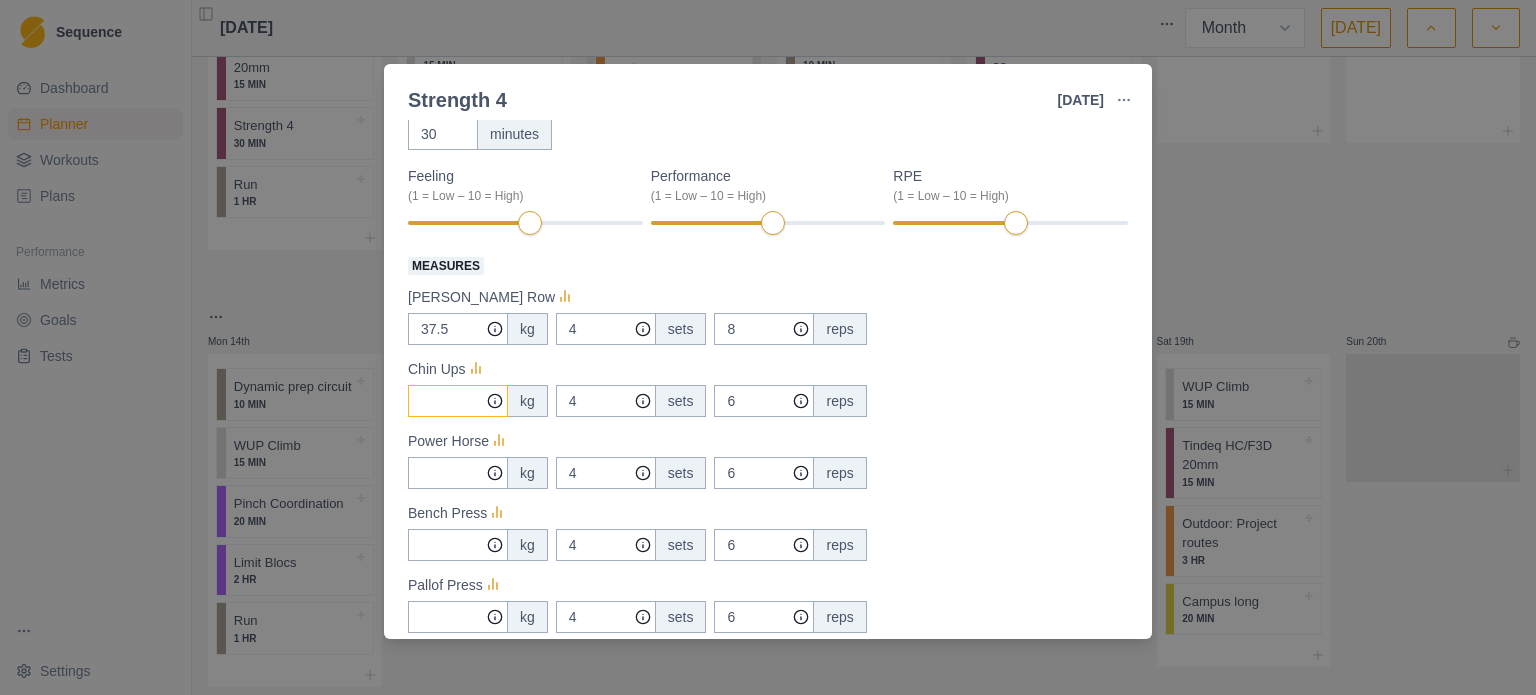 click on "Measures" at bounding box center (458, 329) 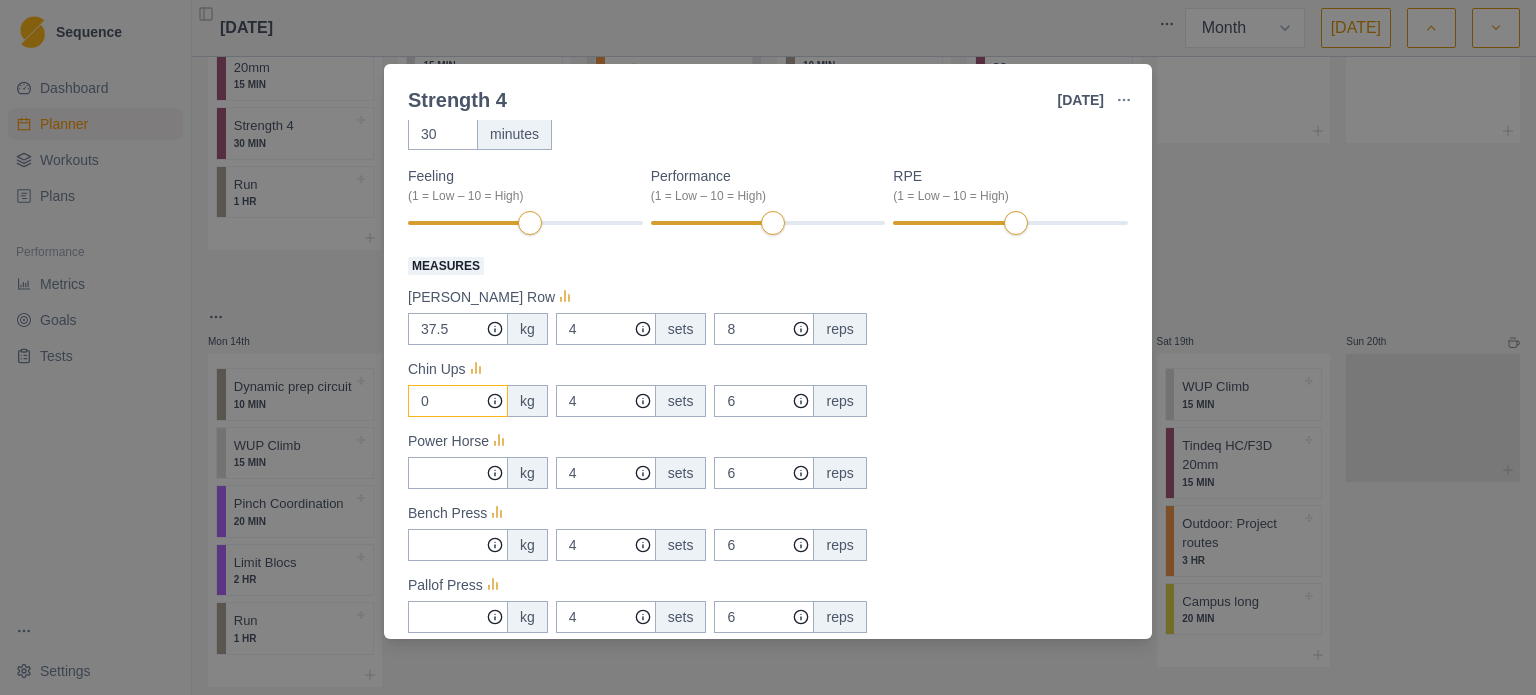 type on "0" 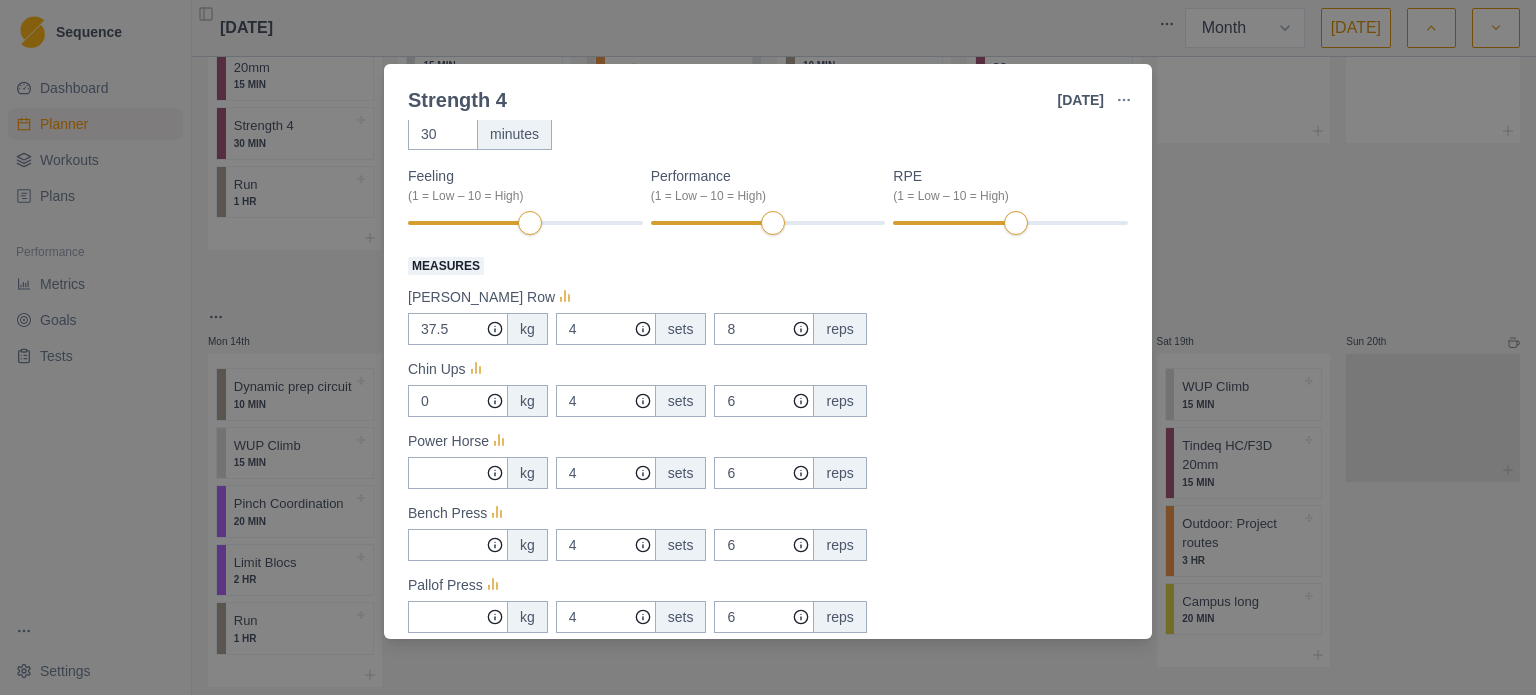 click on "Power Horse" at bounding box center (768, 441) 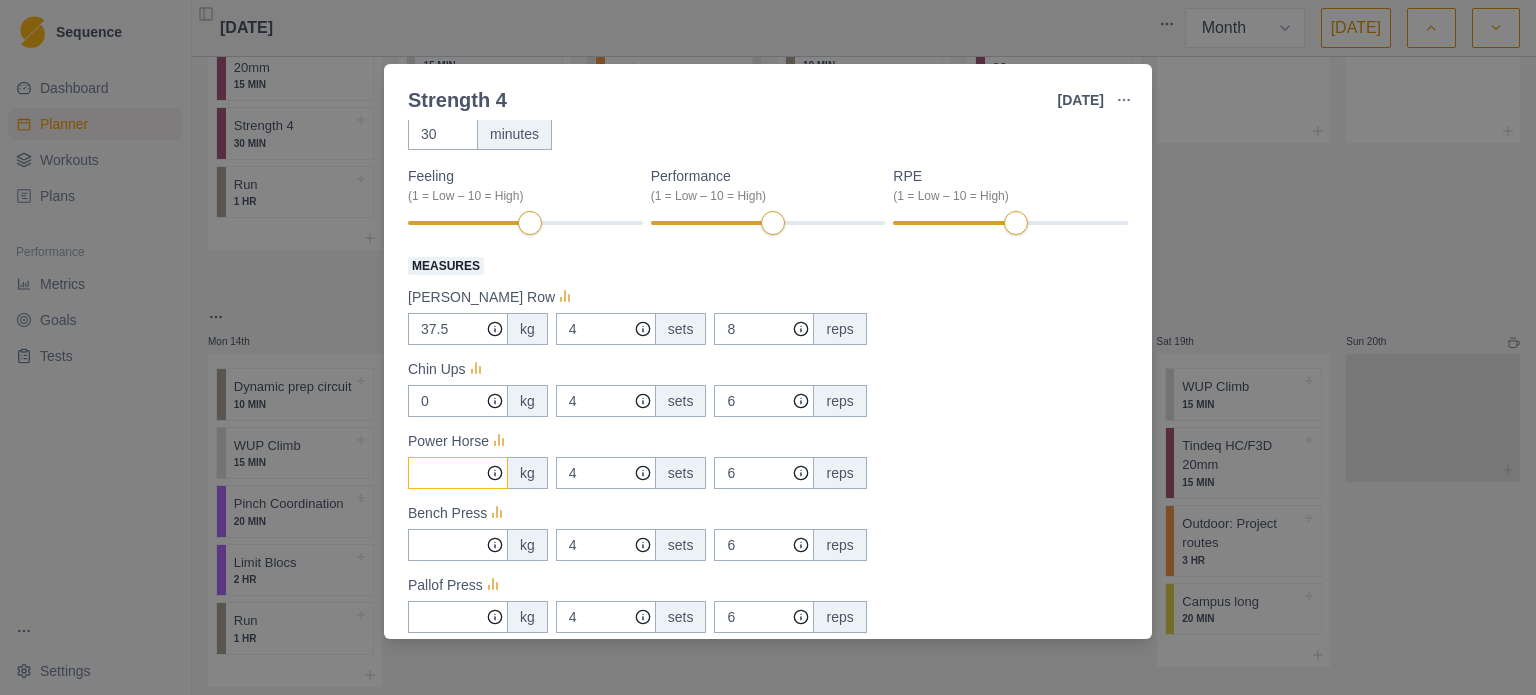 click on "Measures" at bounding box center (458, 329) 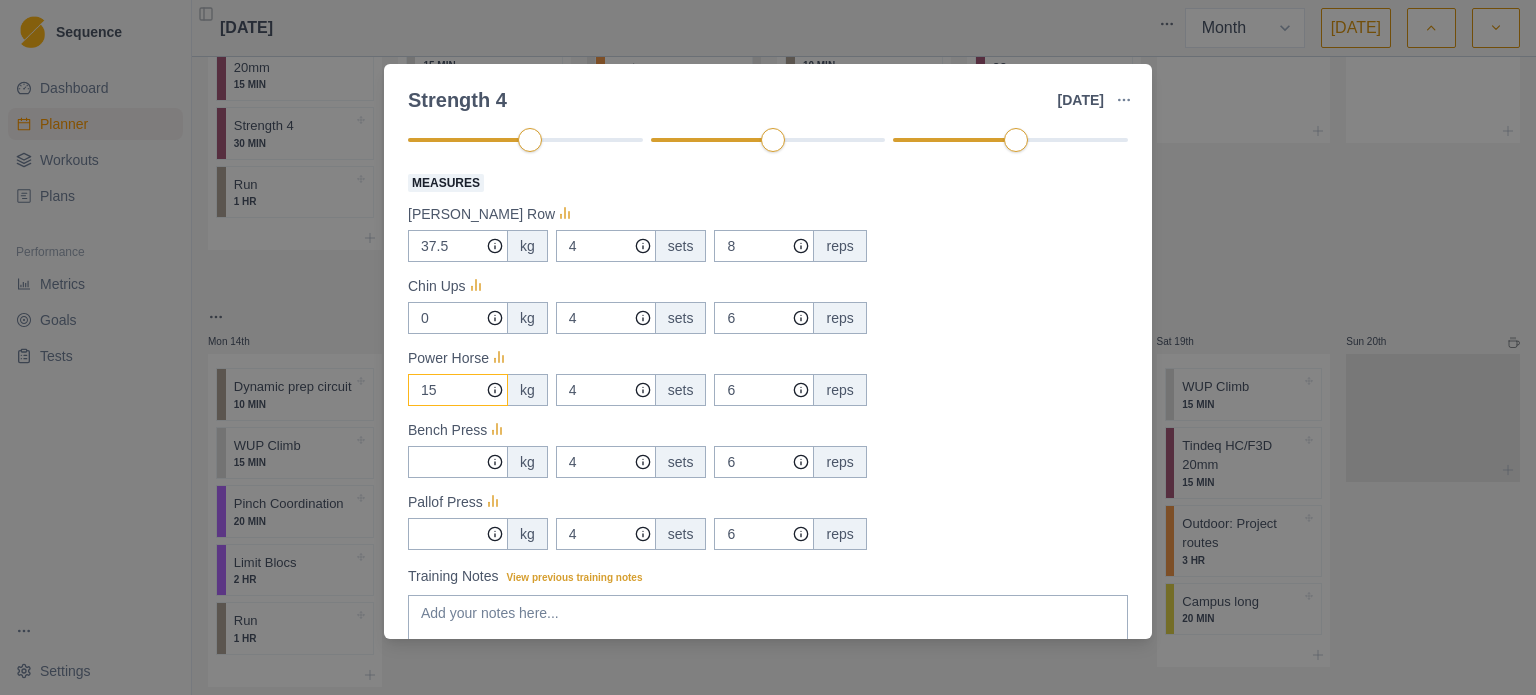 scroll, scrollTop: 300, scrollLeft: 0, axis: vertical 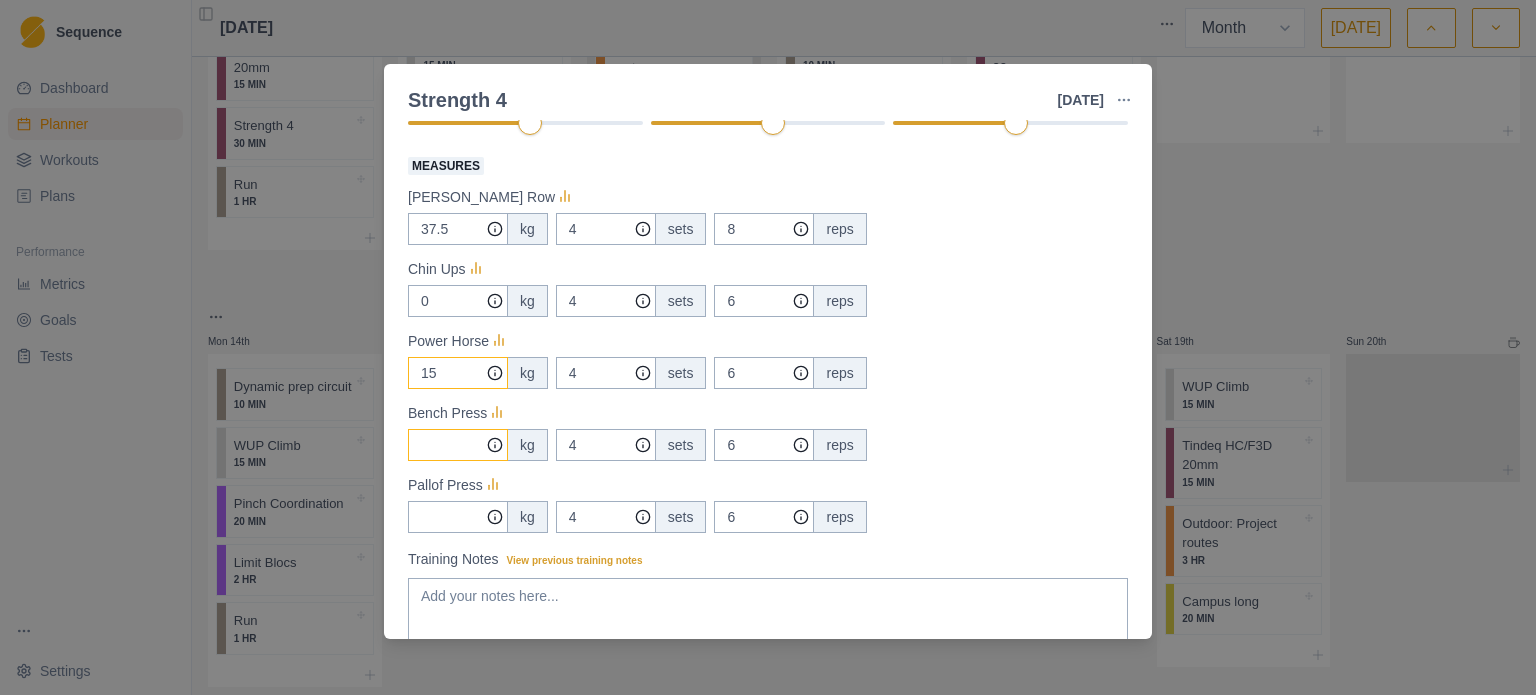 type on "15" 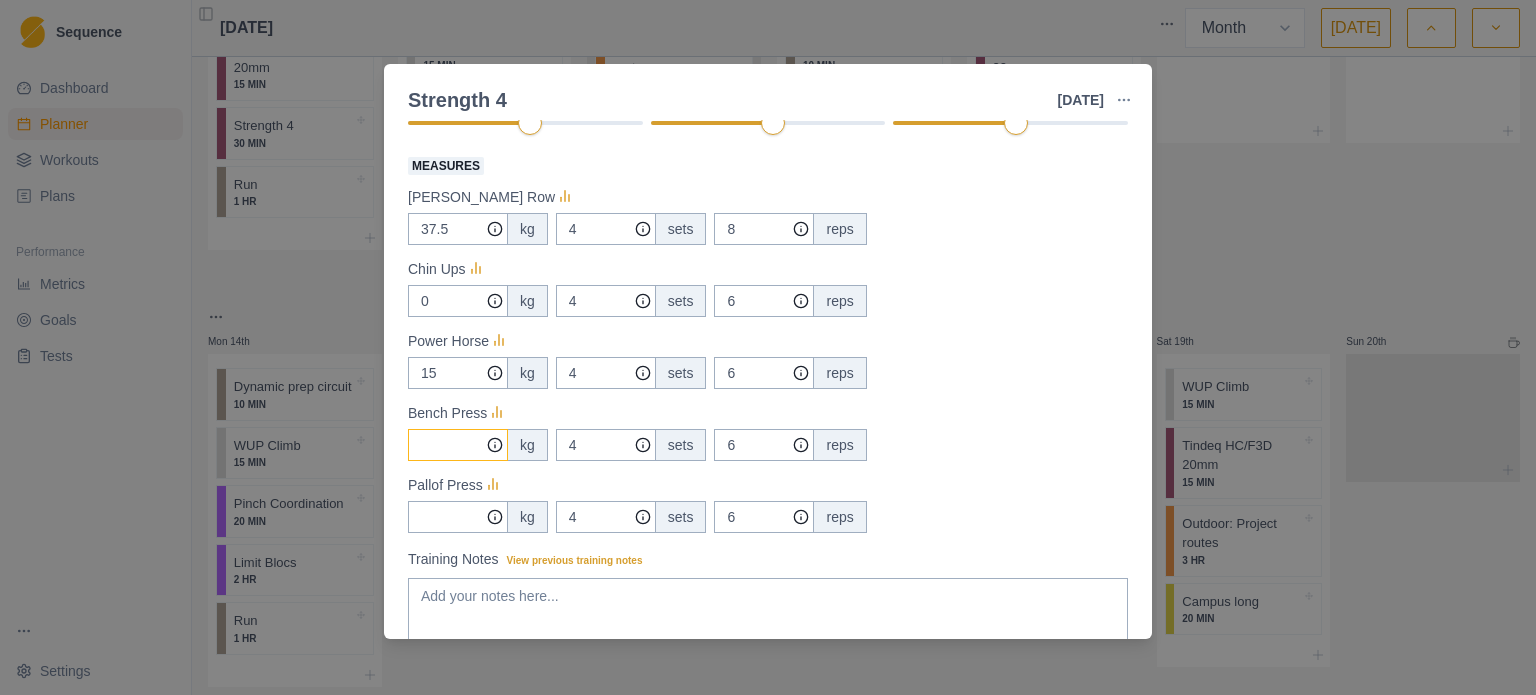 click on "Measures" at bounding box center [458, 229] 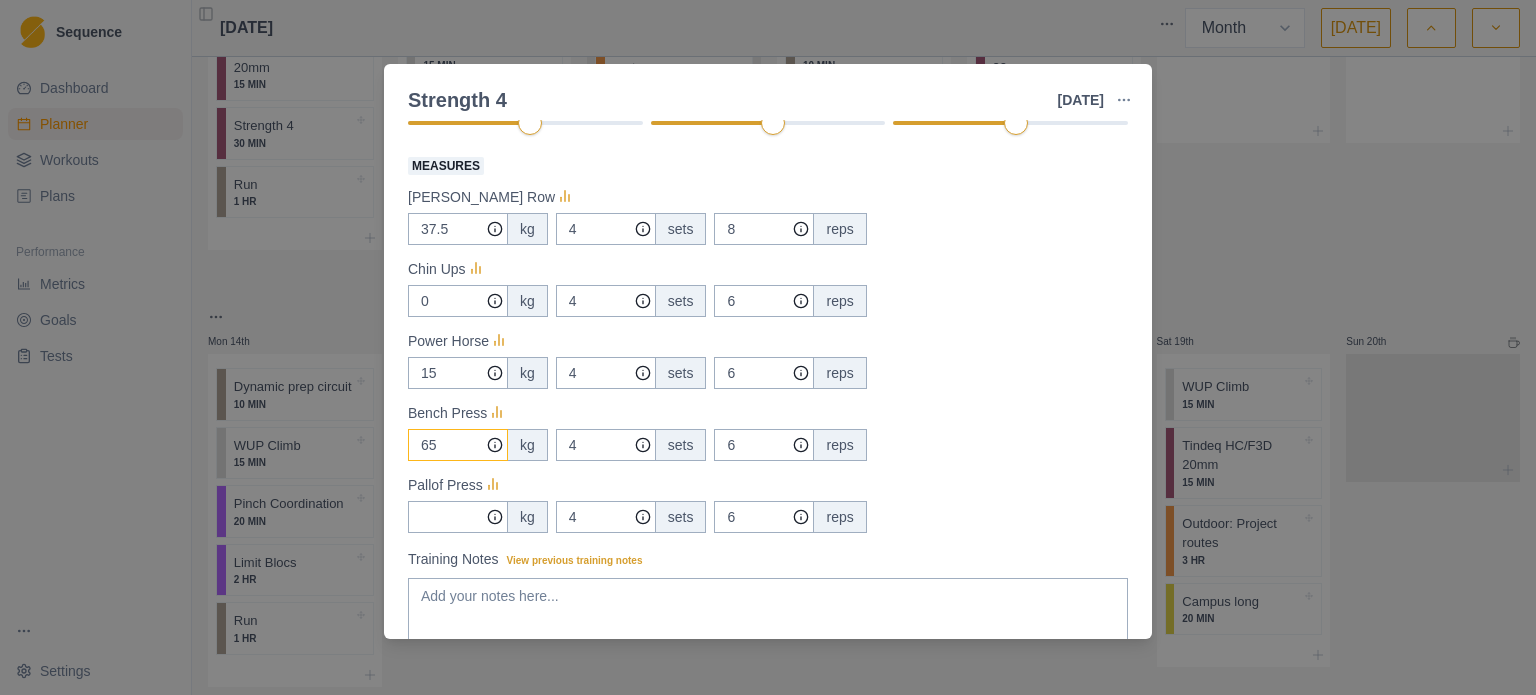 type on "65" 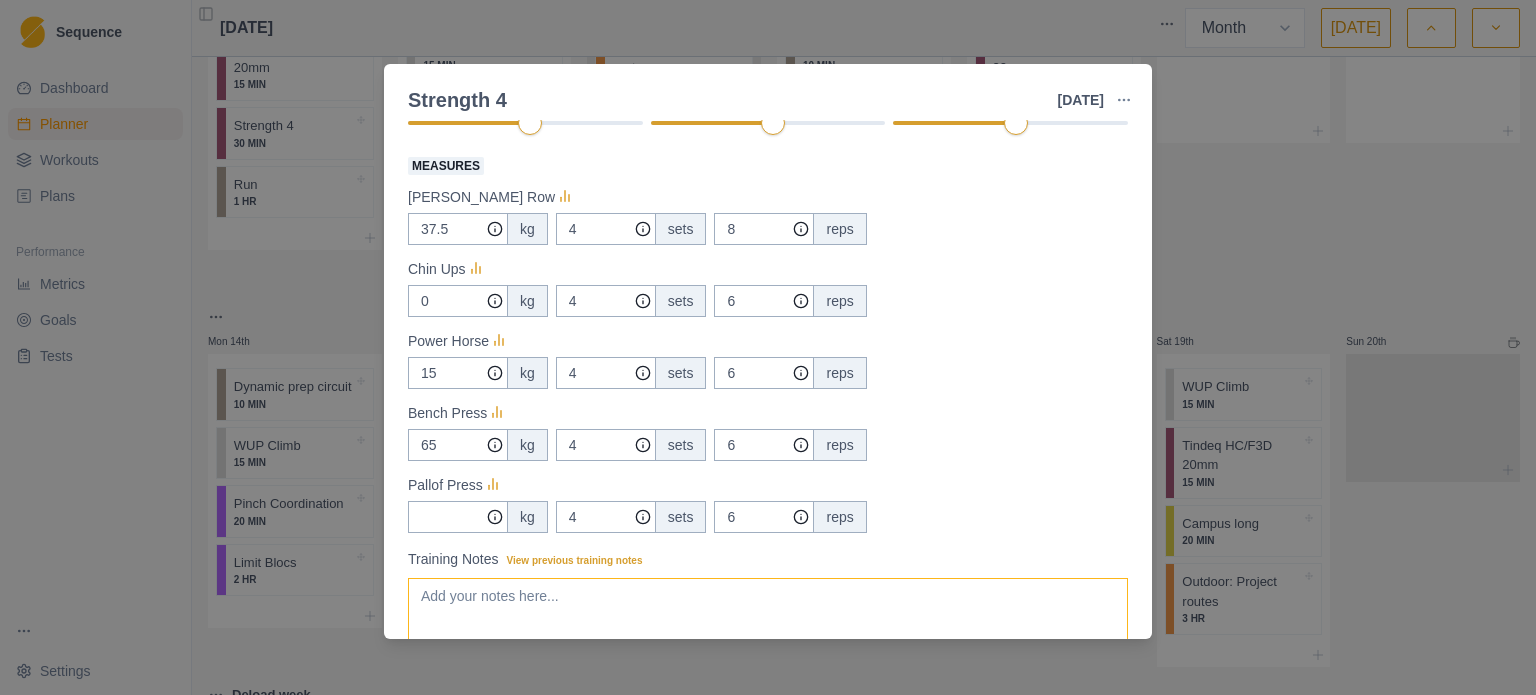 click on "Training Notes View previous training notes" at bounding box center [768, 618] 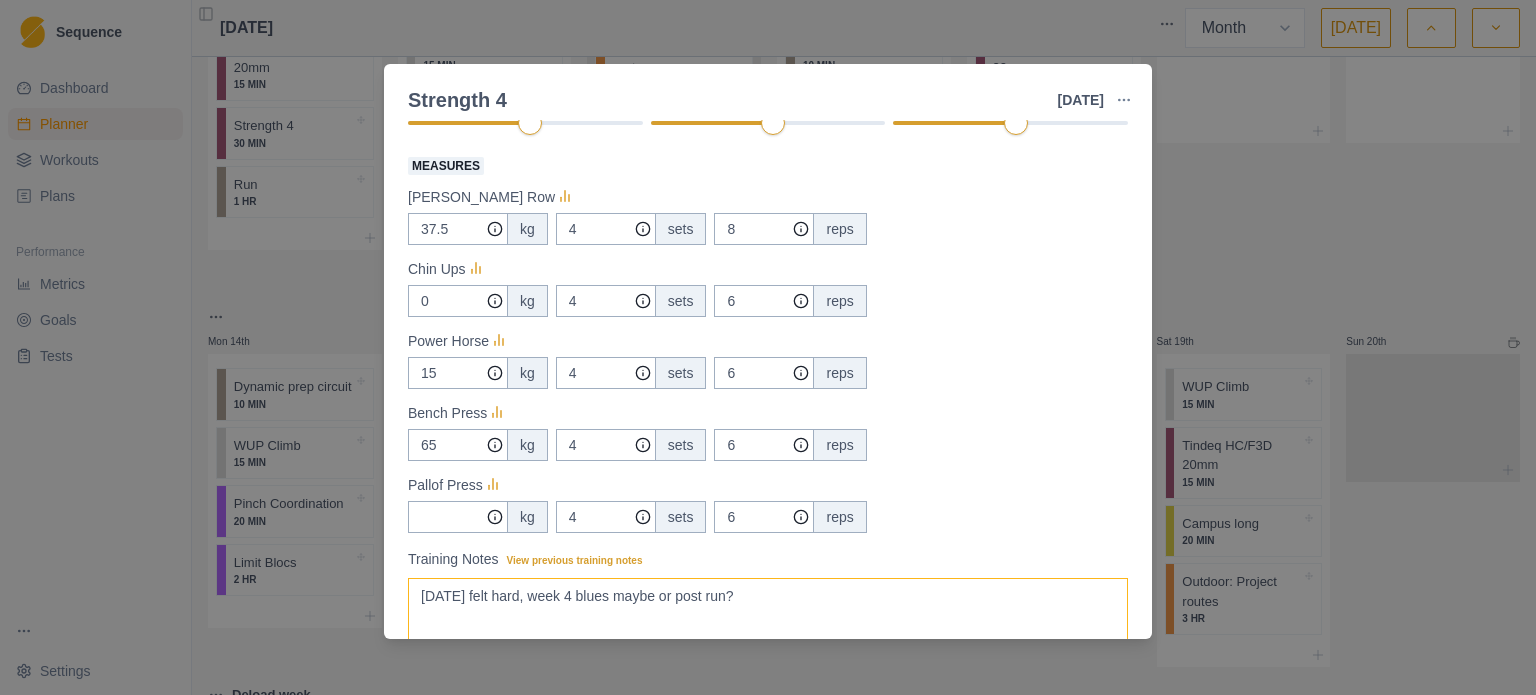 scroll, scrollTop: 429, scrollLeft: 0, axis: vertical 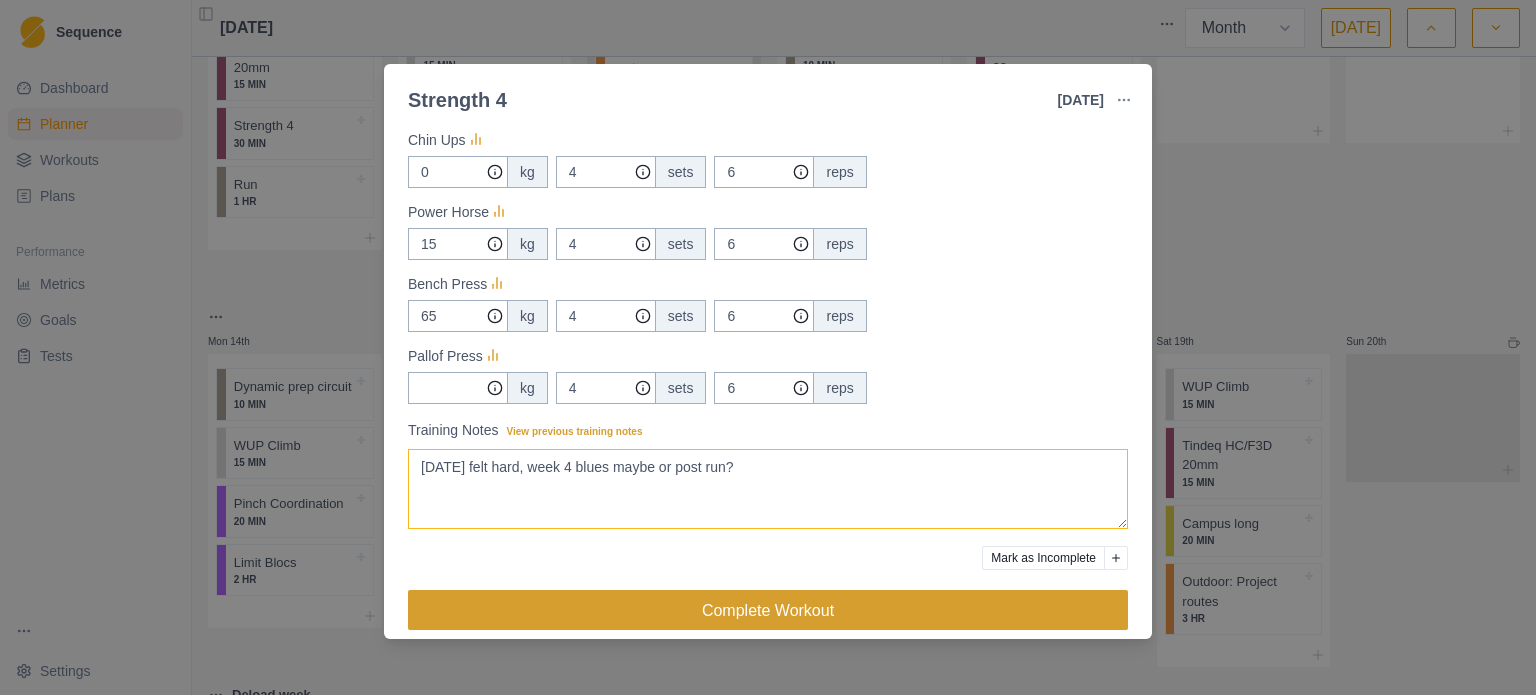 type on "[DATE] felt hard, week 4 blues maybe or post run?" 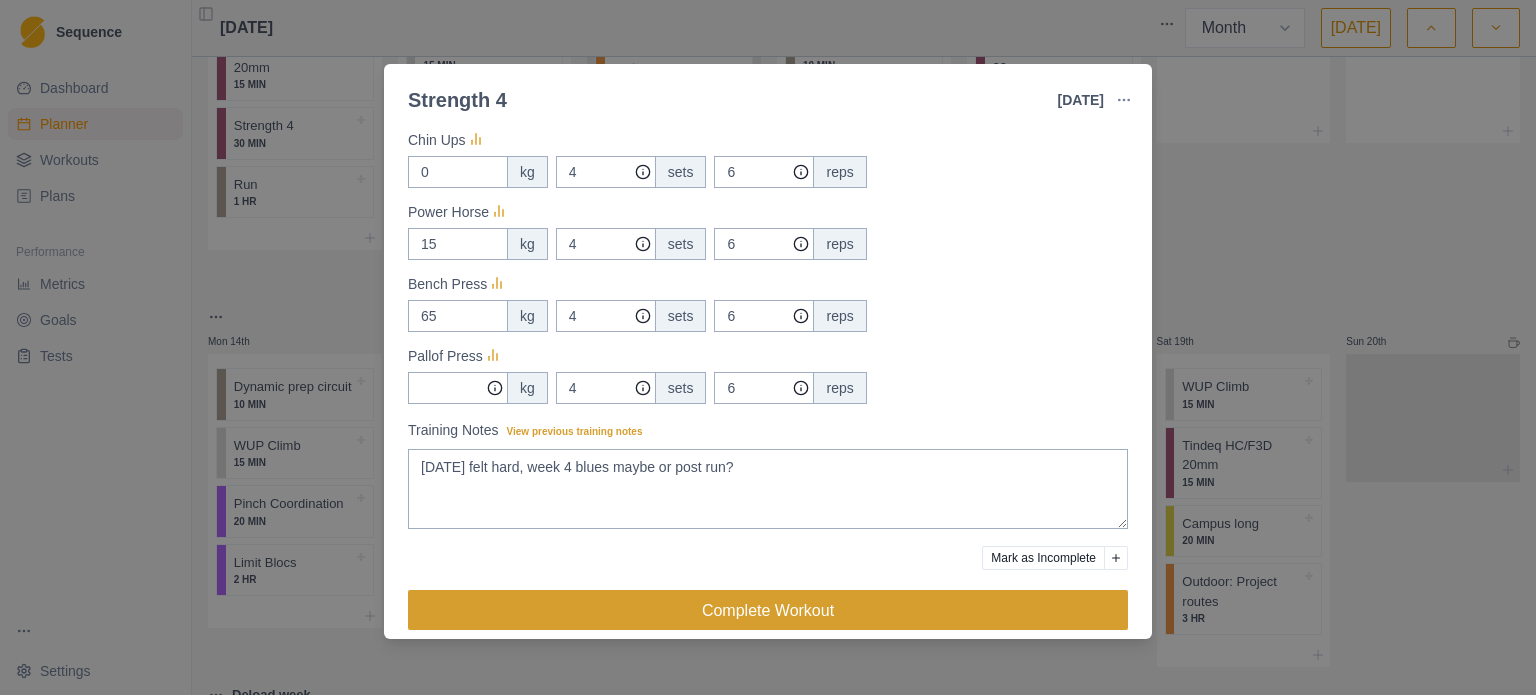 click on "Complete Workout" at bounding box center (768, 610) 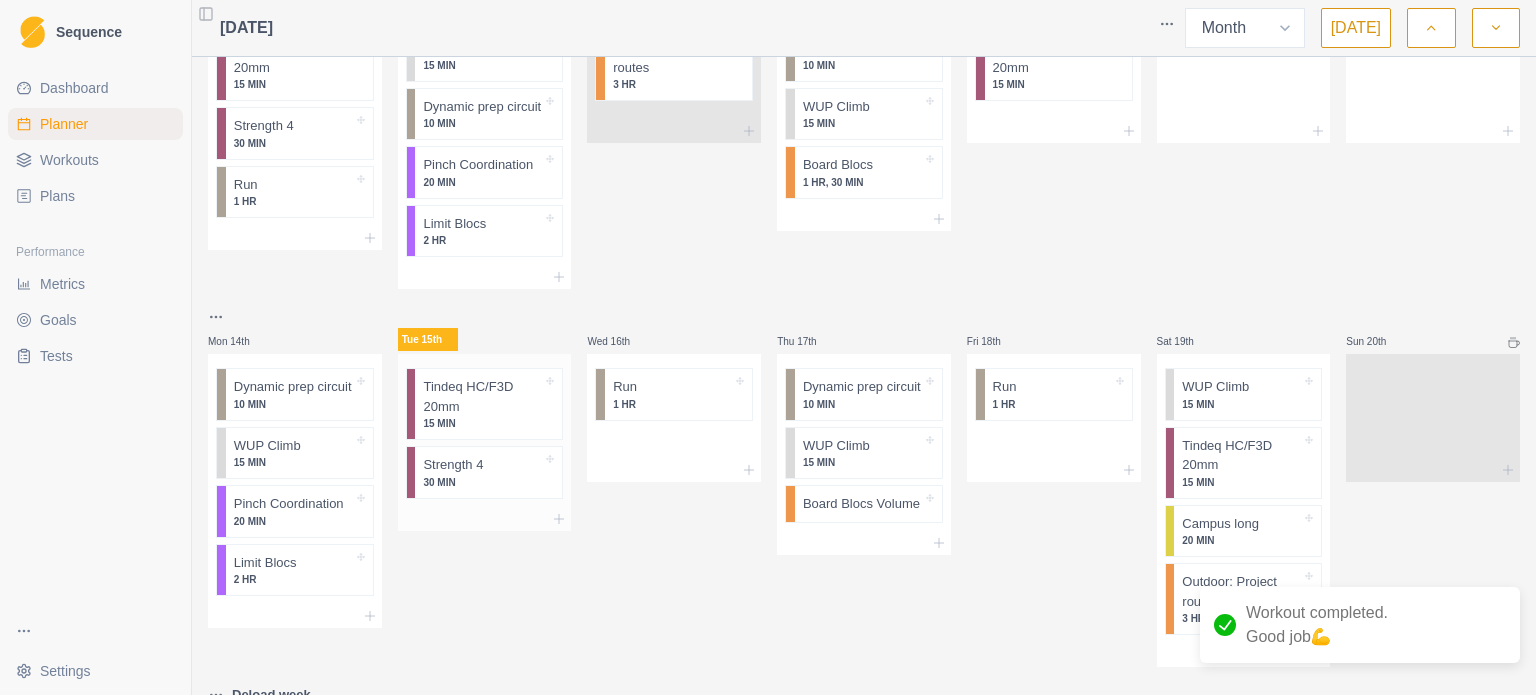 click at bounding box center (512, 465) 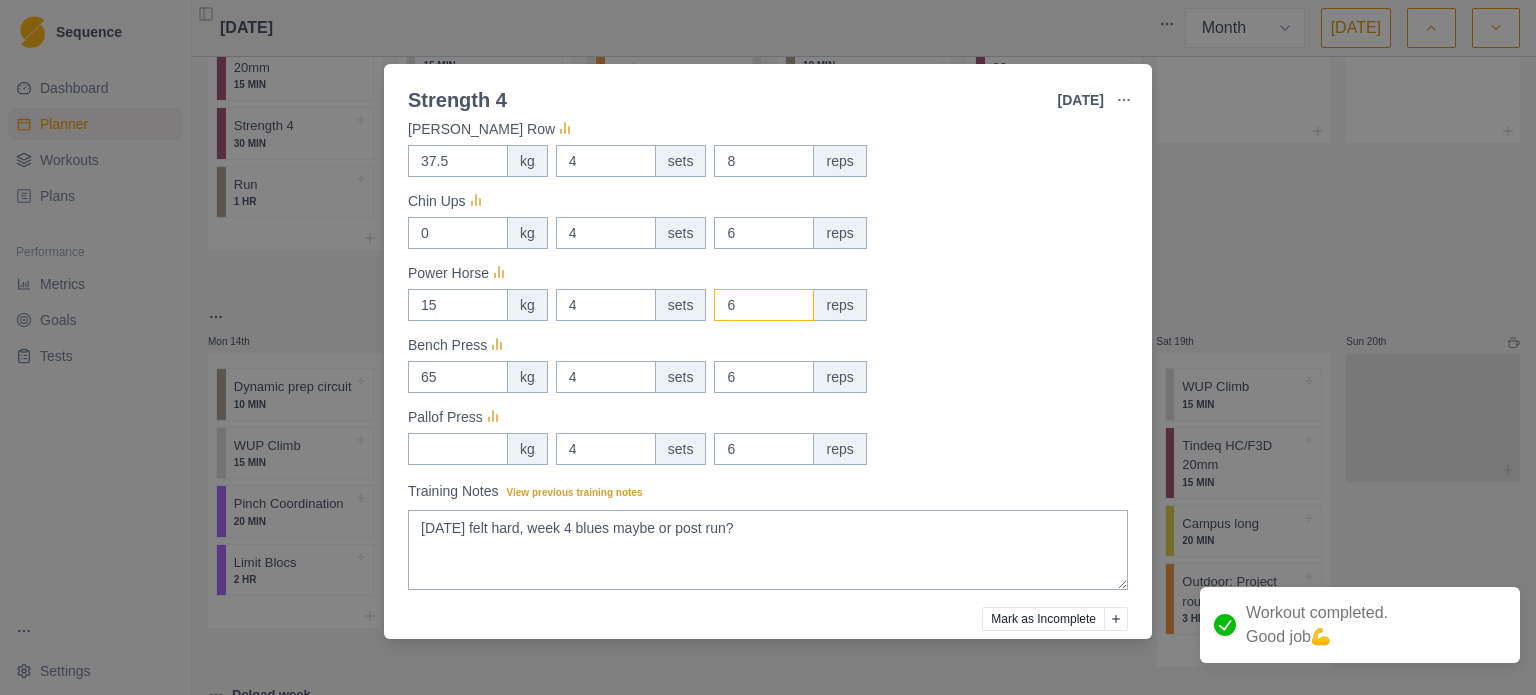 scroll, scrollTop: 400, scrollLeft: 0, axis: vertical 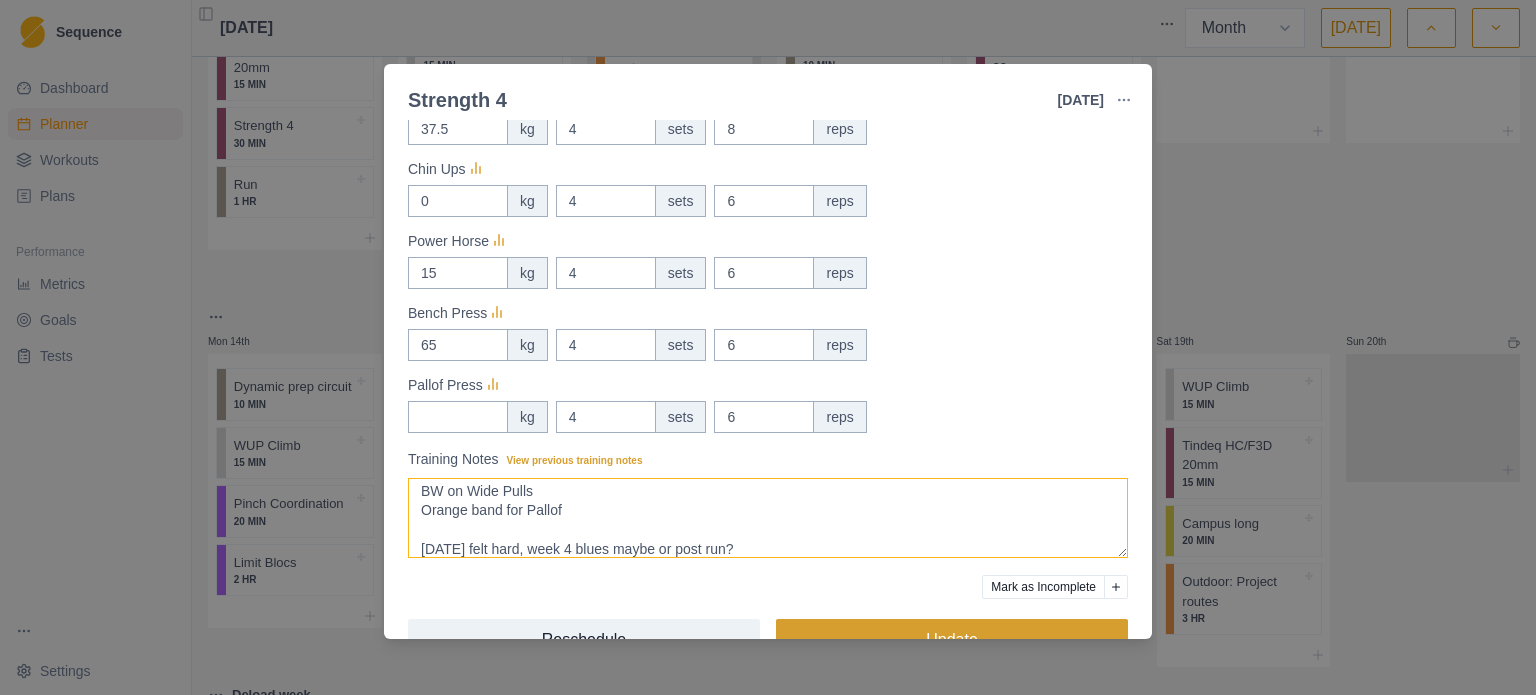 type on "BW on Wide Pulls
Orange band for Pallof
[DATE] felt hard, week 4 blues maybe or post run?" 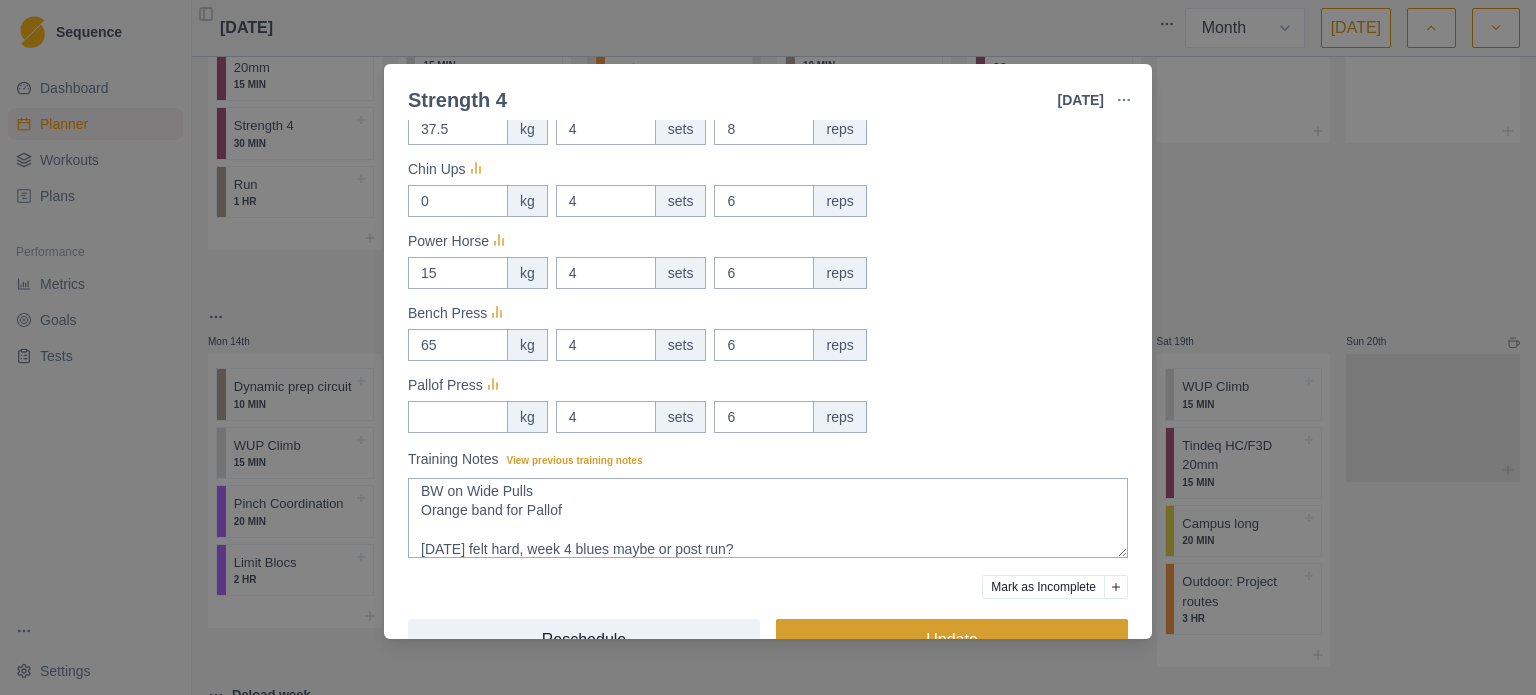 click on "Update" at bounding box center (952, 639) 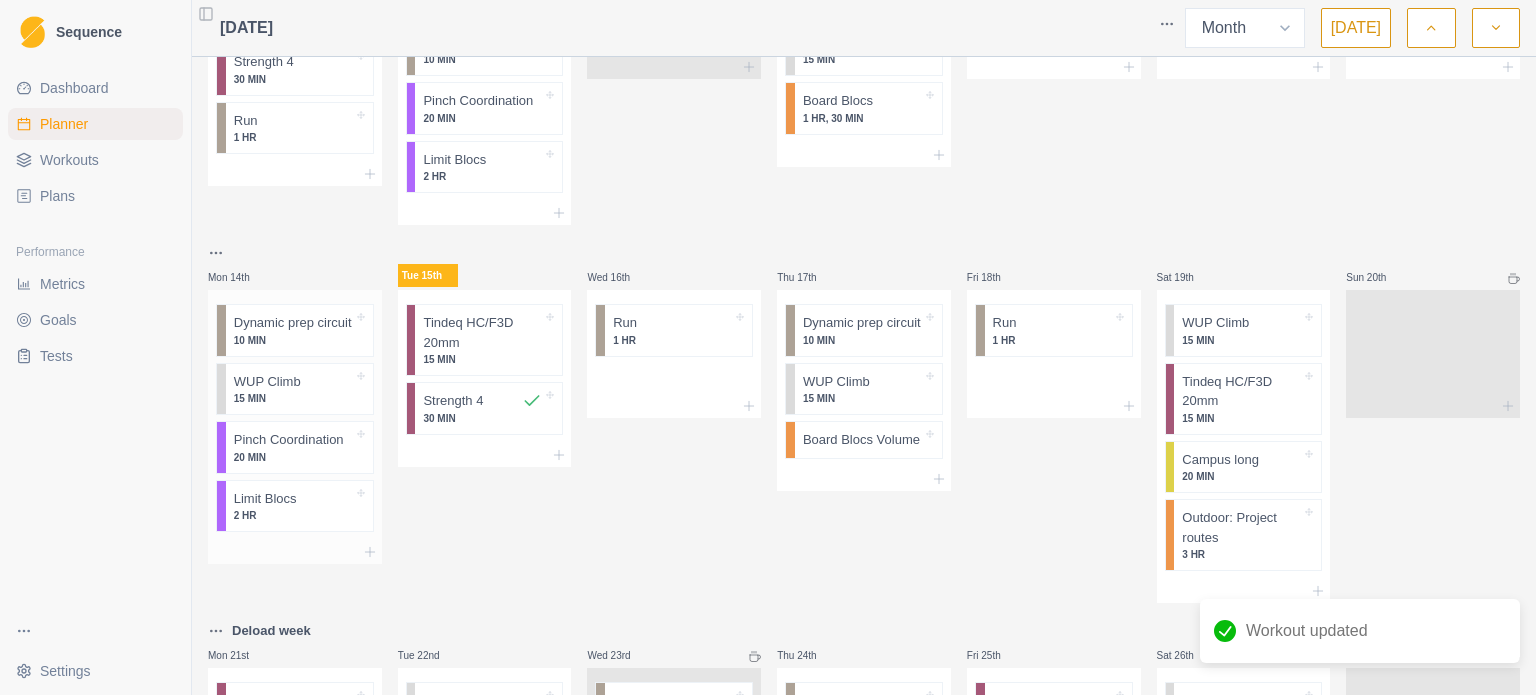 scroll, scrollTop: 500, scrollLeft: 0, axis: vertical 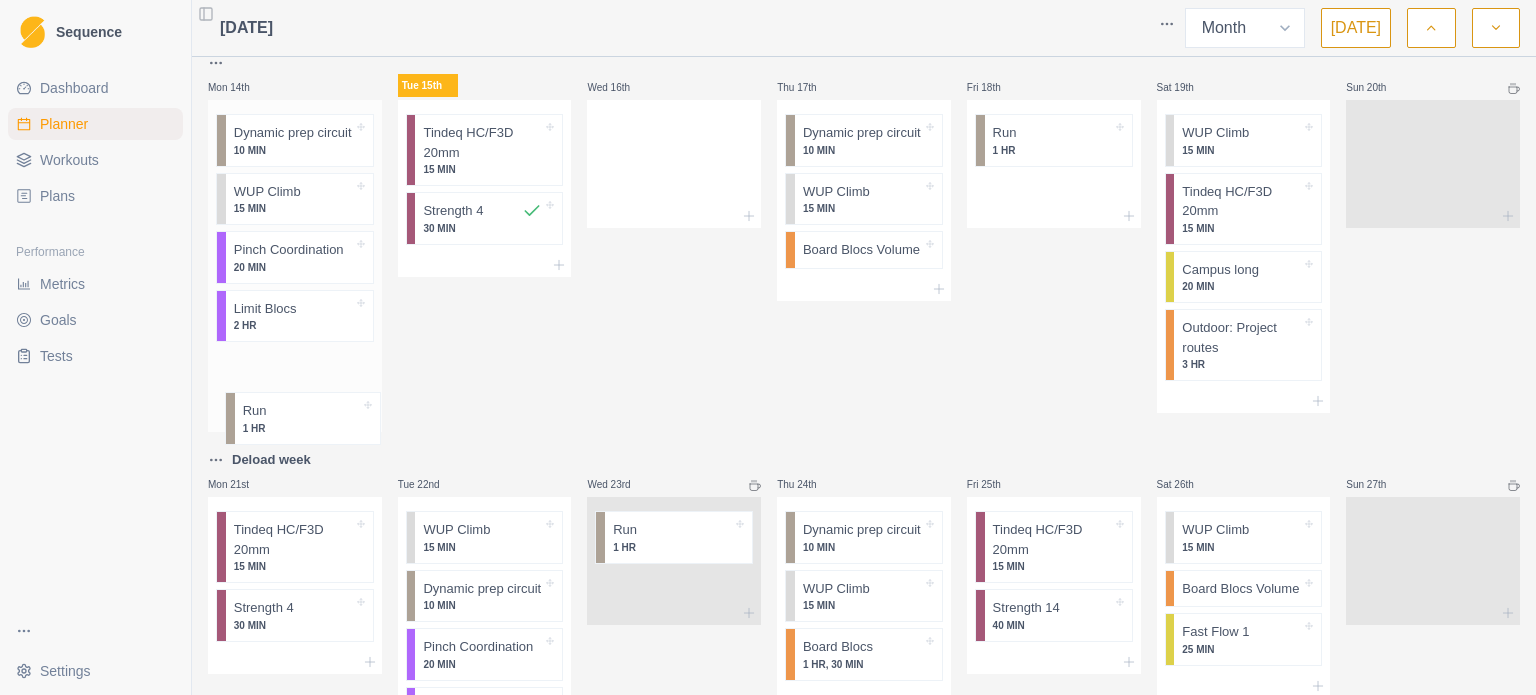 drag, startPoint x: 674, startPoint y: 332, endPoint x: 306, endPoint y: 425, distance: 379.5695 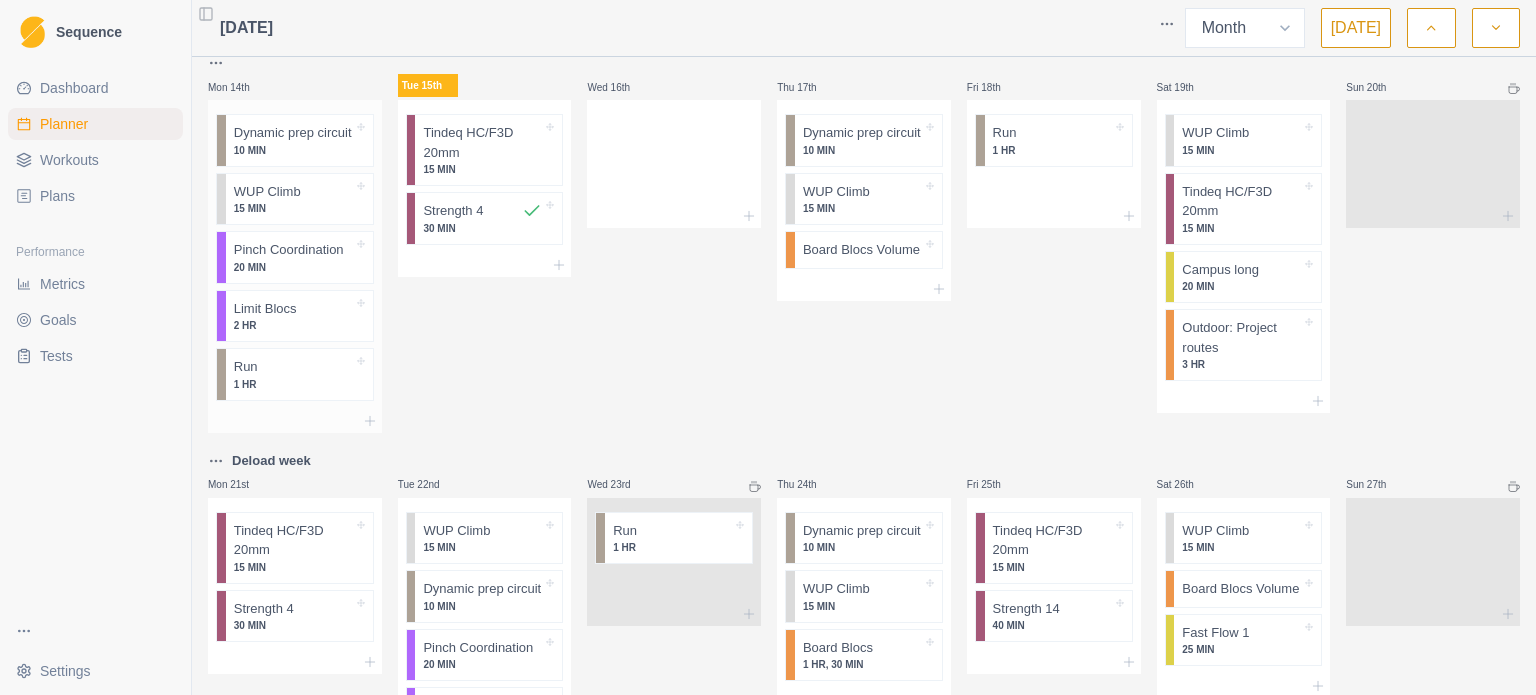 click at bounding box center [305, 367] 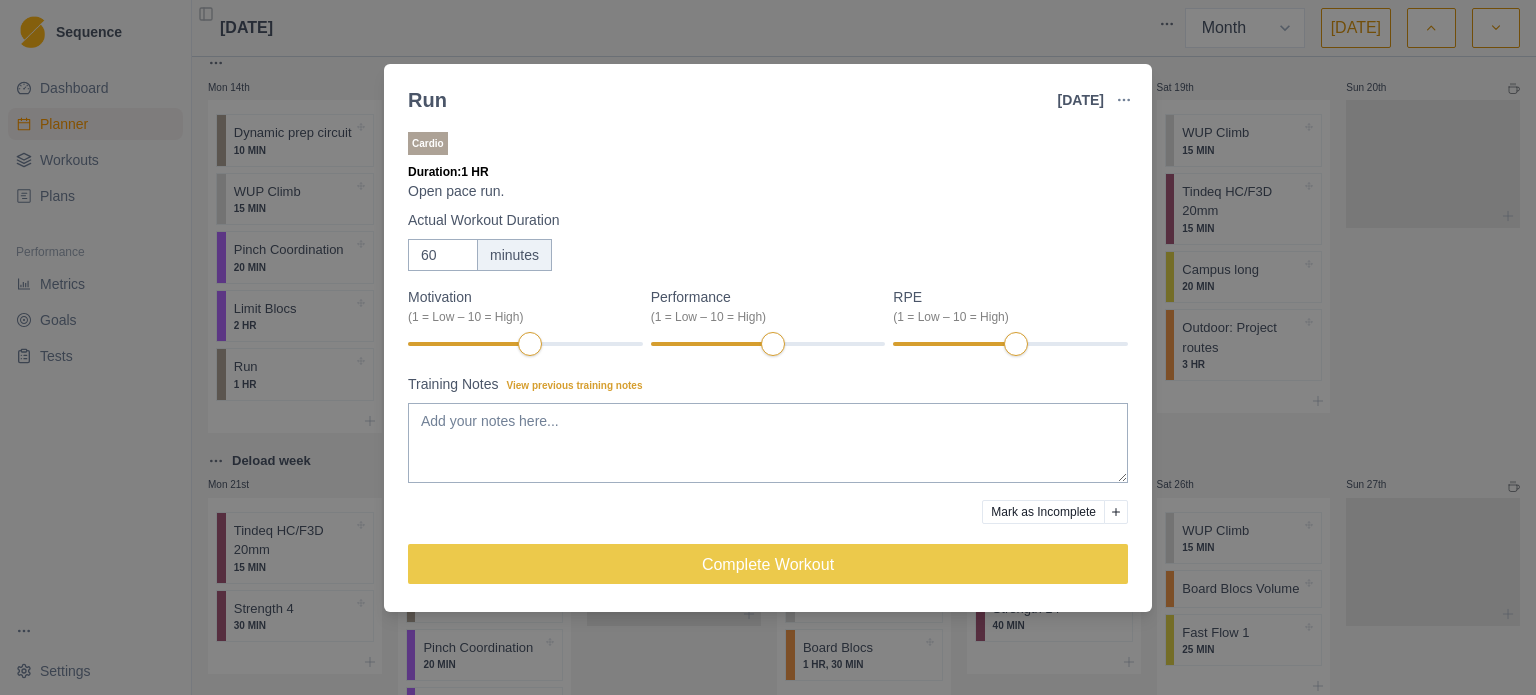 click on "Run  [DATE] Link To Goal View Workout Metrics Edit Original Workout Reschedule Workout Remove From Schedule Cardio Duration:  1 HR Open pace run.  Actual Workout Duration 60 minutes Motivation (1 = Low – 10 = High) Performance (1 = Low – 10 = High) RPE (1 = Low – 10 = High) Training Notes View previous training notes Mark as Incomplete Complete Workout" at bounding box center (768, 347) 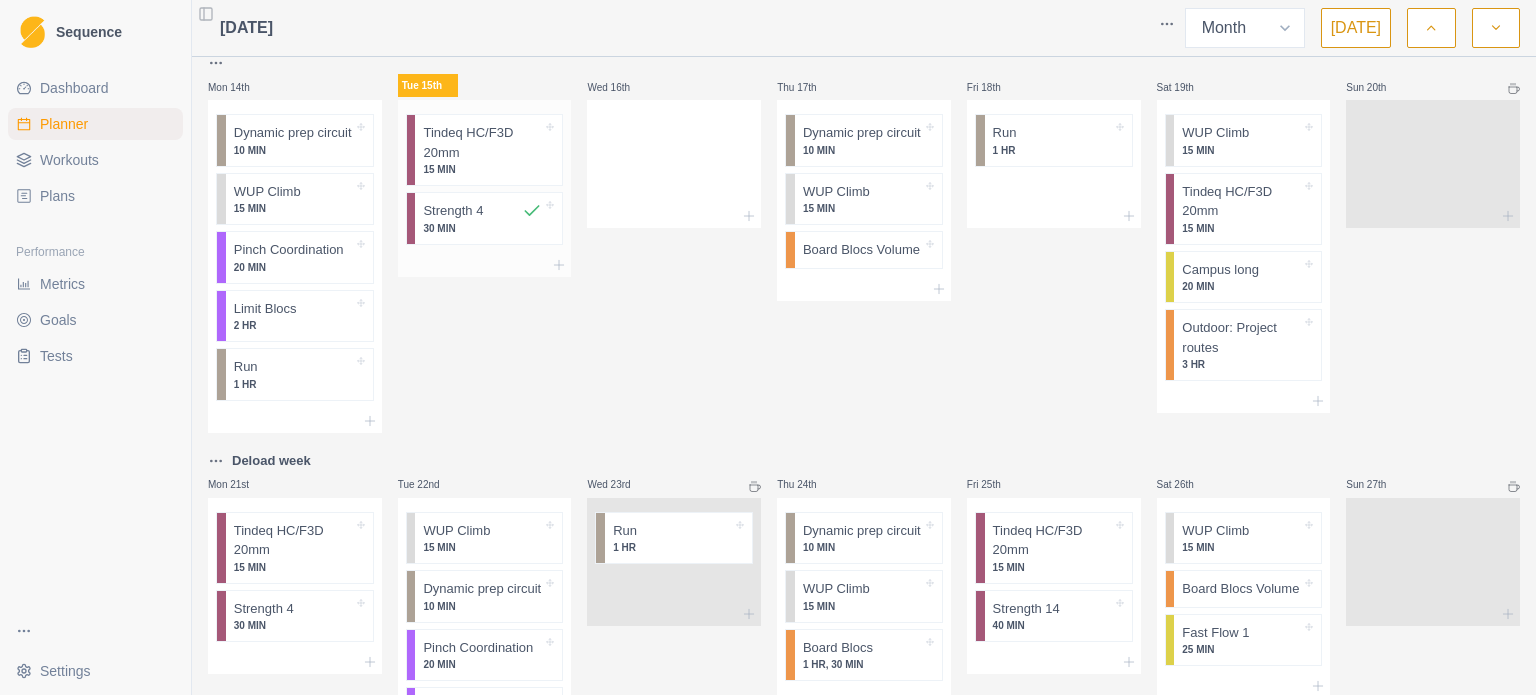 click on "Tindeq HC/F3D 20mm 15 MIN" at bounding box center [488, 150] 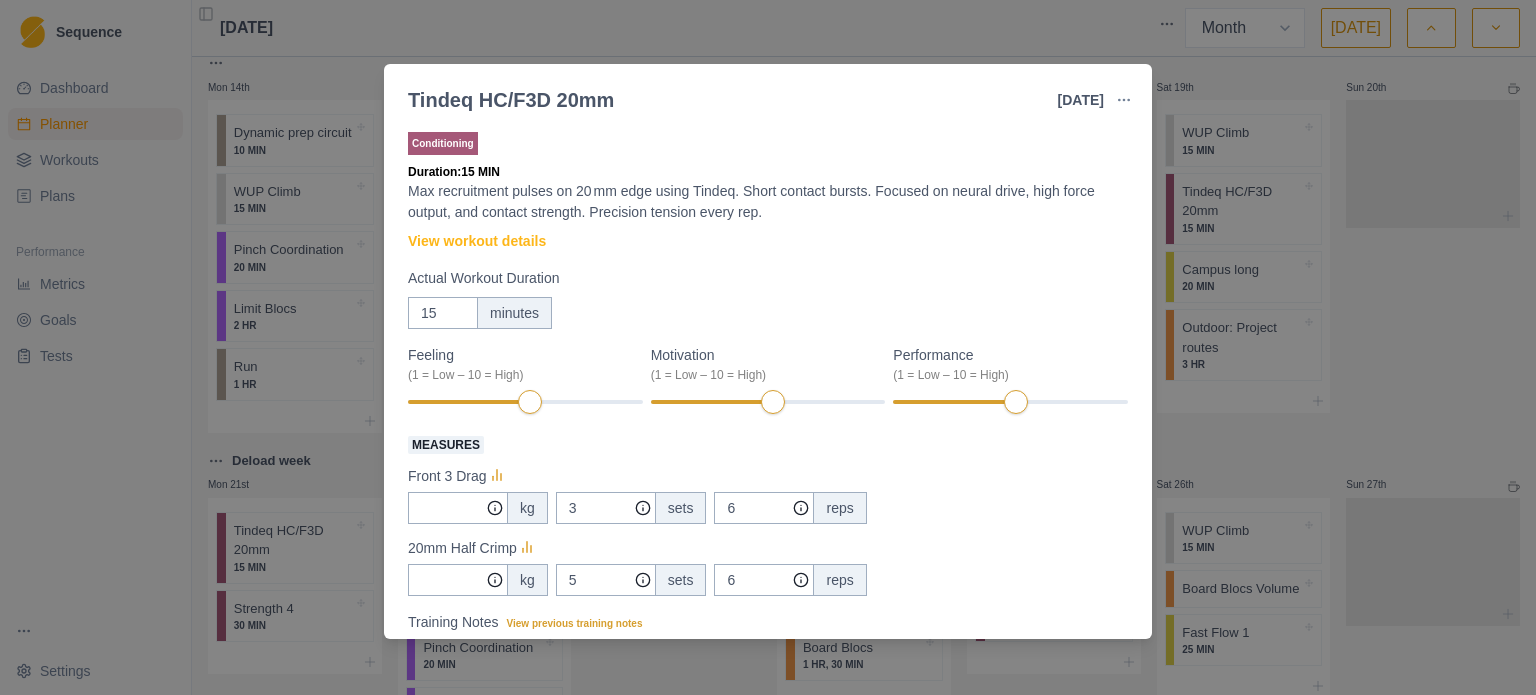 scroll, scrollTop: 200, scrollLeft: 0, axis: vertical 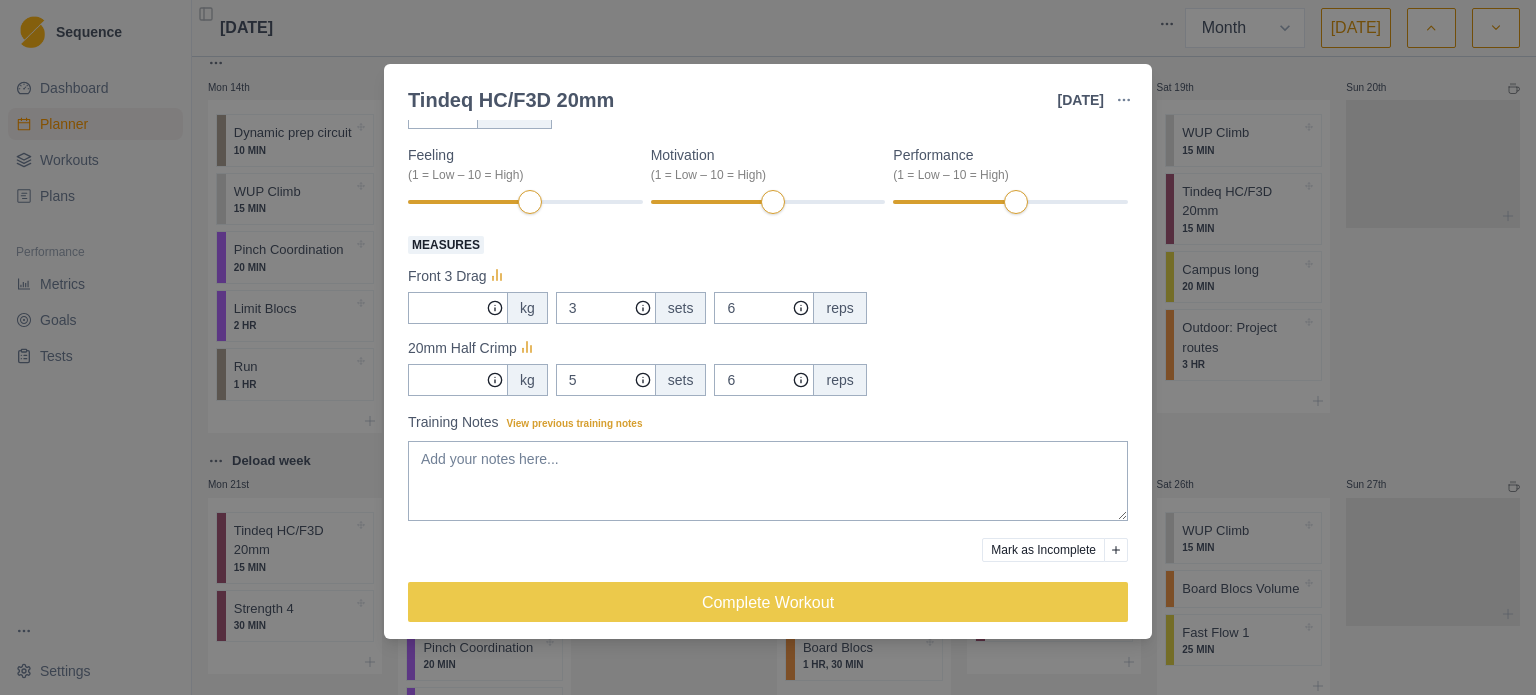 click on "Tindeq HC/F3D 20mm [DATE] Link To Goal View Workout Metrics Edit Original Workout Reschedule Workout Remove From Schedule Conditioning Duration:  15 MIN Max recruitment pulses on 20 mm edge using Tindeq. Short contact bursts. Focused on neural drive, high force output, and contact strength. Precision tension every rep. View workout details Actual Workout Duration 15 minutes Feeling (1 = Low – 10 = High) Motivation (1 = Low – 10 = High) Performance (1 = Low – 10 = High) Measures Front 3 Drag kg 3 sets 6 reps 20mm Half Crimp kg 5 sets 6 reps Training Notes View previous training notes Mark as Incomplete Complete Workout" at bounding box center (768, 347) 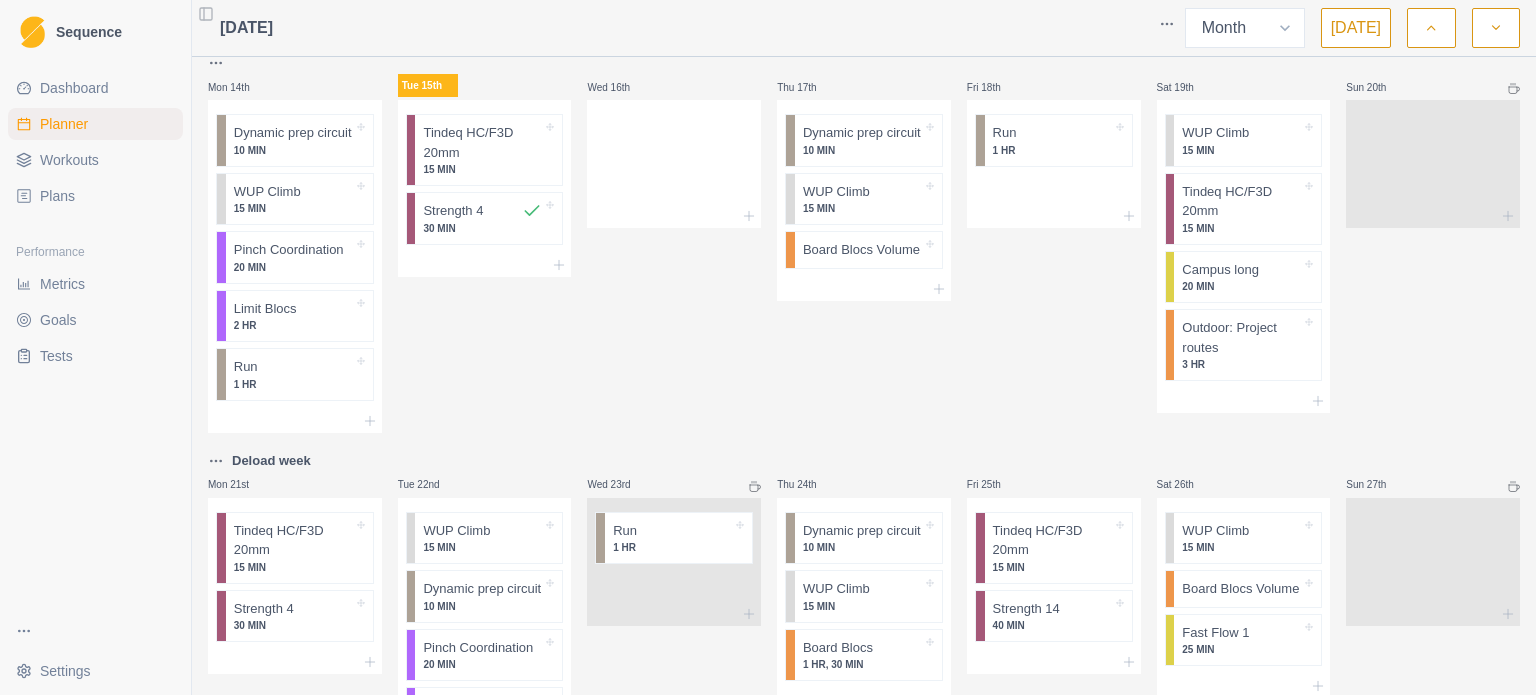 click at bounding box center (711, 28) 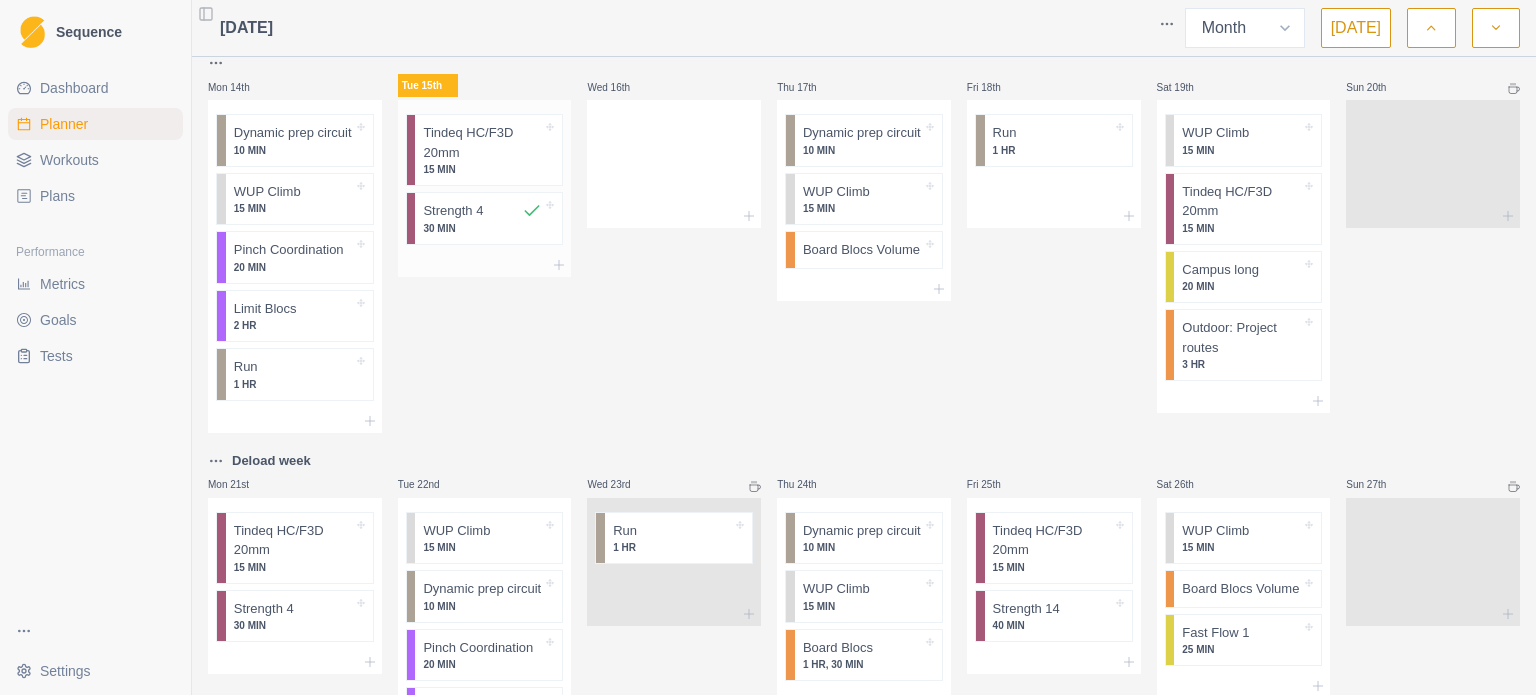 click on "15 MIN" at bounding box center (482, 169) 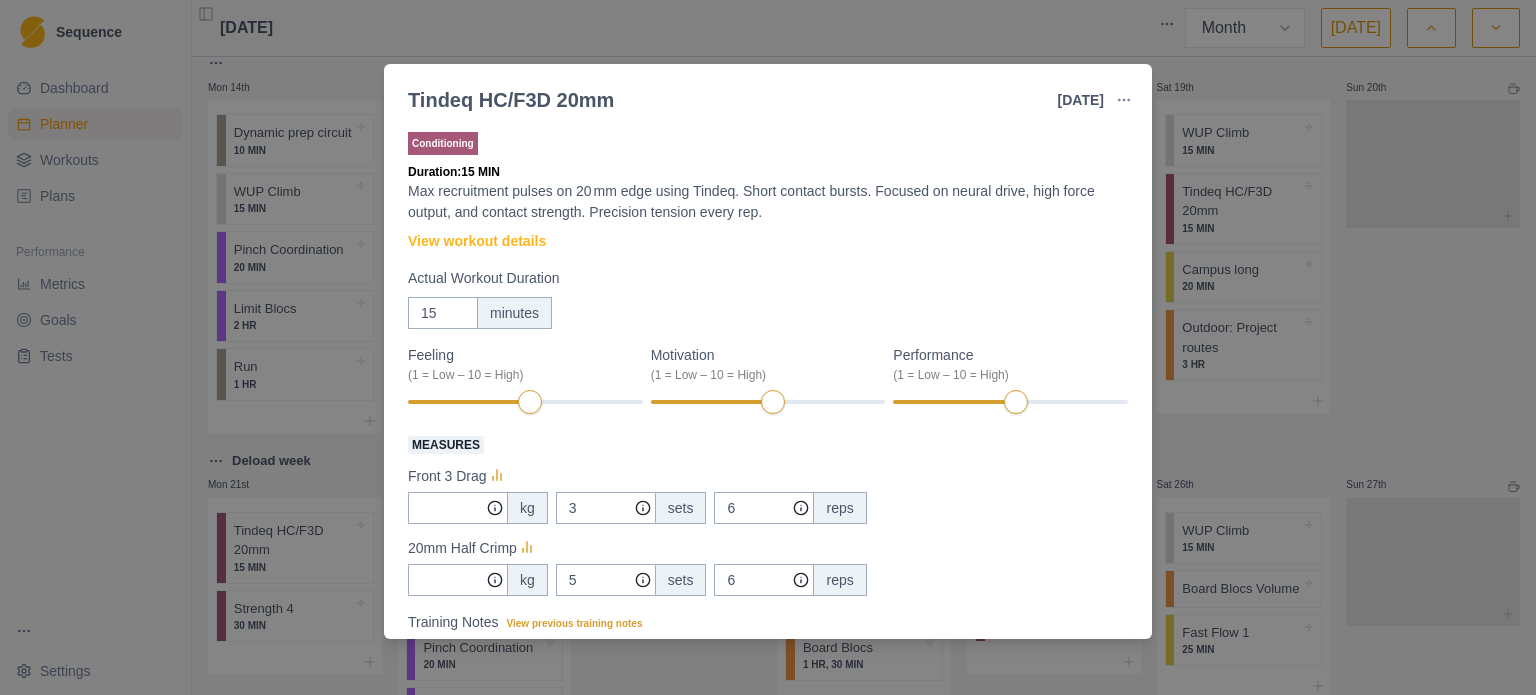 click on "Tindeq HC/F3D 20mm [DATE] Link To Goal View Workout Metrics Edit Original Workout Reschedule Workout Remove From Schedule Conditioning Duration:  15 MIN Max recruitment pulses on 20 mm edge using Tindeq. Short contact bursts. Focused on neural drive, high force output, and contact strength. Precision tension every rep. View workout details Actual Workout Duration 15 minutes Feeling (1 = Low – 10 = High) Motivation (1 = Low – 10 = High) Performance (1 = Low – 10 = High) Measures Front 3 Drag kg 3 sets 6 reps 20mm Half Crimp kg 5 sets 6 reps Training Notes View previous training notes Mark as Incomplete Complete Workout" at bounding box center (768, 347) 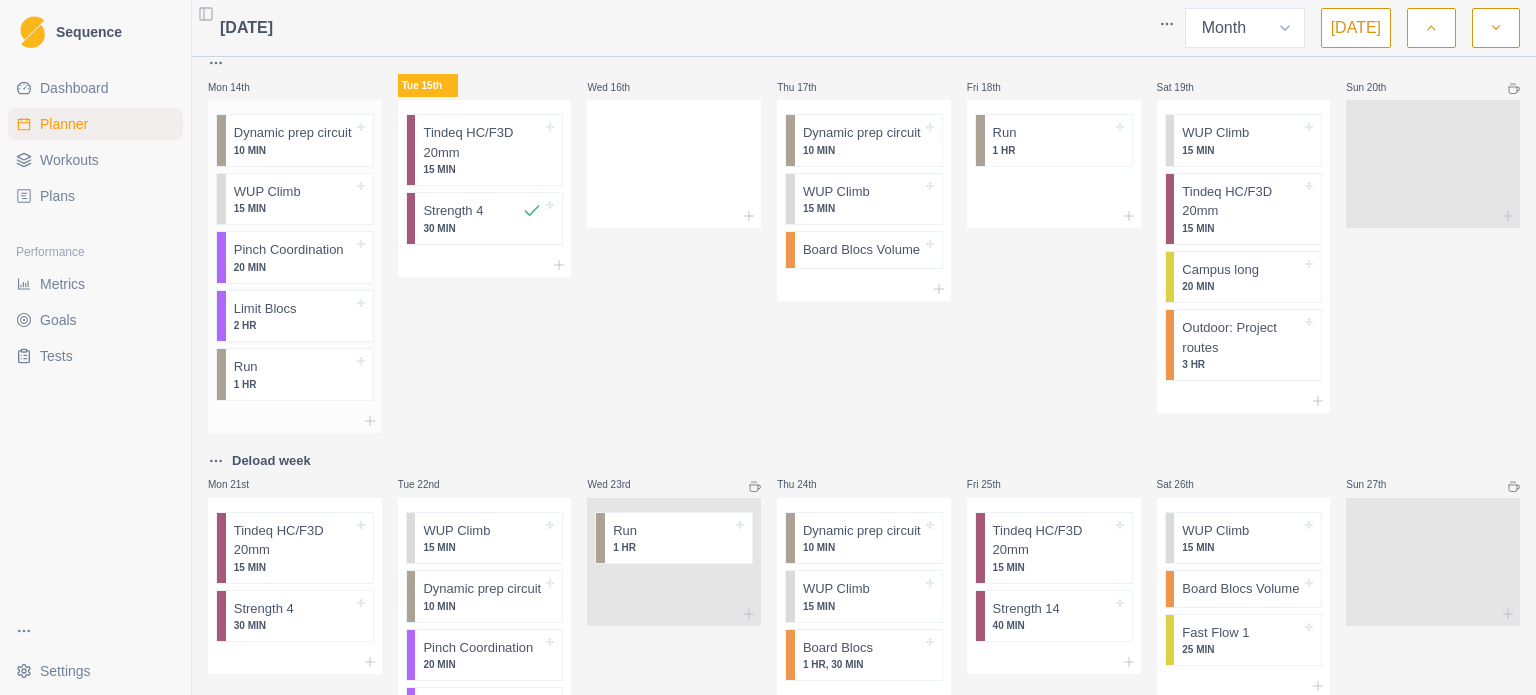 click on "2 HR" at bounding box center (293, 325) 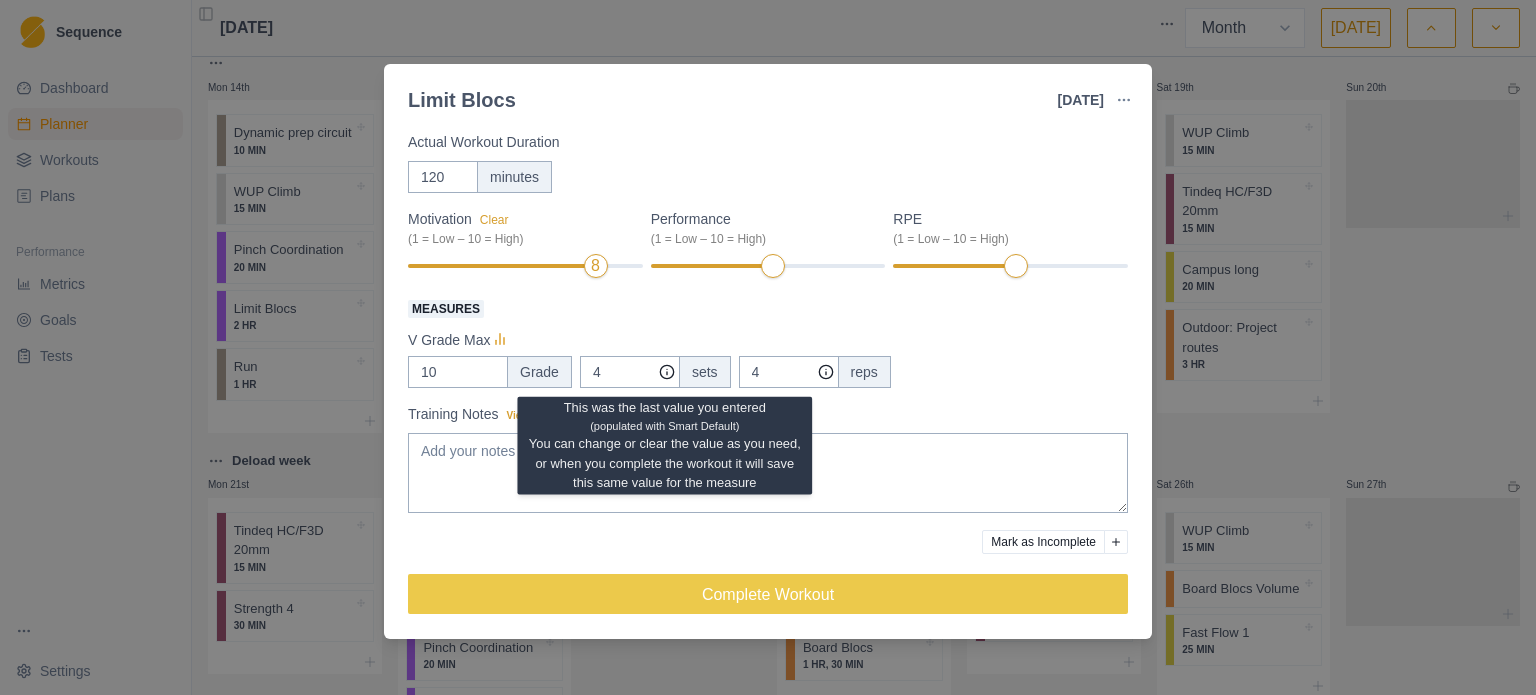 scroll, scrollTop: 140, scrollLeft: 0, axis: vertical 